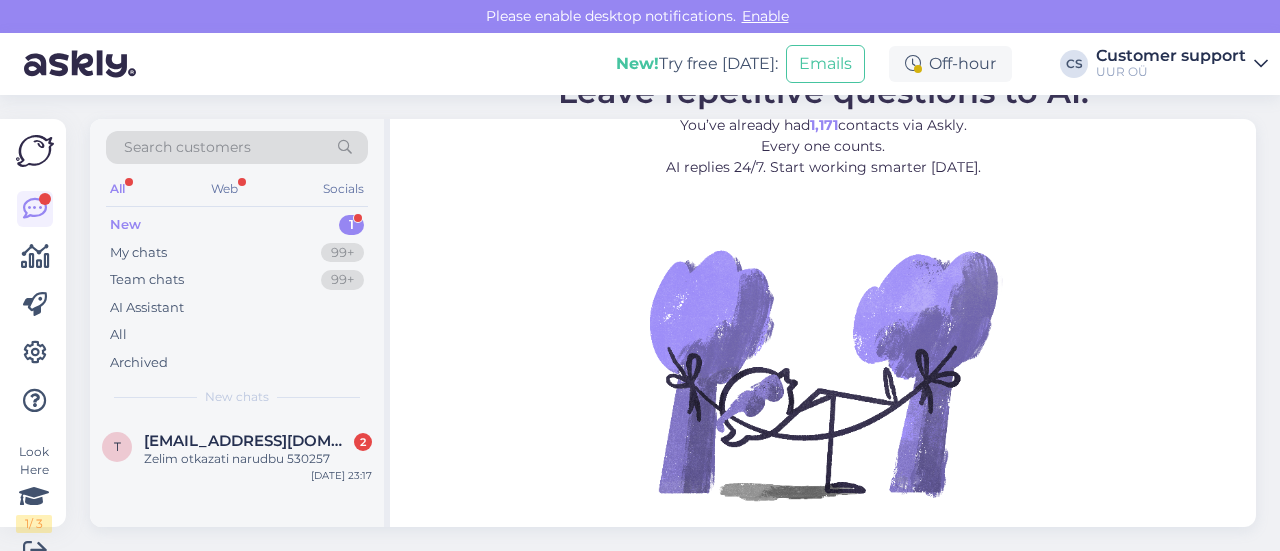 scroll, scrollTop: 0, scrollLeft: 0, axis: both 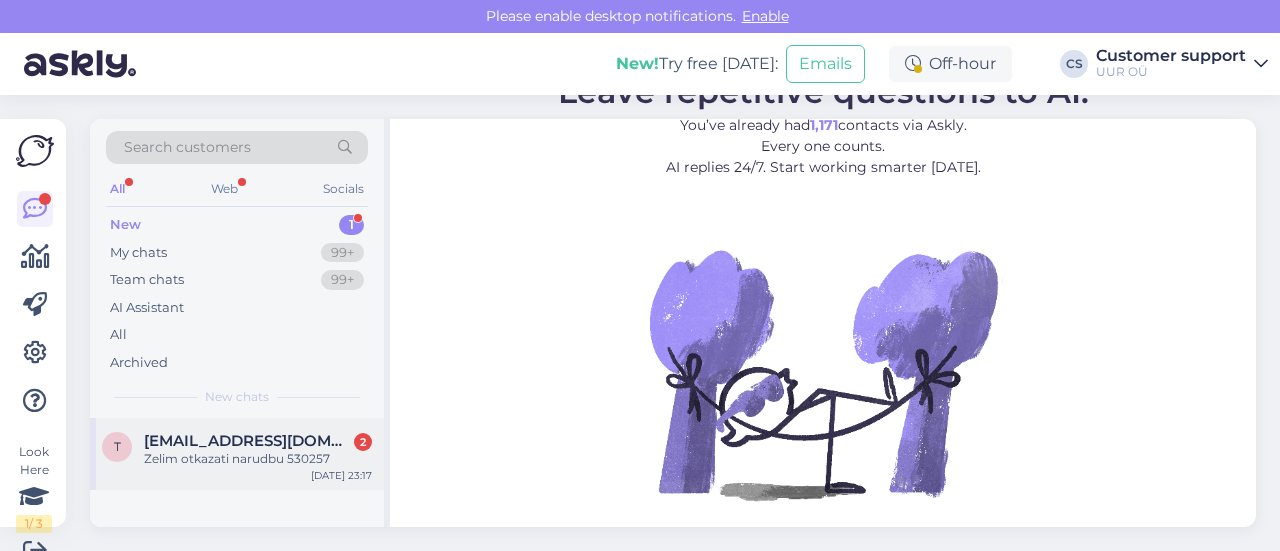 click on "[EMAIL_ADDRESS][DOMAIN_NAME]" at bounding box center [248, 441] 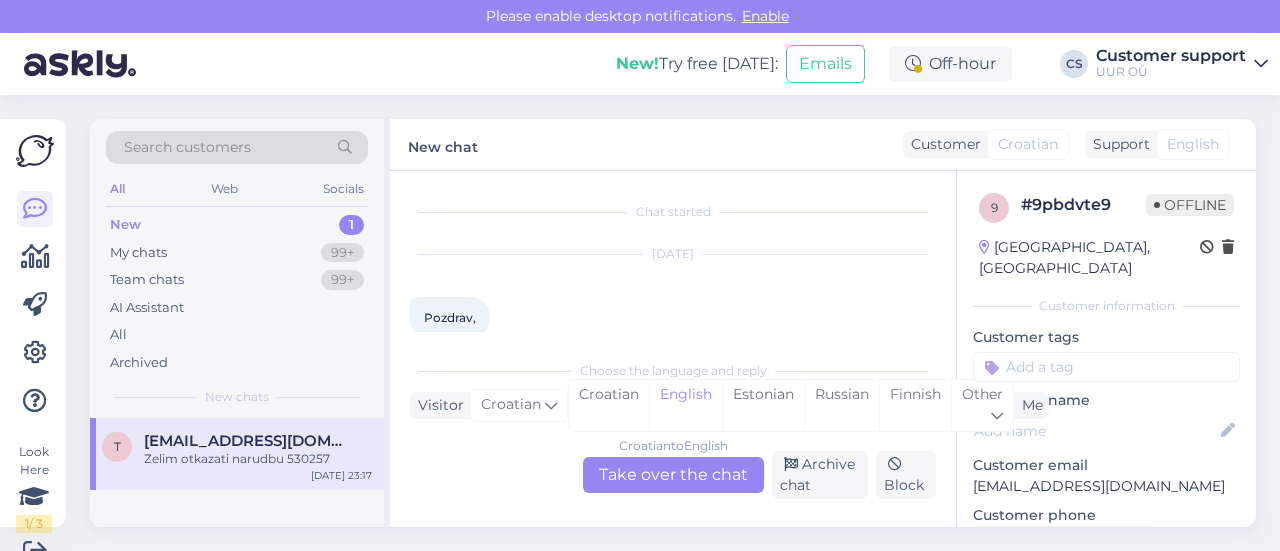 scroll, scrollTop: 30, scrollLeft: 0, axis: vertical 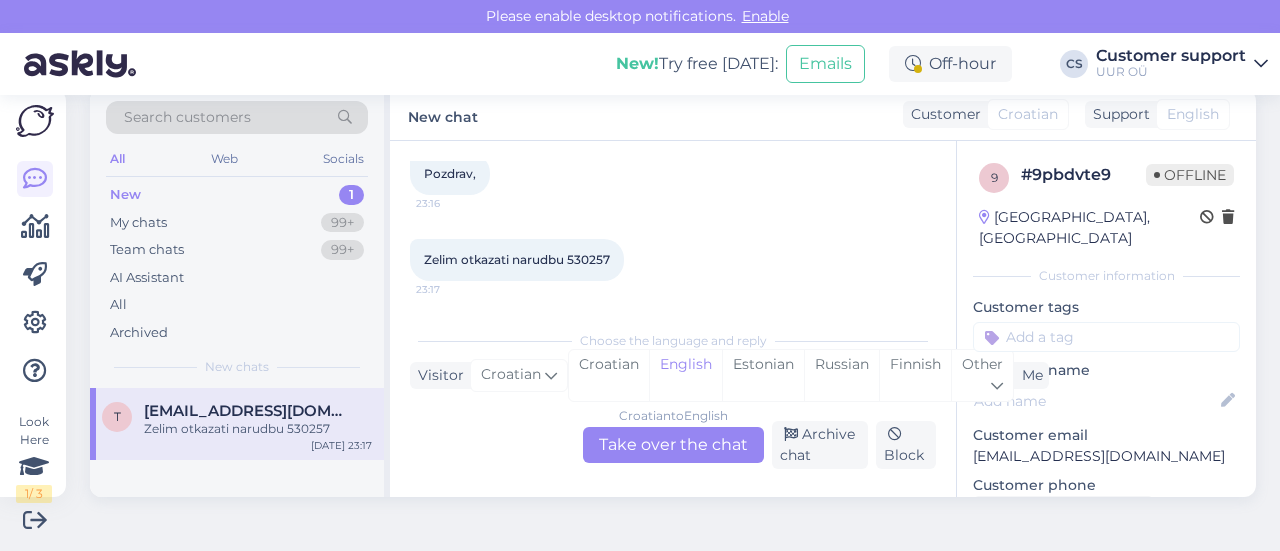 click on "Croatian  to  English Take over the chat" at bounding box center [673, 445] 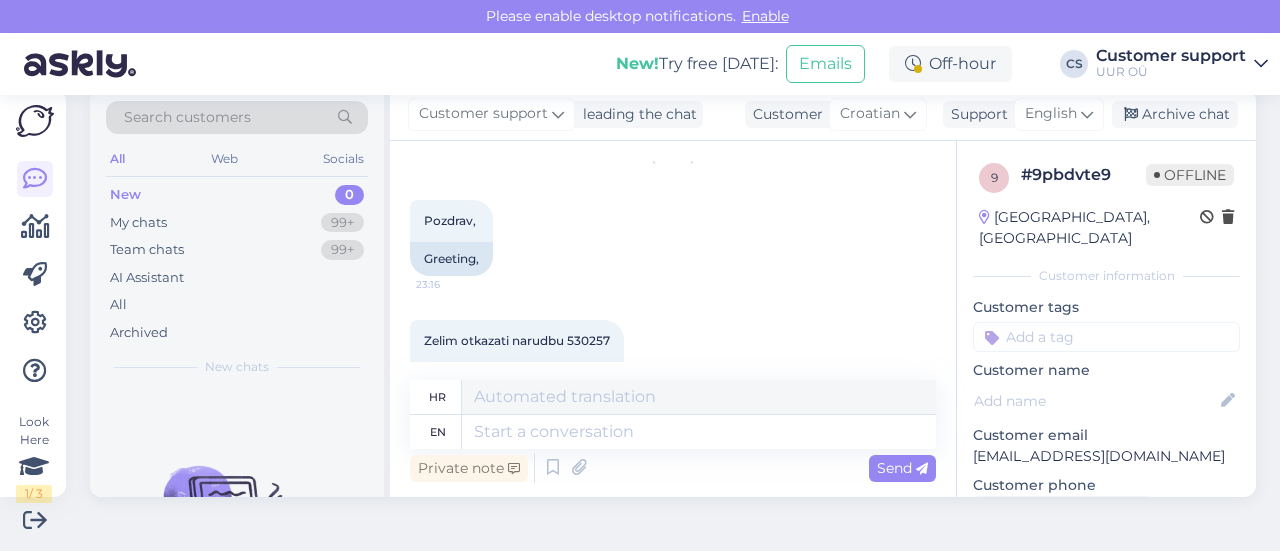 scroll, scrollTop: 122, scrollLeft: 0, axis: vertical 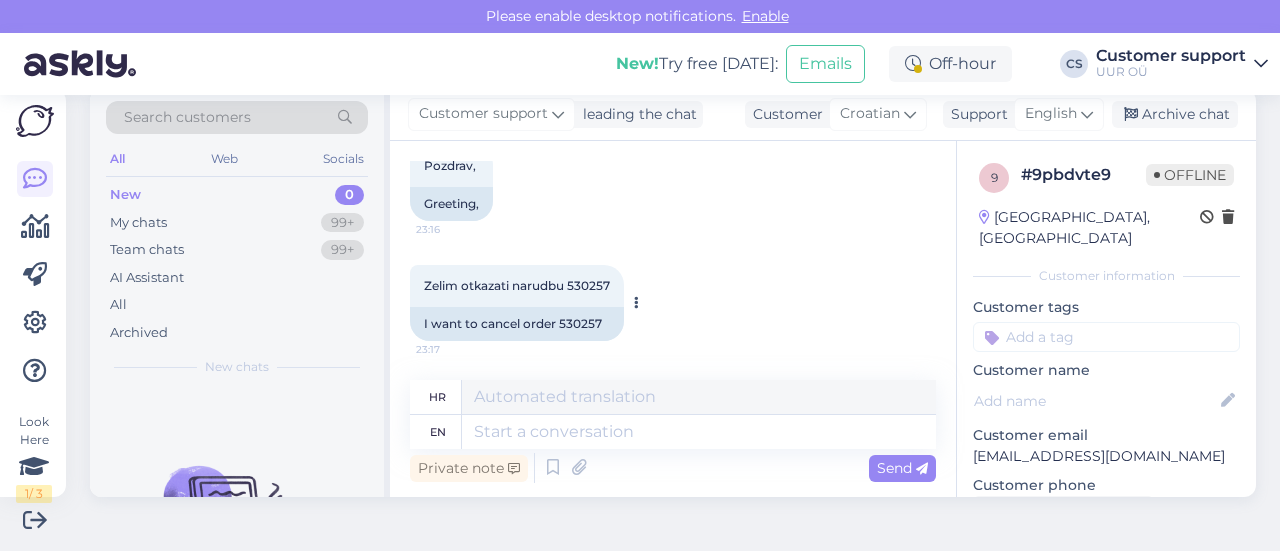 click on "I want to cancel order 530257" at bounding box center [517, 324] 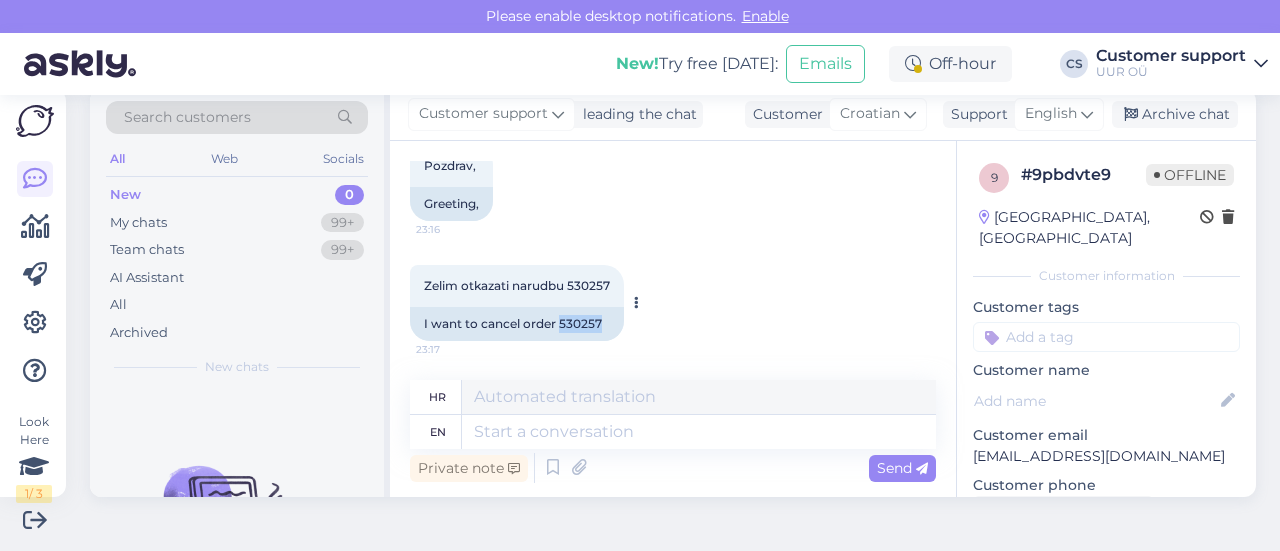 click on "I want to cancel order 530257" at bounding box center (517, 324) 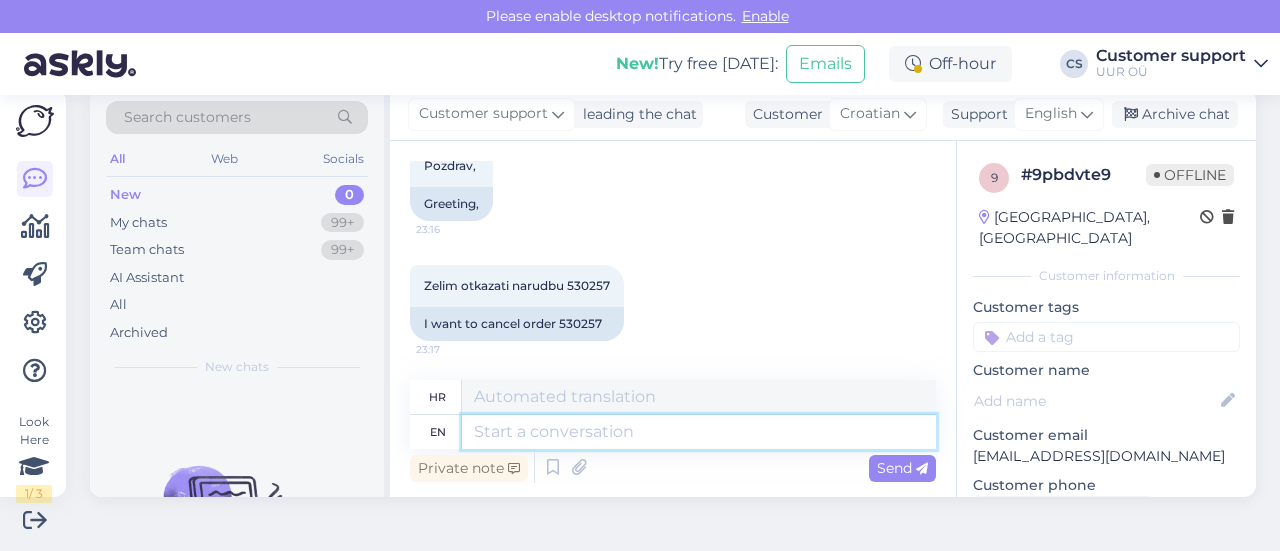 click at bounding box center [699, 432] 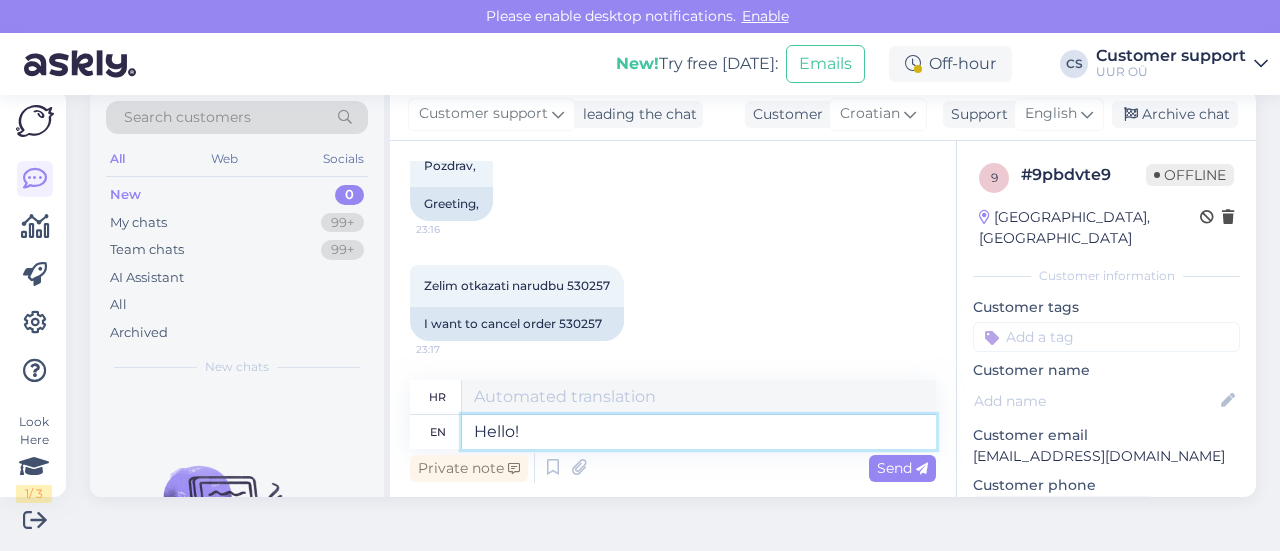 type on "Hello!" 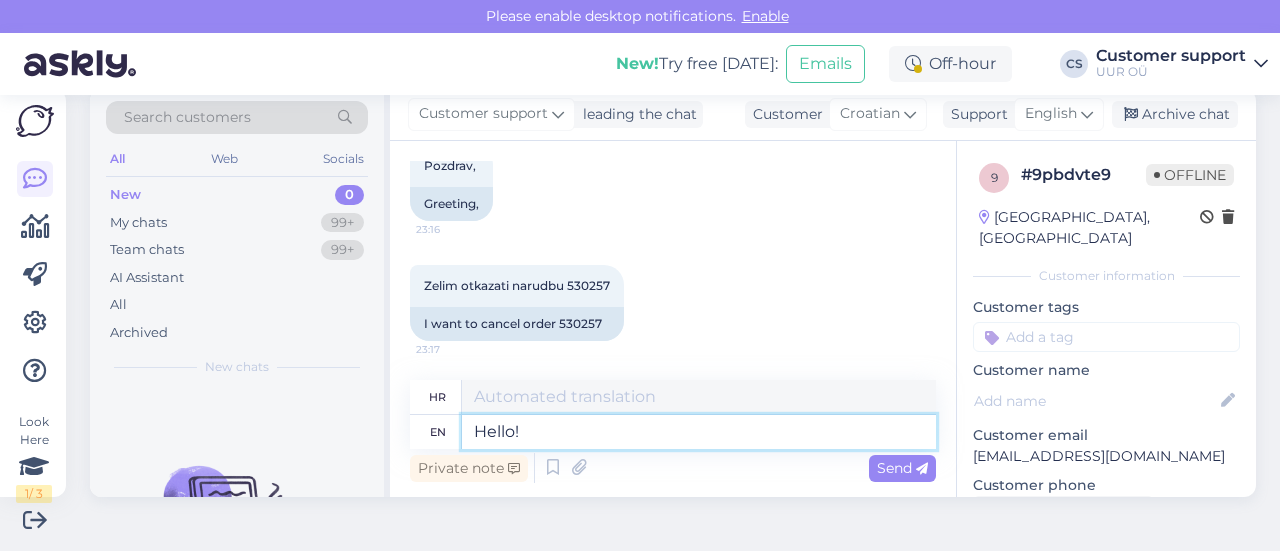type on "Zdravo!" 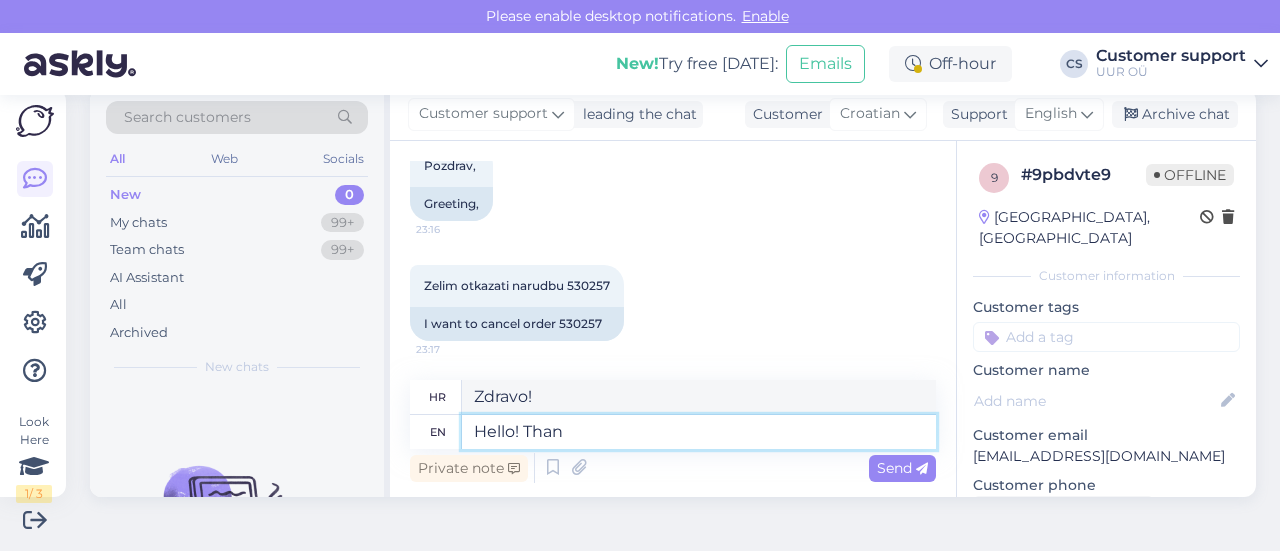 type on "Hello! Than" 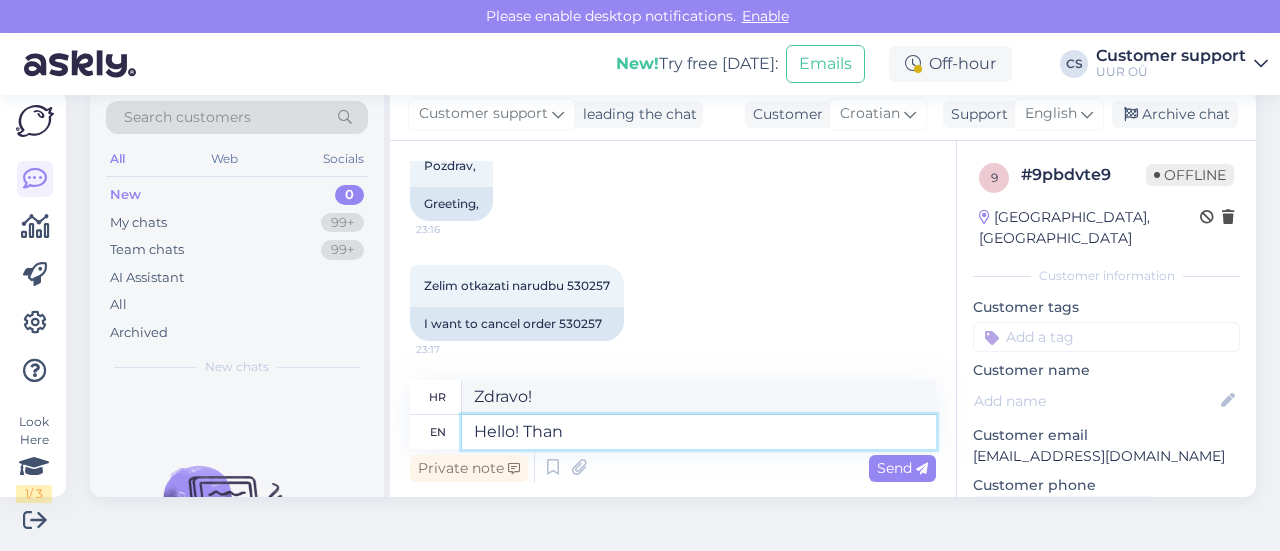 type on "Bok! [GEOGRAPHIC_DATA]" 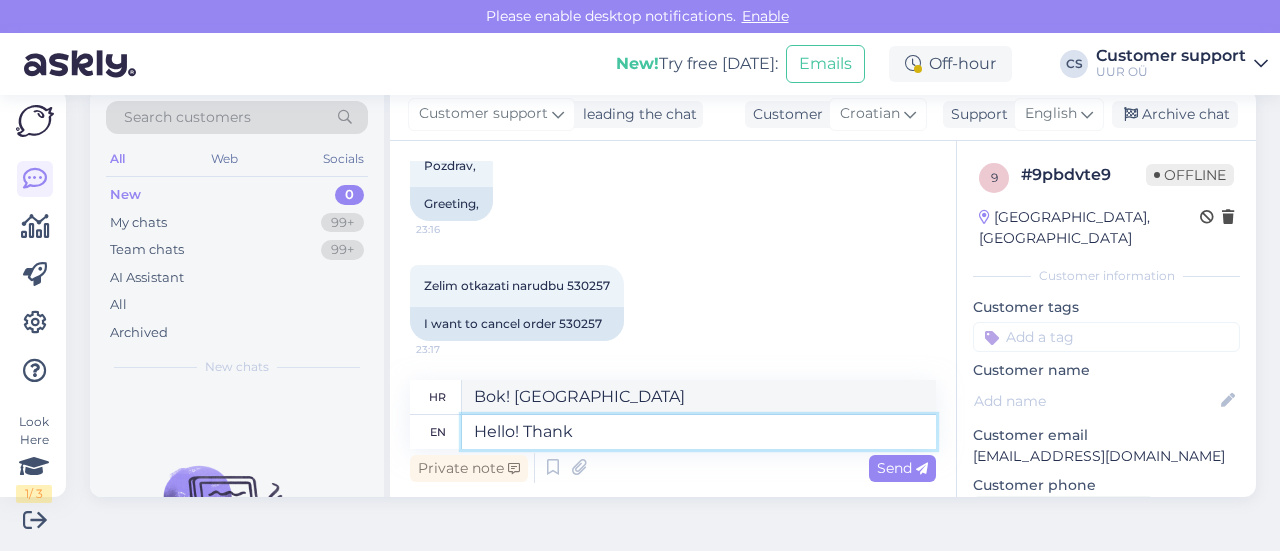 type on "Hello! Thank y" 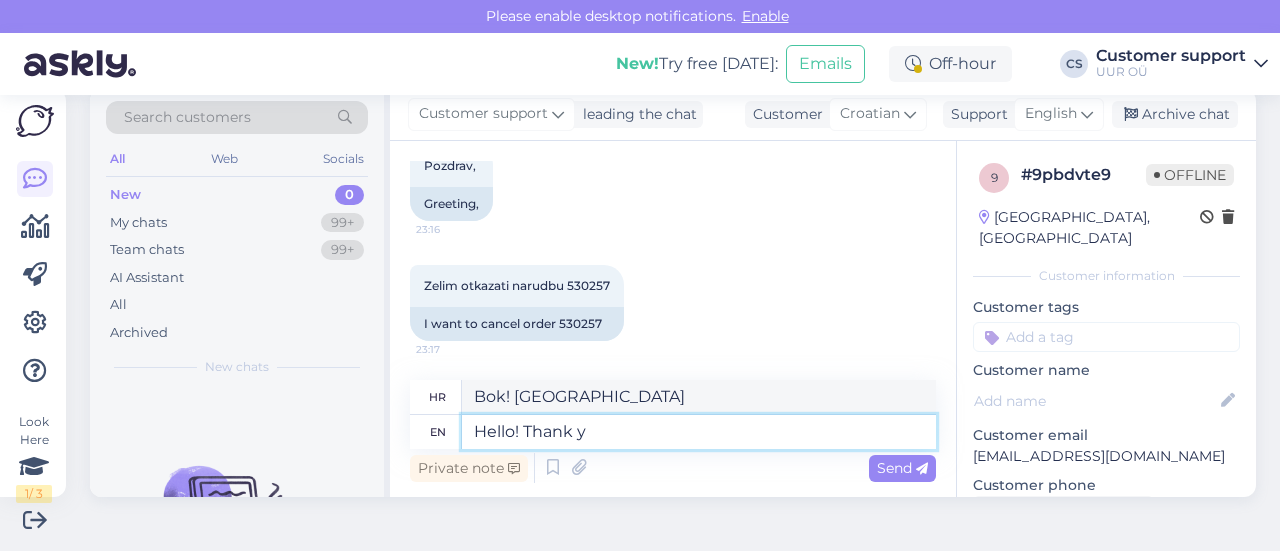 type on "Pozdrav! [GEOGRAPHIC_DATA]" 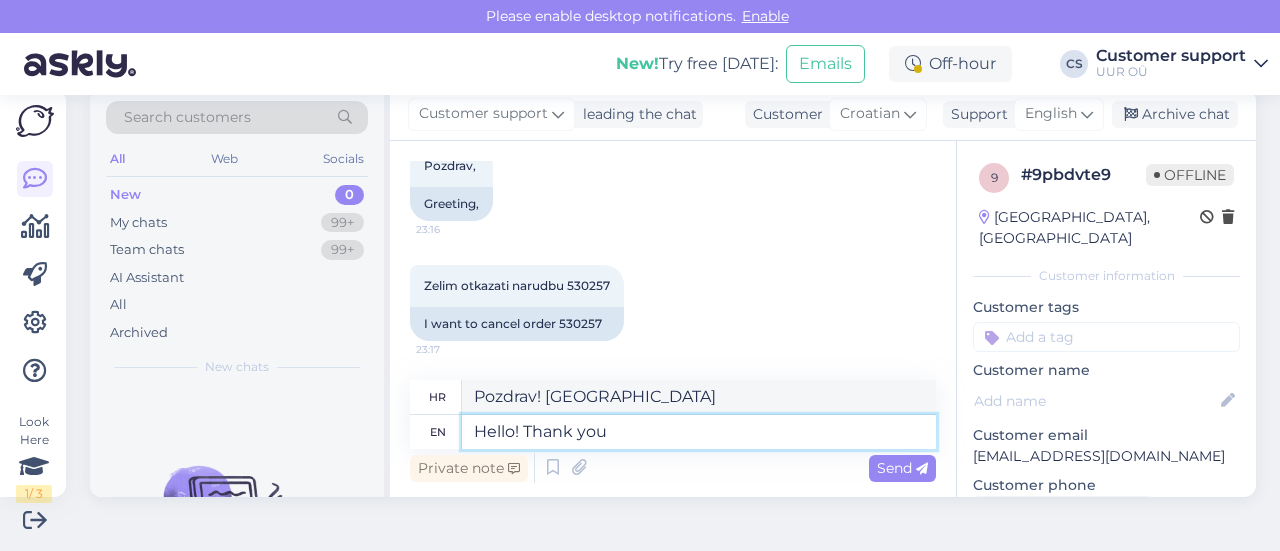 type on "Hello! Thank you" 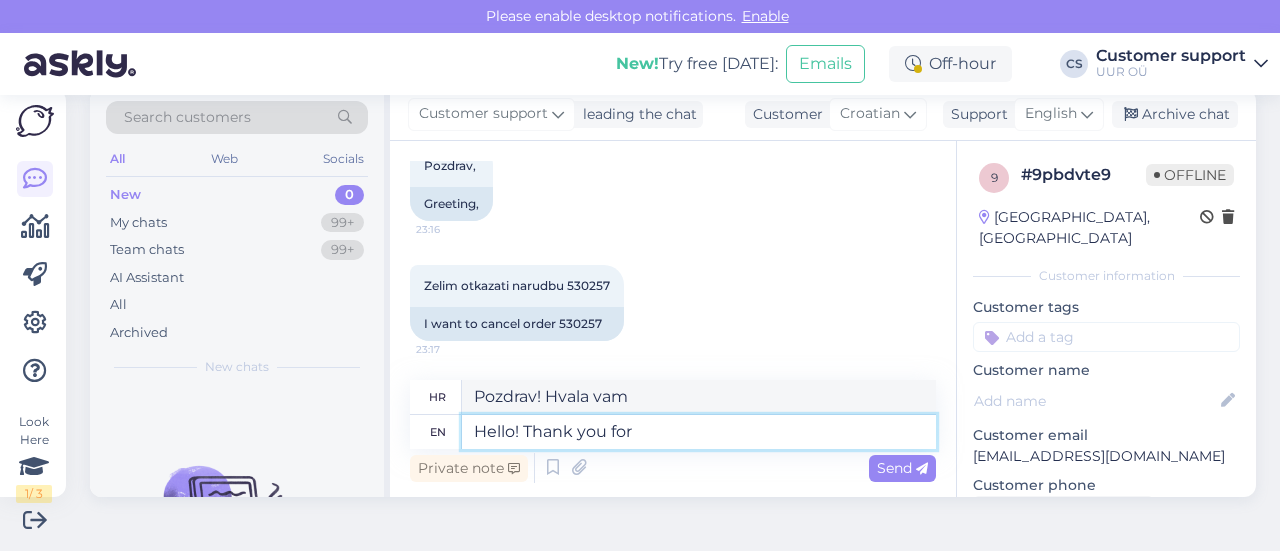 type on "Hello! Thank you for" 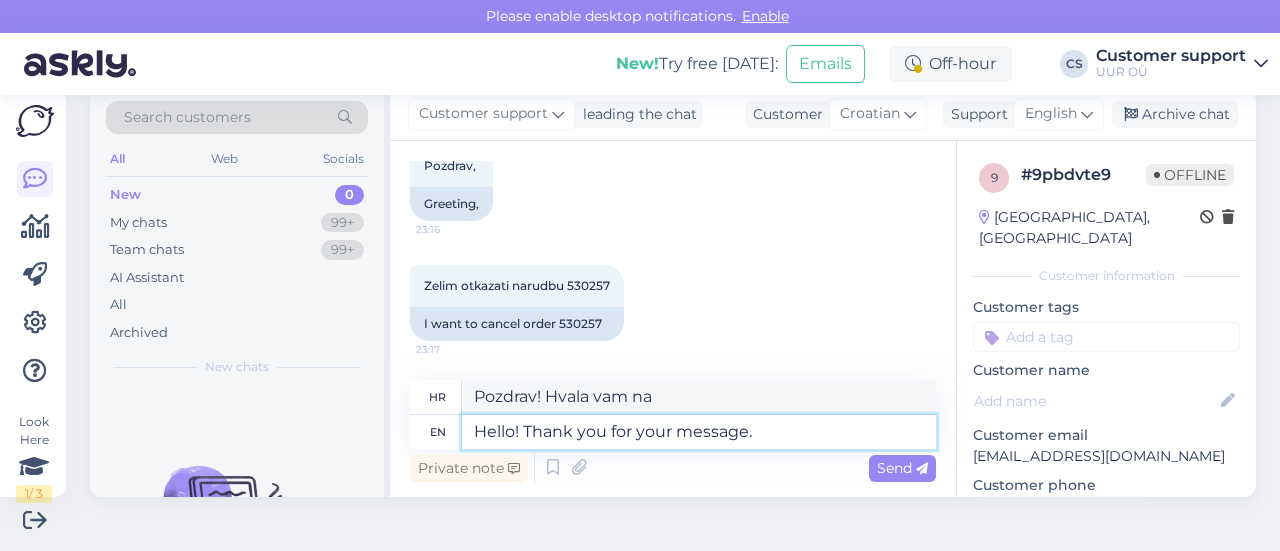 type on "Hello! Thank you for your message." 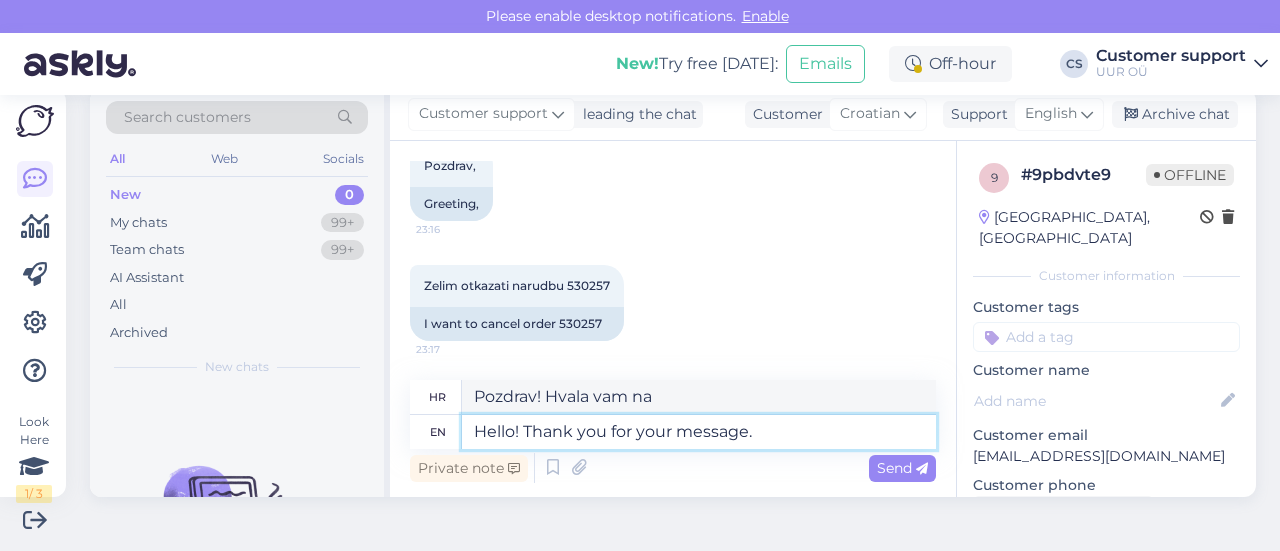 type on "Pozdrav! Hvala na poruci." 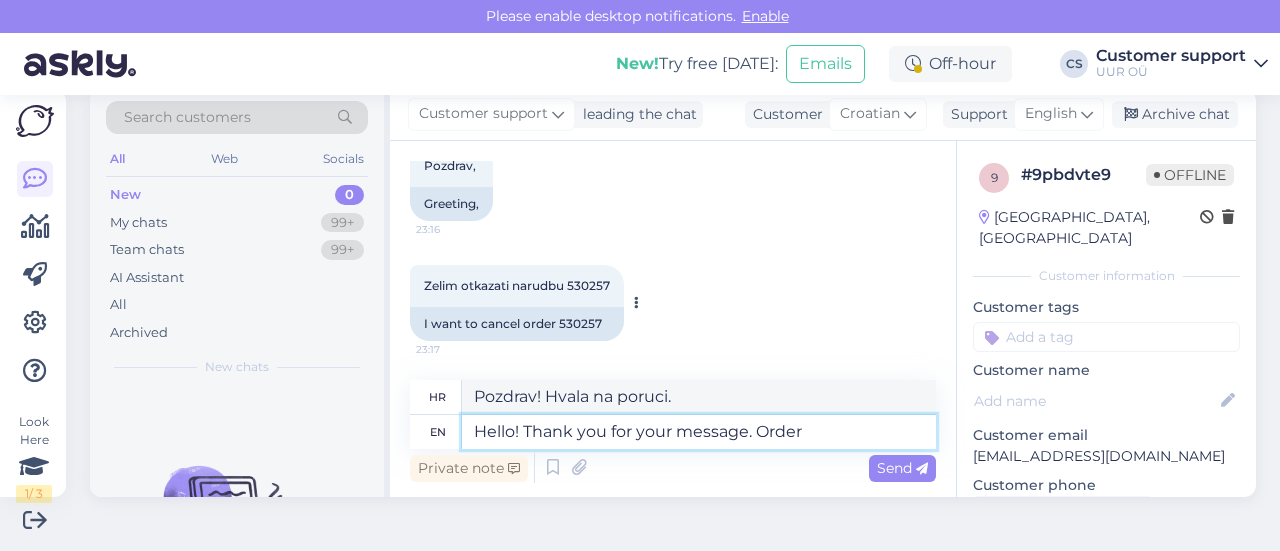 type on "Hello! Thank you for your message. Order" 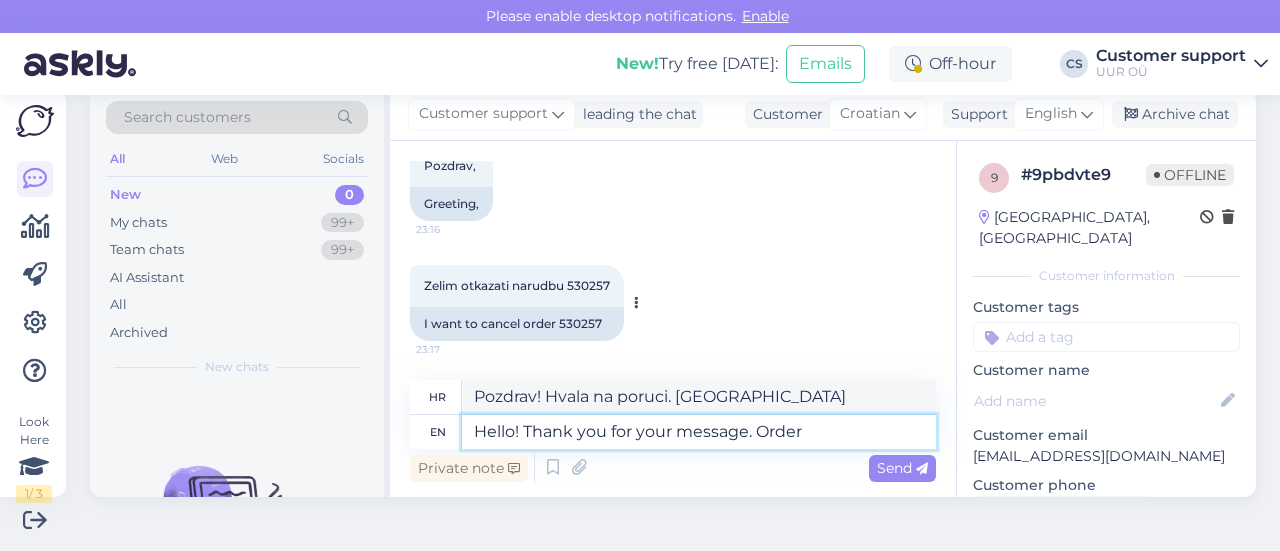 paste on "530257" 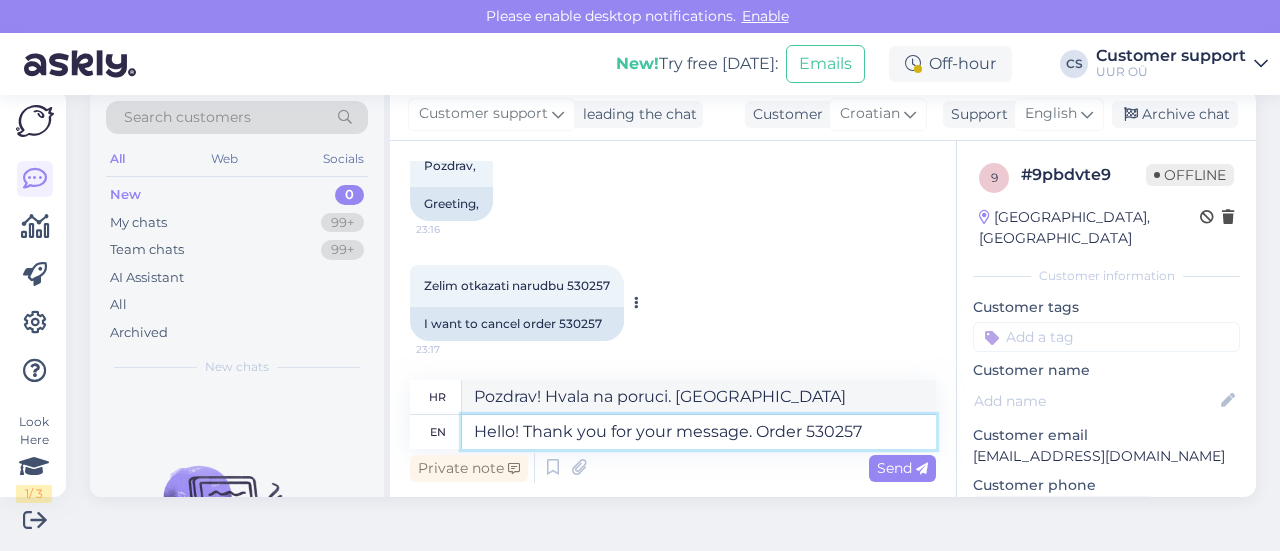 type on "Hello! Thank you for your message. Order 530257" 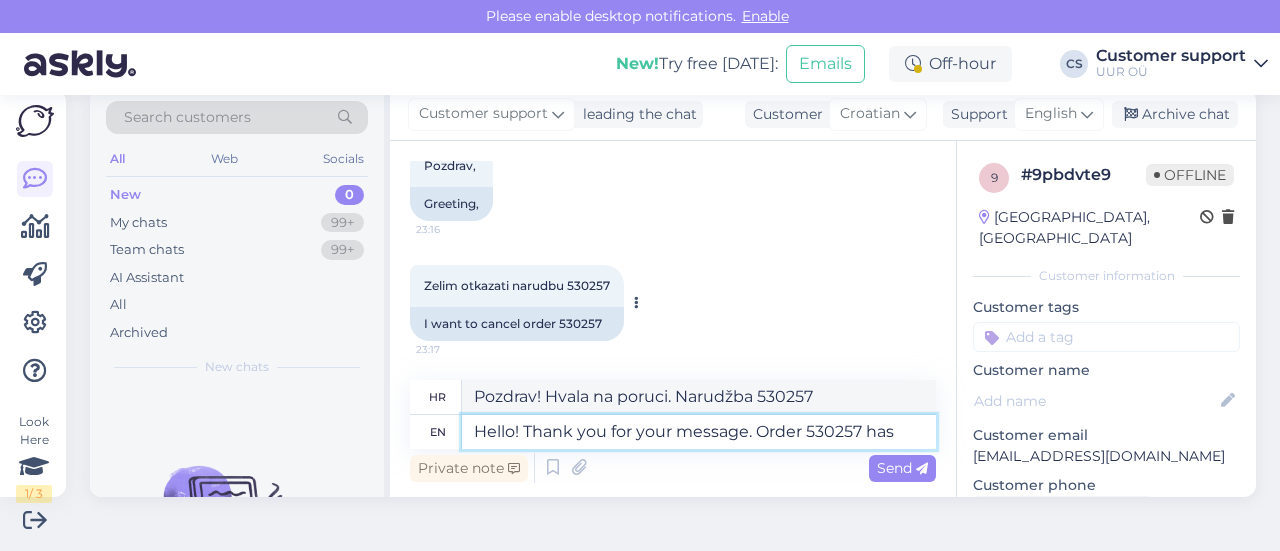 type on "Hello! Thank you for your message. Order 530257 has" 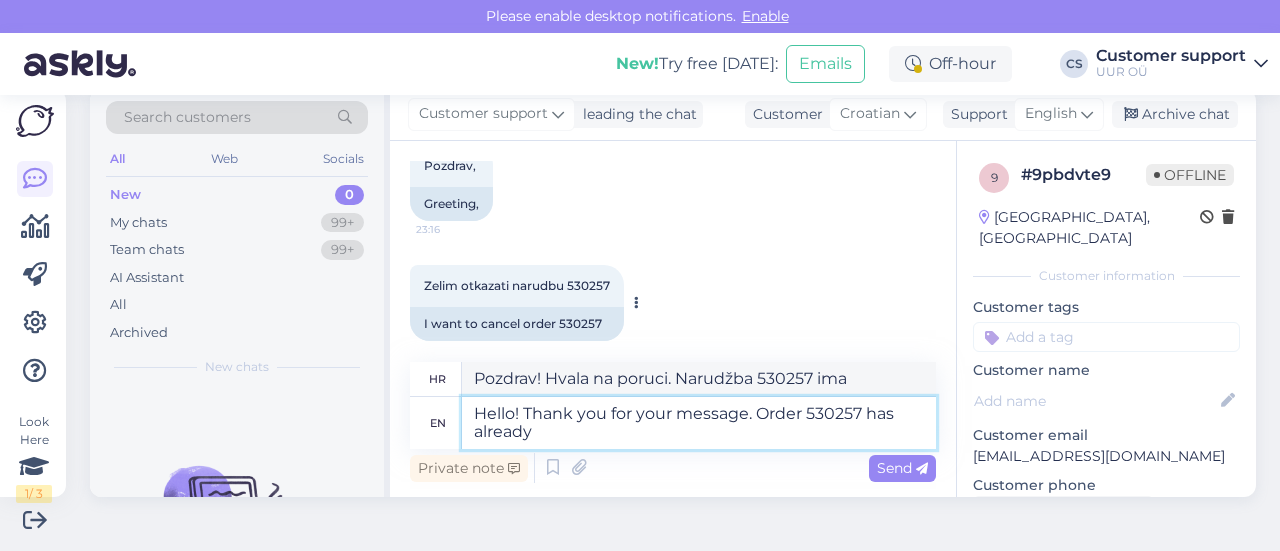 type on "Hello! Thank you for your message. Order 530257 has already b" 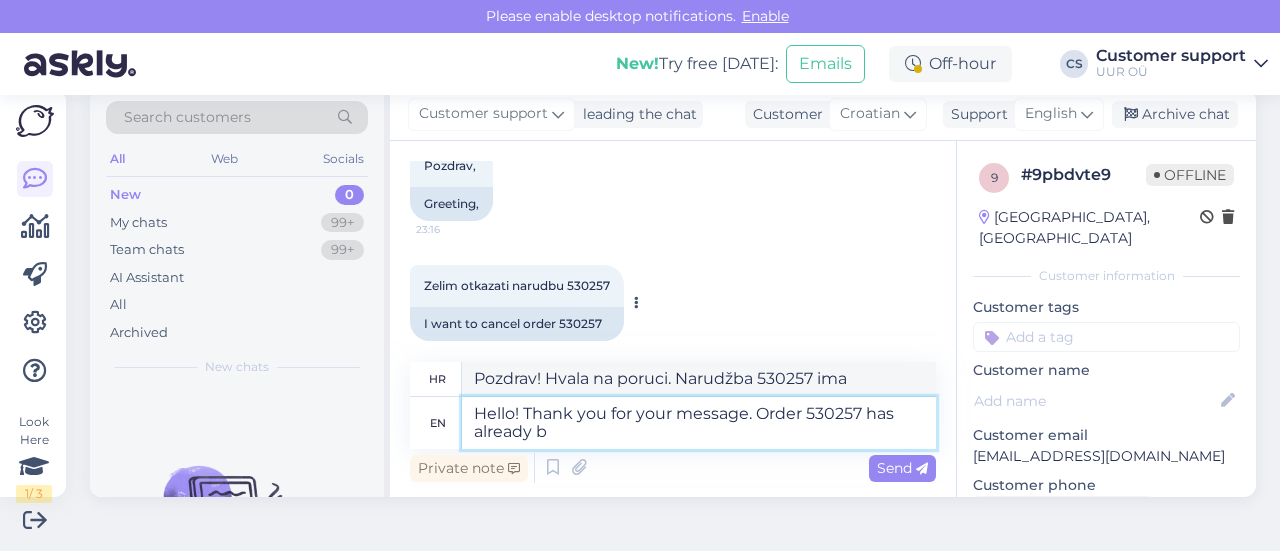 type on "Pozdrav! Hvala na poruci. Narudžba 530257 je već poslana." 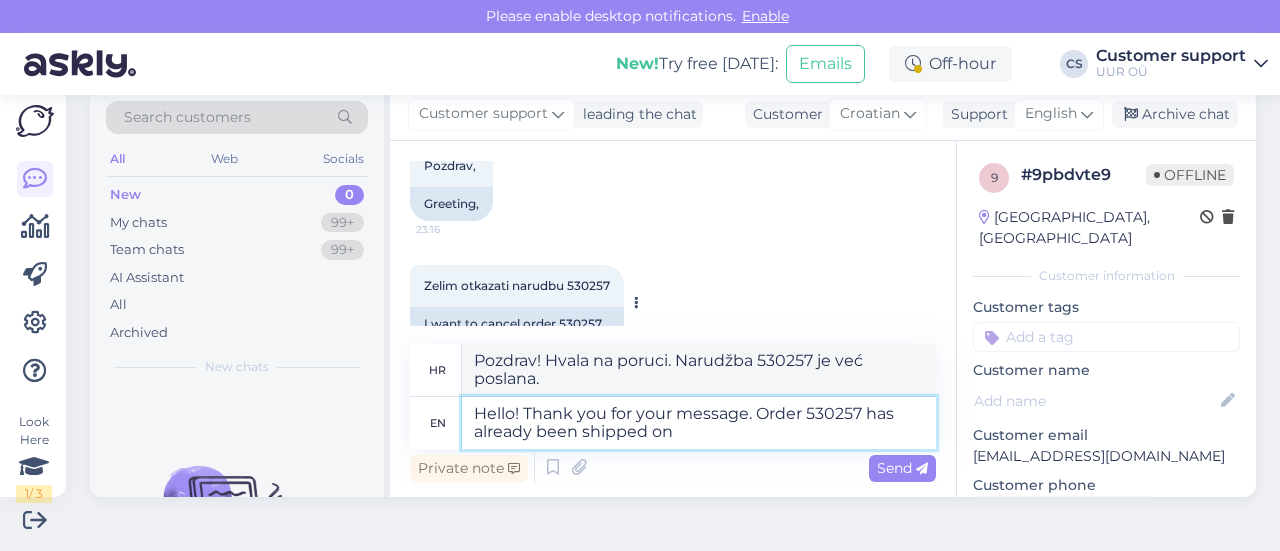 type on "Hello! Thank you for your message. Order 530257 has already been shipped on" 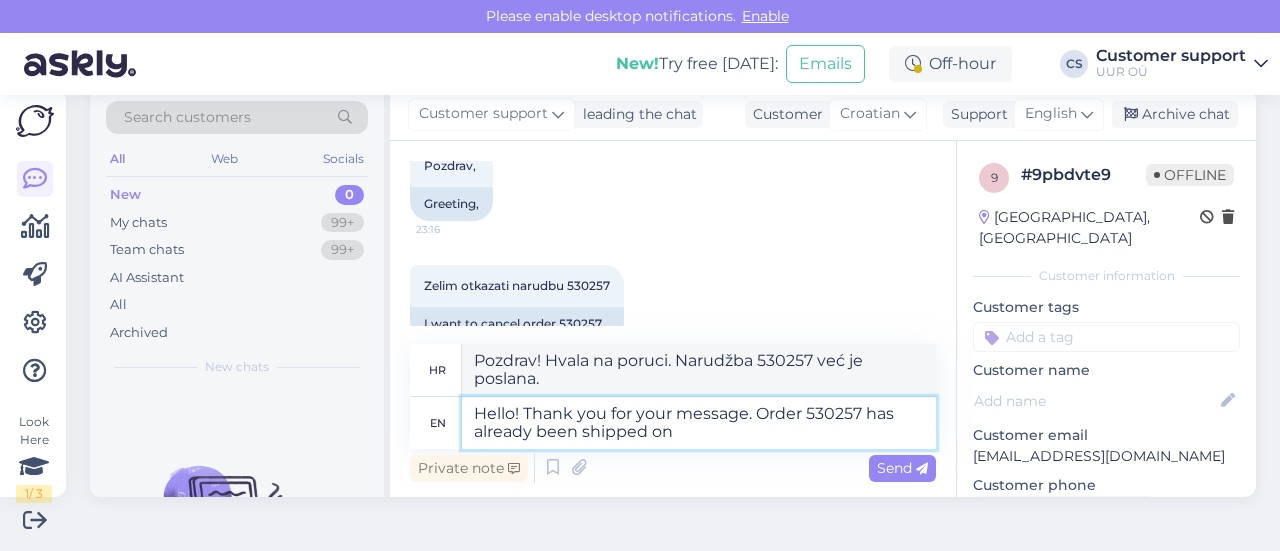 paste on "[DATE]" 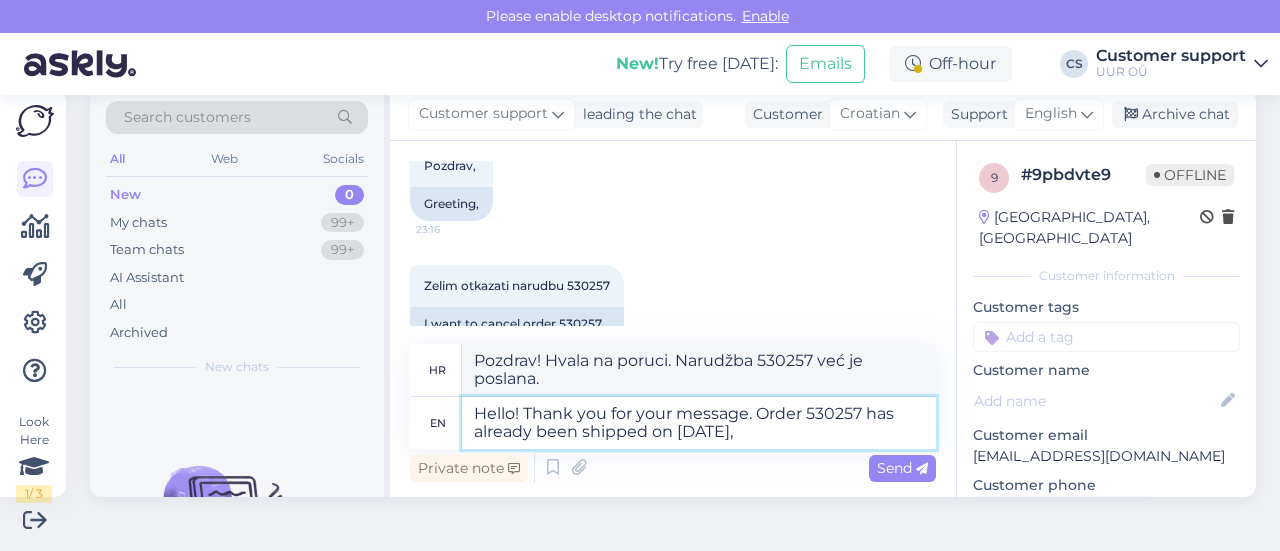 type on "Hello! Thank you for your message. Order 530257 has already been shipped on [DATE], t" 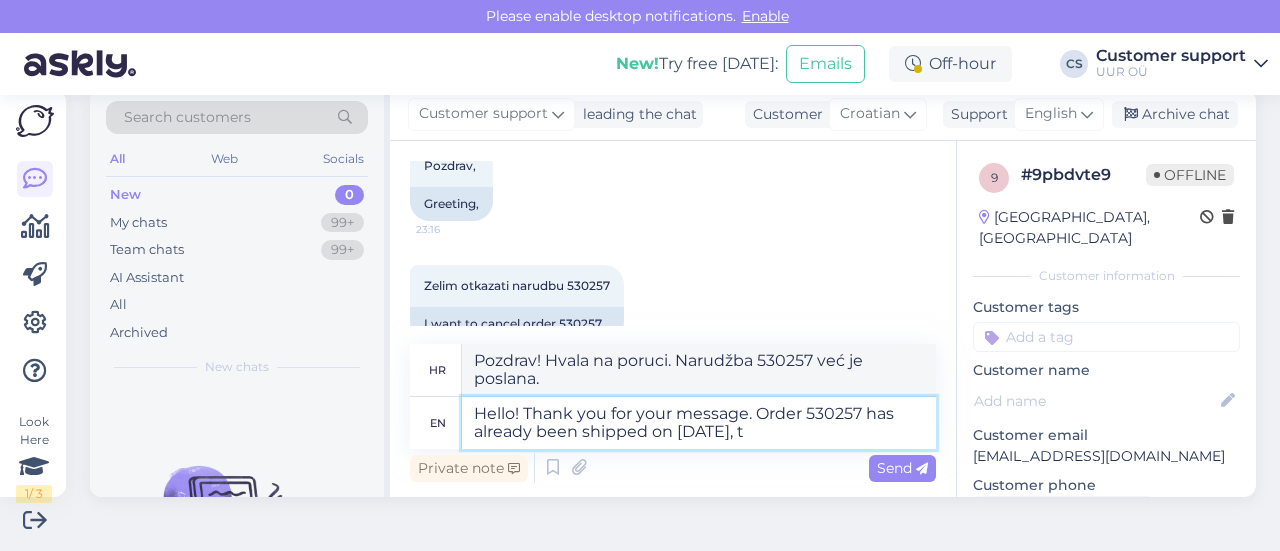 type on "Pozdrav! Hvala na poruci. Narudžba 530257 već je poslana [DATE]" 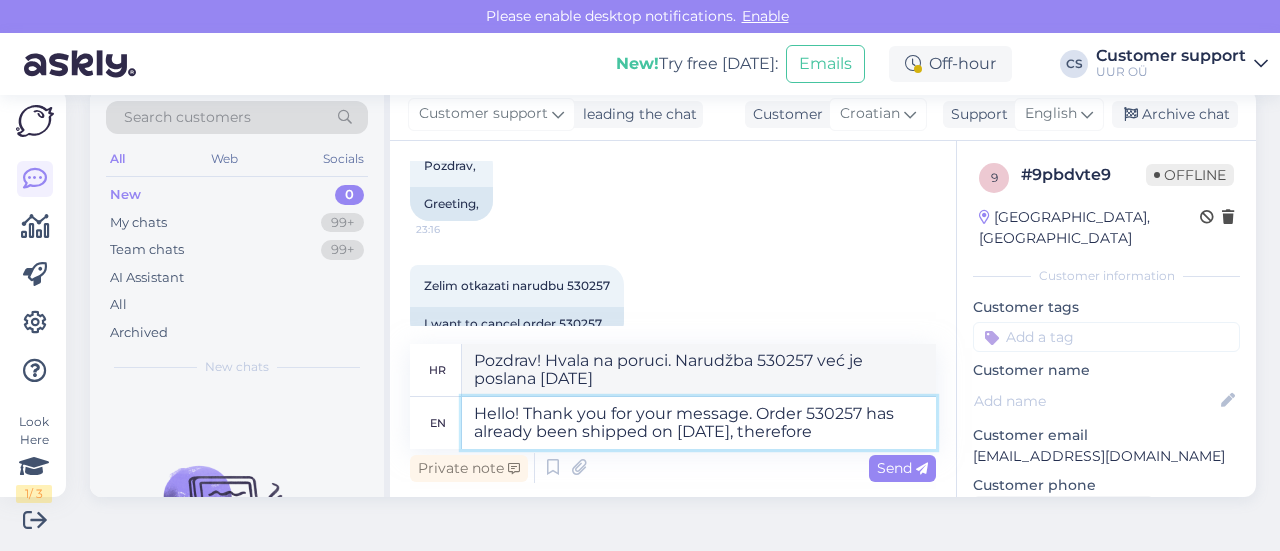 type on "Hello! Thank you for your message. Order 530257 has already been shipped on [DATE], therefore i" 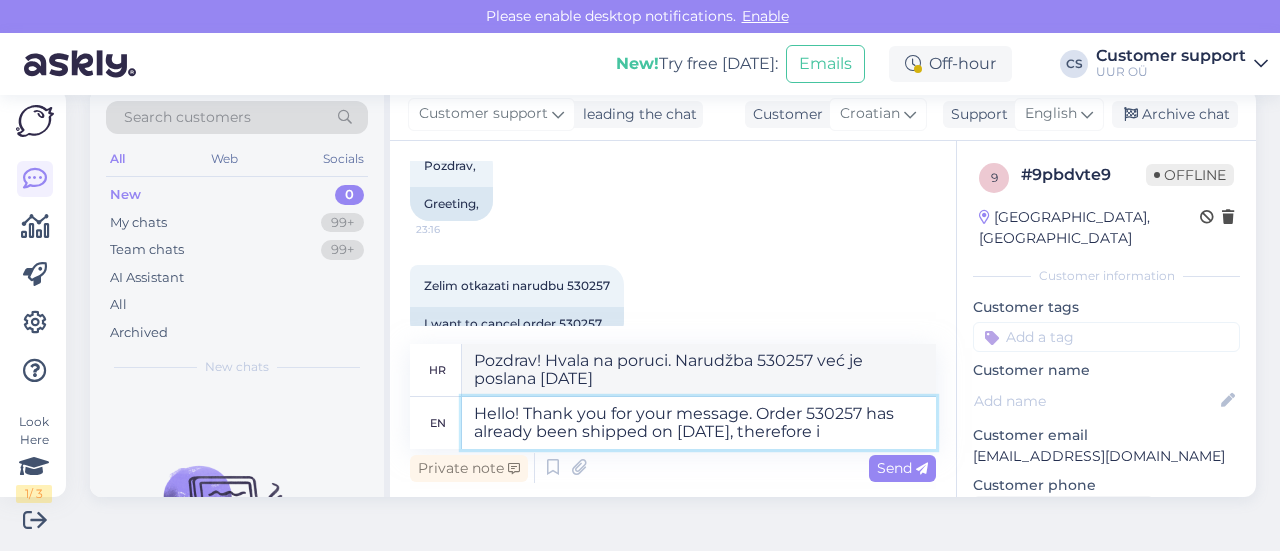 type on "Pozdrav! Hvala na poruci. Narudžba 530257 je već poslana [DATE], stoga" 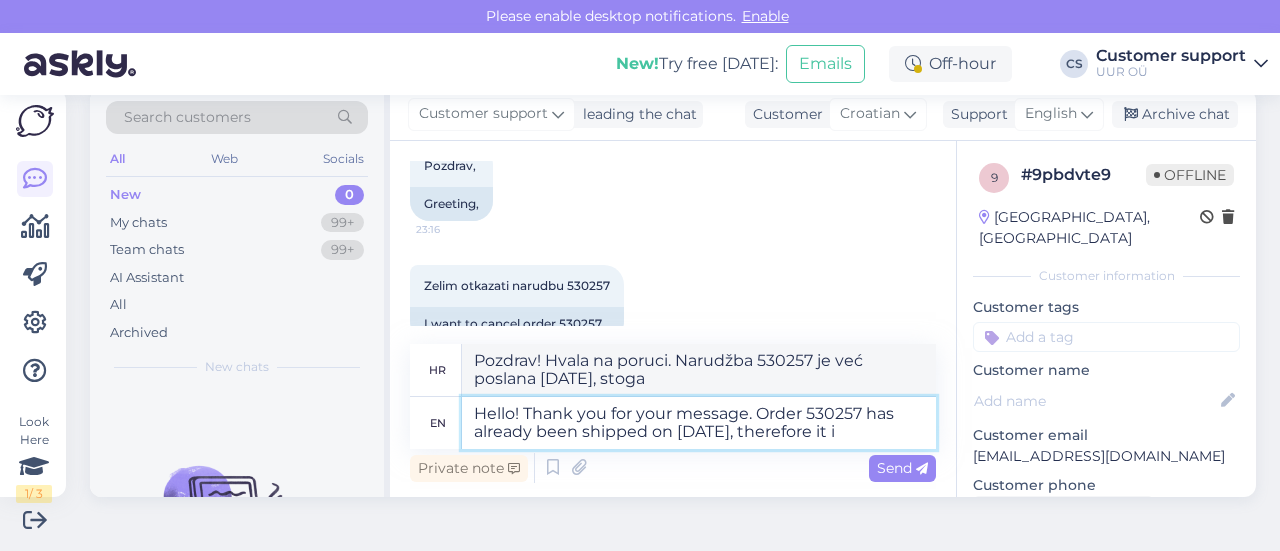 type on "Hello! Thank you for your message. Order 530257 has already been shipped on [DATE], therefore it is" 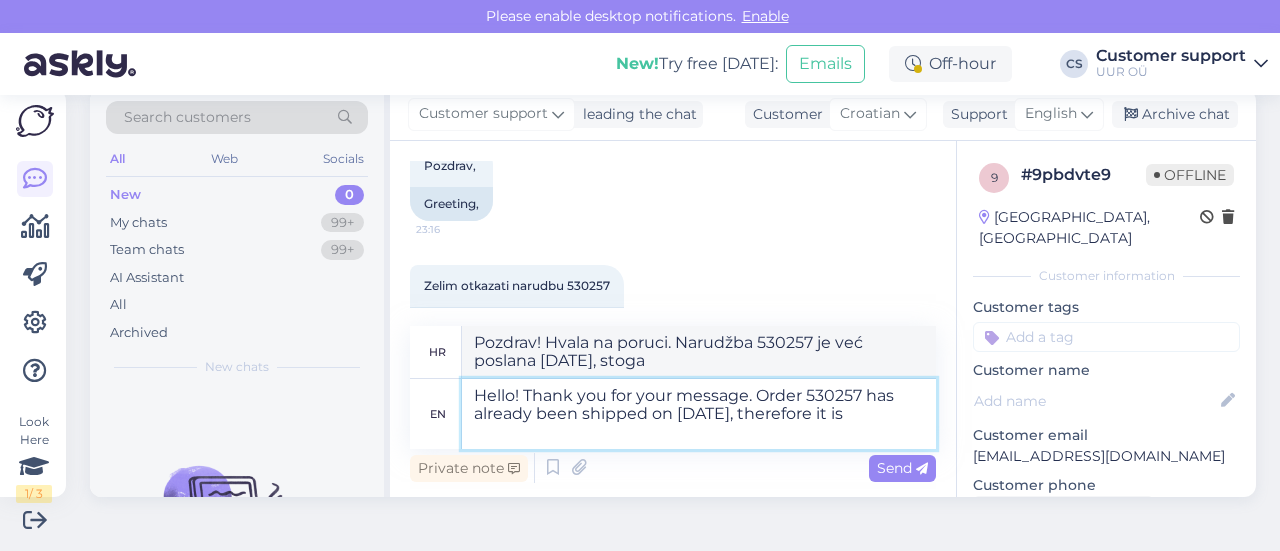 type on "Pozdrav! Hvala na poruci. Narudžba 530257 već je poslana [DATE], stoga" 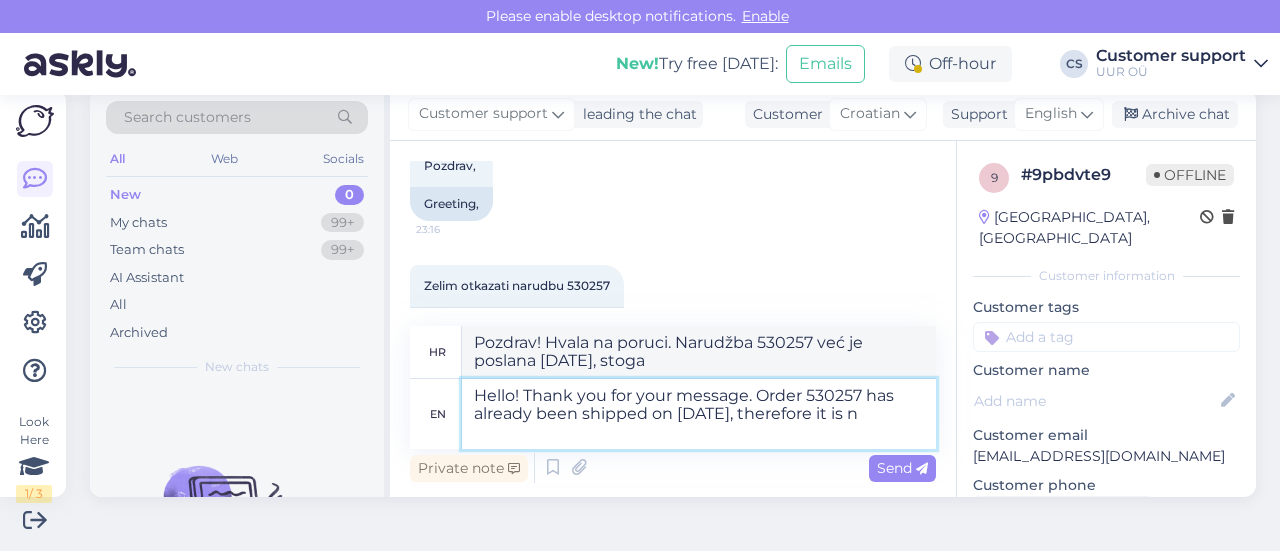 type on "Hello! Thank you for your message. Order 530257 has already been shipped on [DATE], therefore it is no" 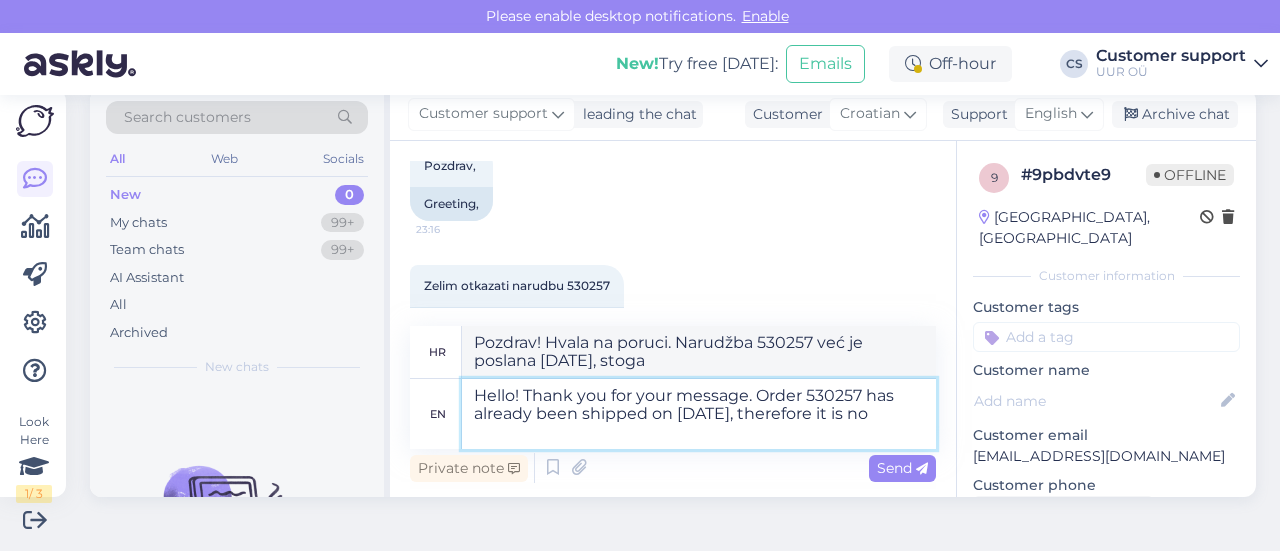 type on "Pozdrav! Hvala na poruci. Narudžba 530257 već je poslana [DATE], stoga je" 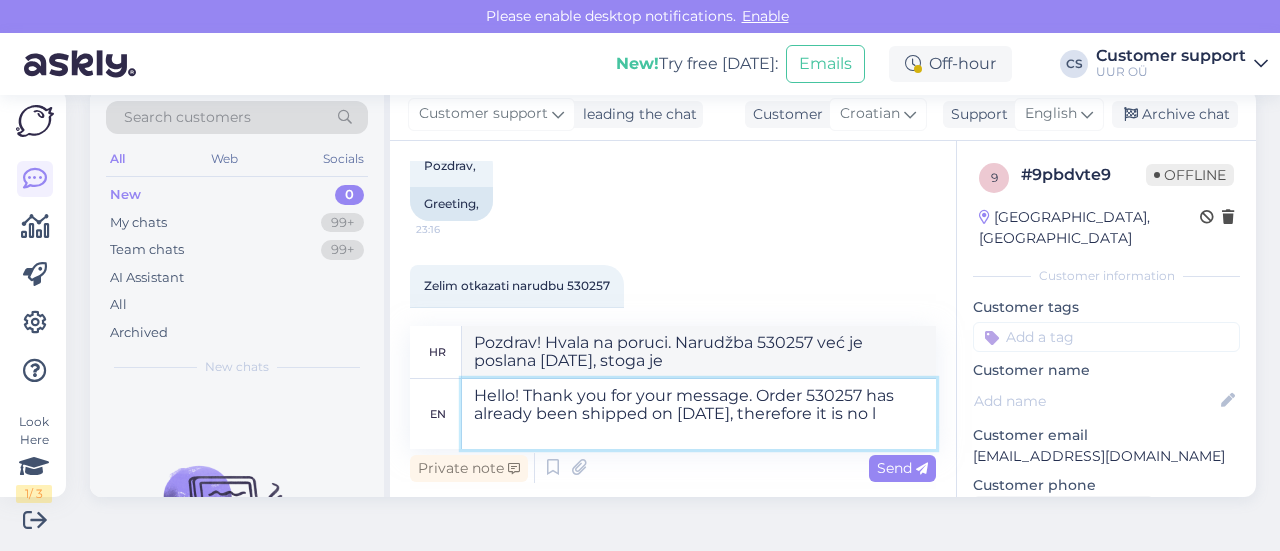 type on "Hello! Thank you for your message. Order 530257 has already been shipped on [DATE], therefore it is no lo" 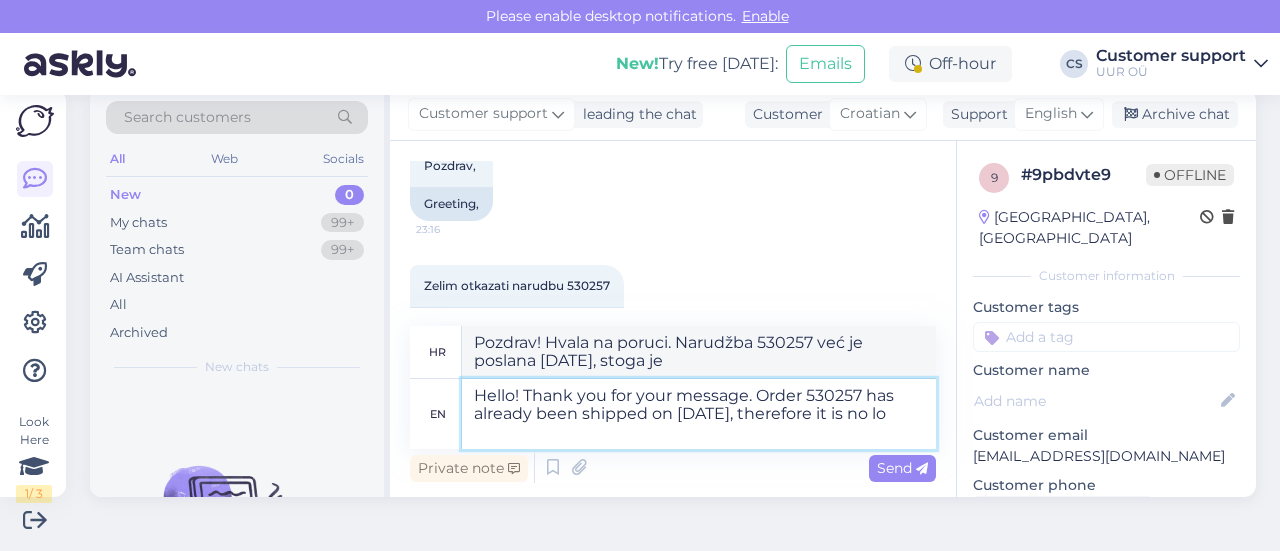 type on "Pozdrav! Hvala na poruci. Narudžba 530257 već je poslana [DATE], stoga nije" 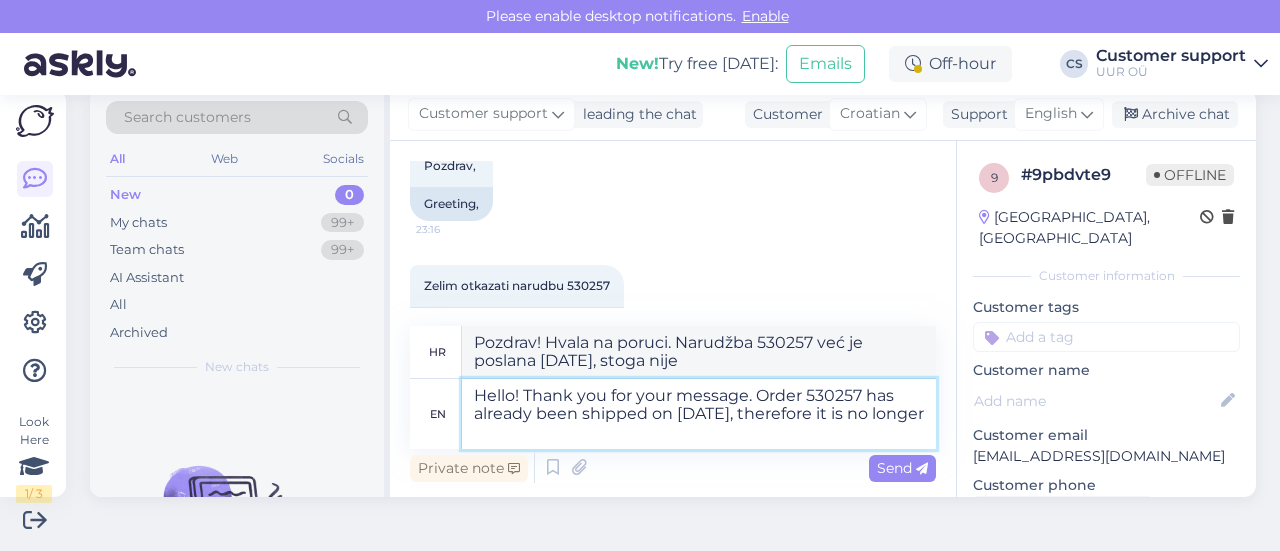 type on "Hello! Thank you for your message. Order 530257 has already been shipped on [DATE], therefore it is no longer p" 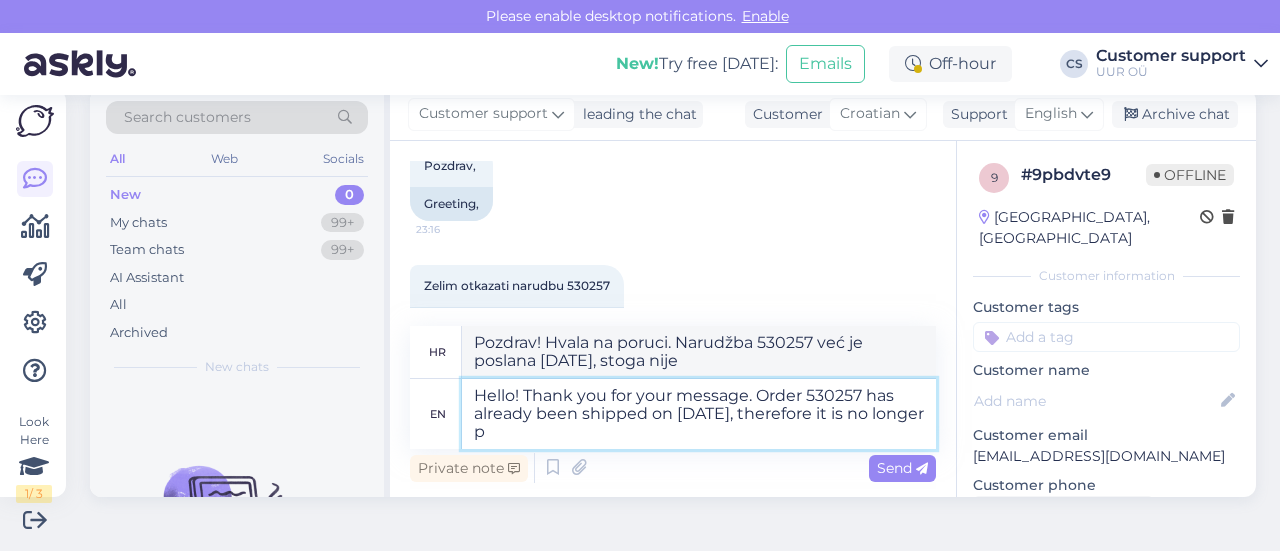 type on "Pozdrav! Hvala na poruci. Narudžba 530257 već je poslana [DATE], stoga više nije" 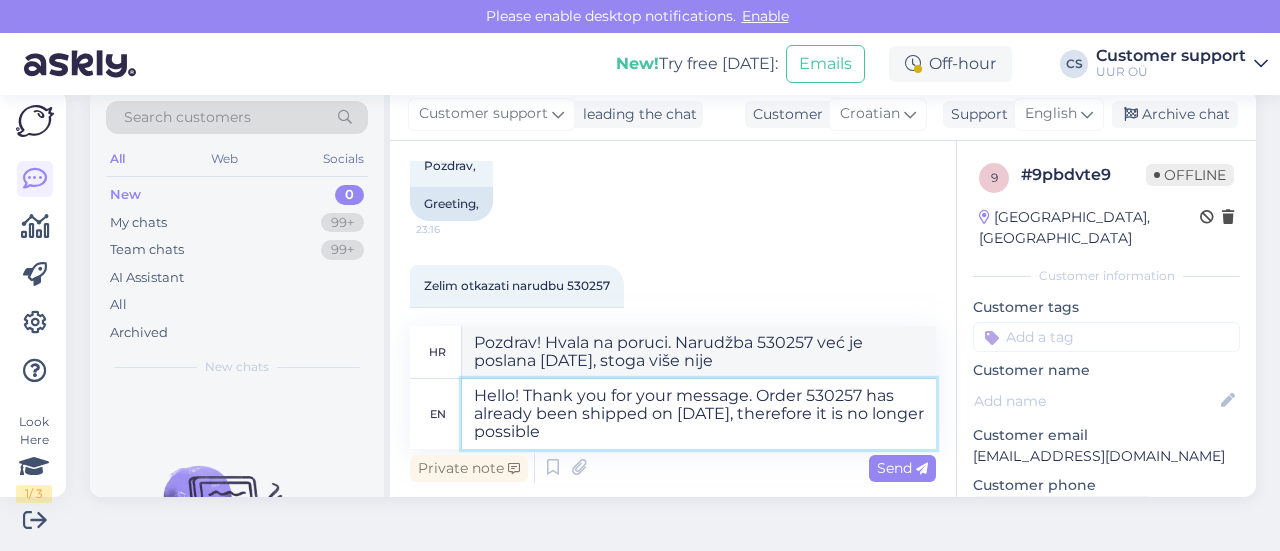type on "Hello! Thank you for your message. Order 530257 has already been shipped on [DATE], therefore it is no longer possible t" 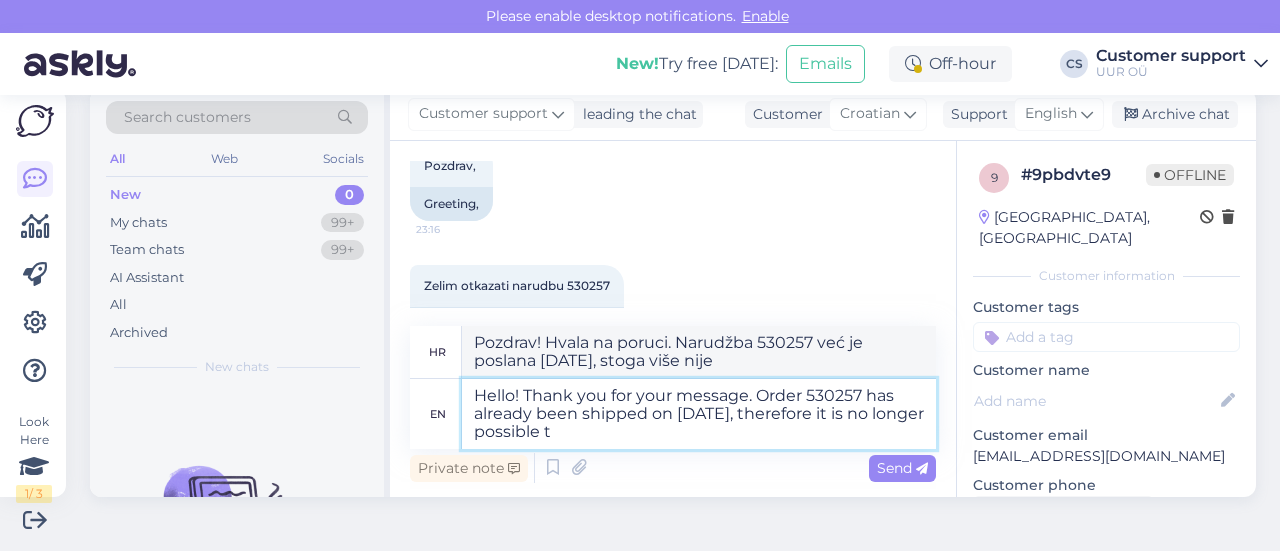 type on "Pozdrav! Hvala na poruci. Narudžba 530257 već je poslana [DATE], stoga više nije moguća." 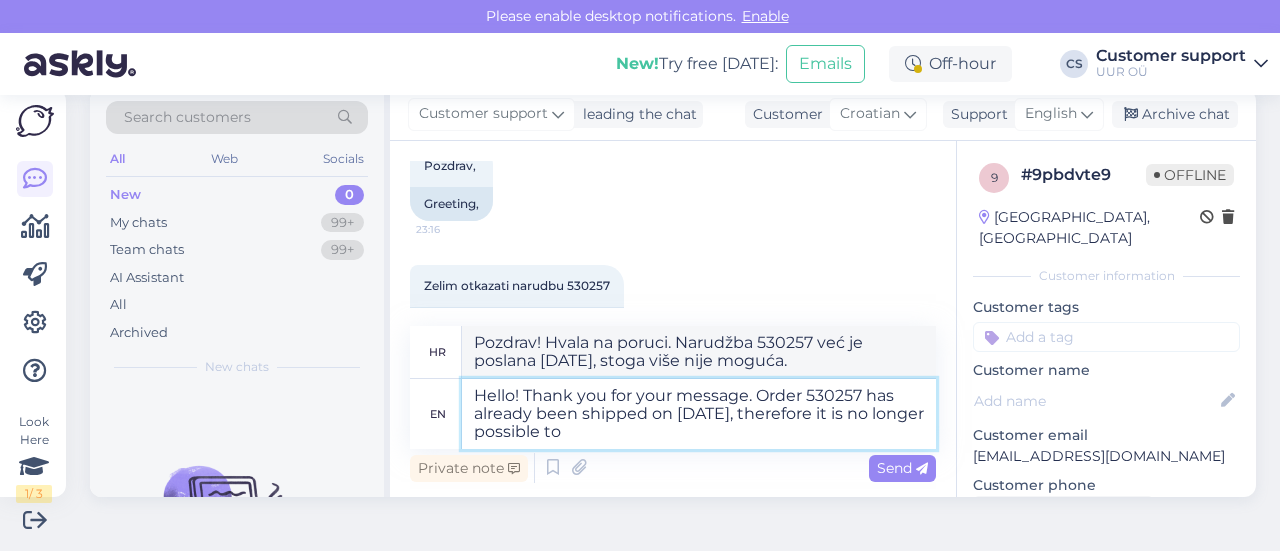 type on "Hello! Thank you for your message. Order 530257 has already been shipped on [DATE], therefore it is no longer possible to c" 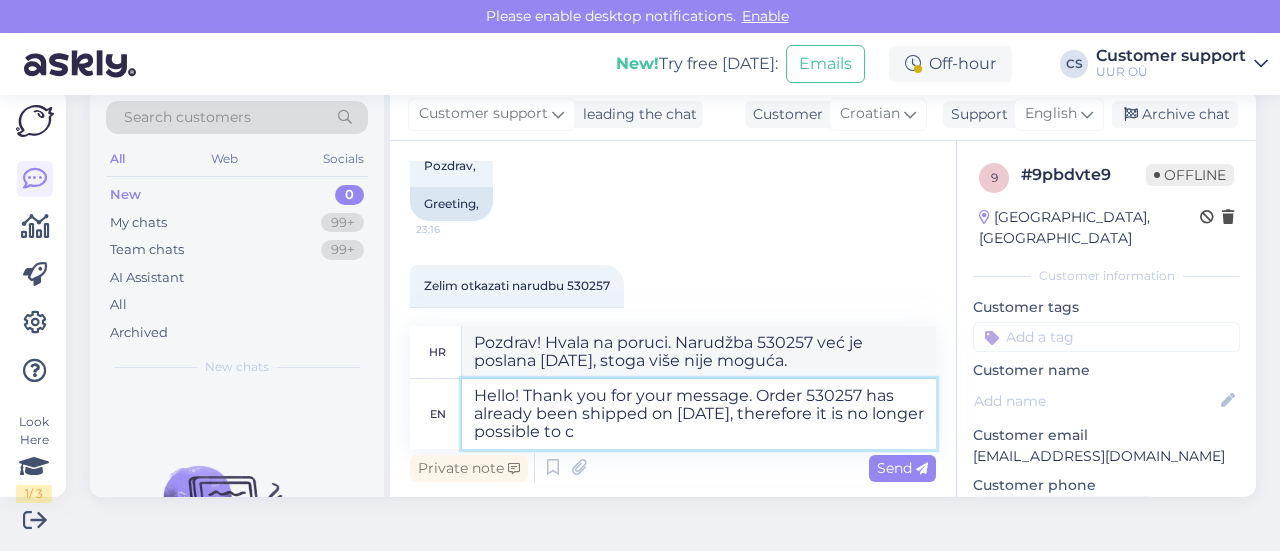 type on "Pozdrav! Hvala na poruci. Narudžba 530257 već je poslana [DATE], stoga više nije moguće" 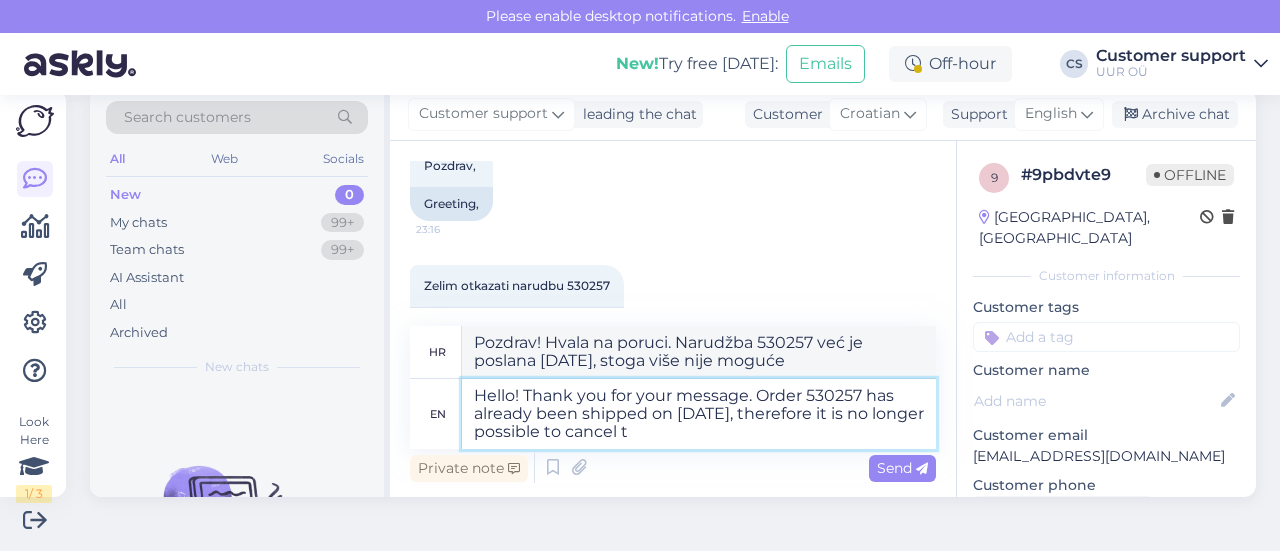 type on "Hello! Thank you for your message. Order 530257 has already been shipped on [DATE], therefore it is no longer possible to cancel th" 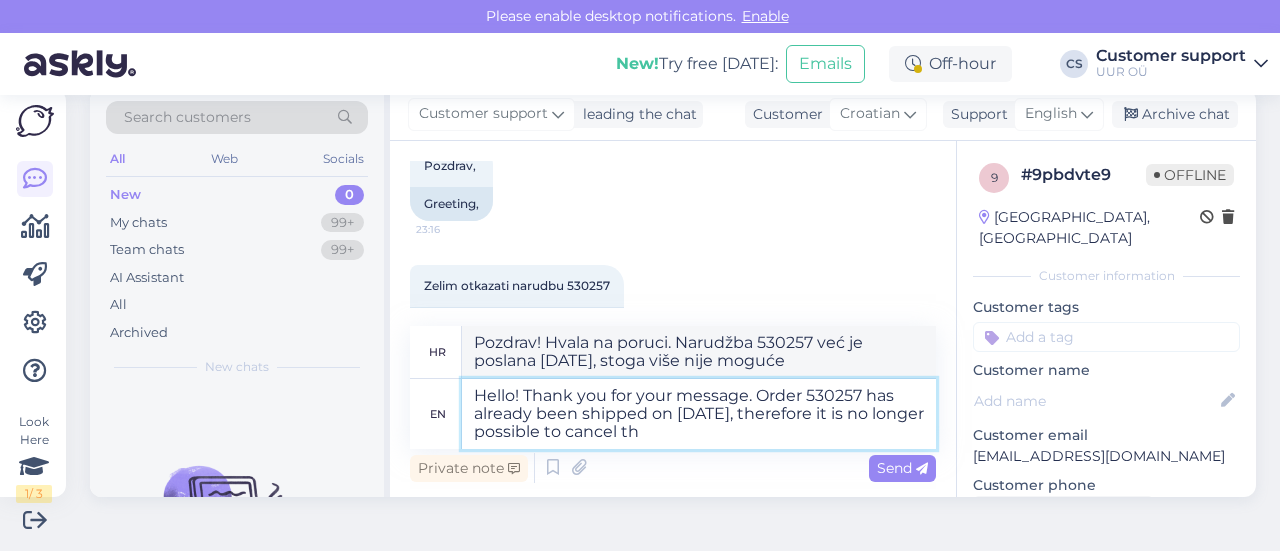 type on "Pozdrav! Hvala na poruci. Narudžba 530257 već je poslana [DATE], stoga je više nije moguće otkazati." 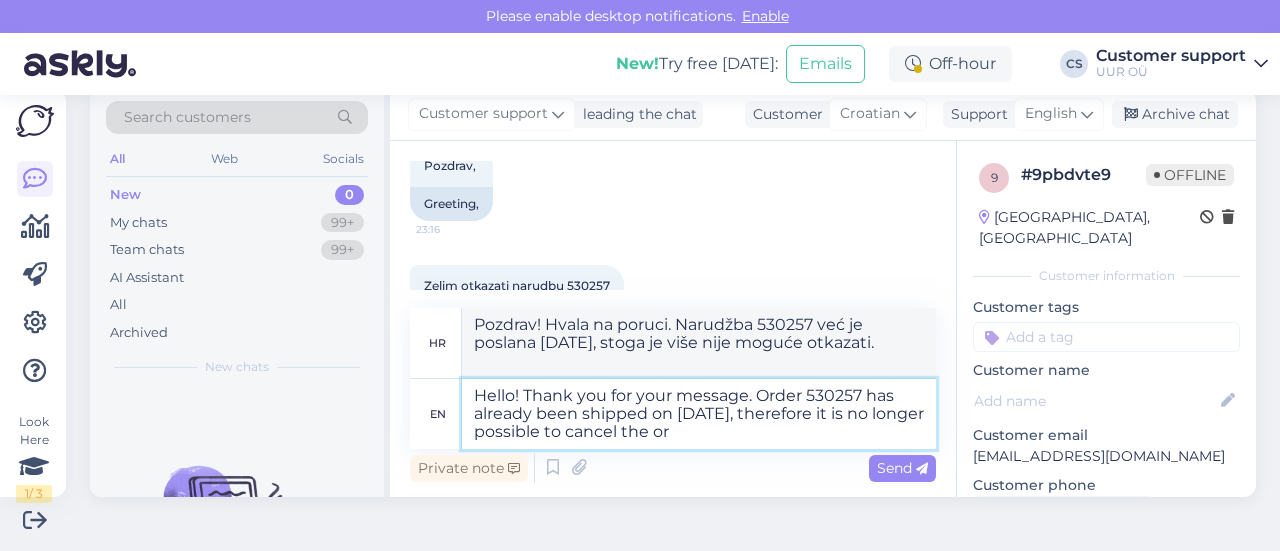 type on "Hello! Thank you for your message. Order 530257 has already been shipped on [DATE], therefore it is no longer possible to cancel the ord" 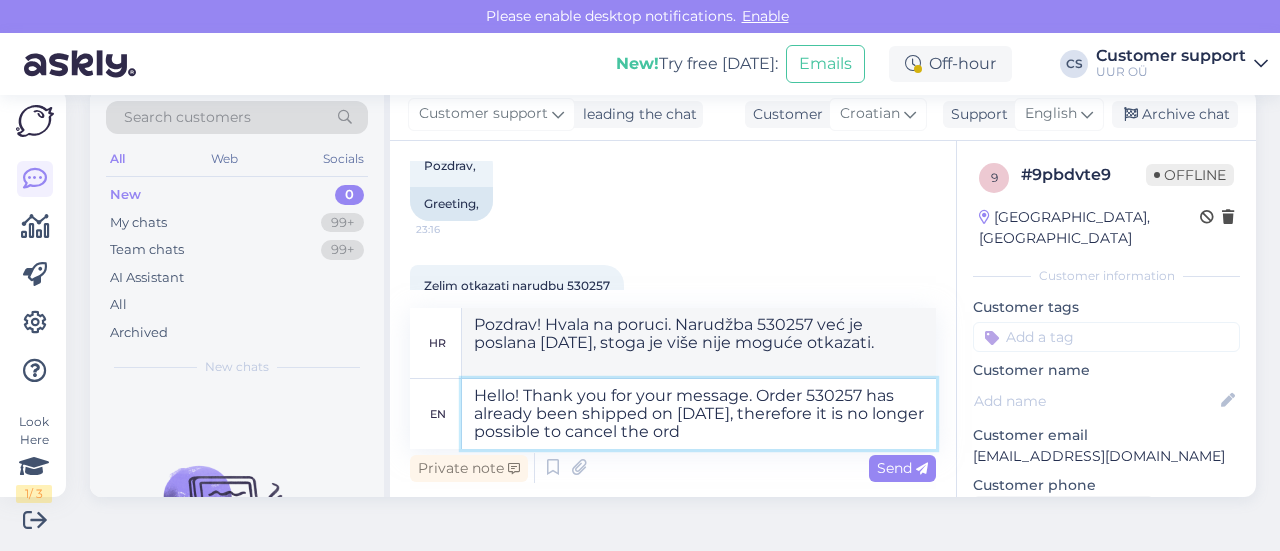 type on "Pozdrav! Hvala na poruci. Narudžba 530257 već je poslana [DATE], stoga više nije moguće otkazati narudžbu." 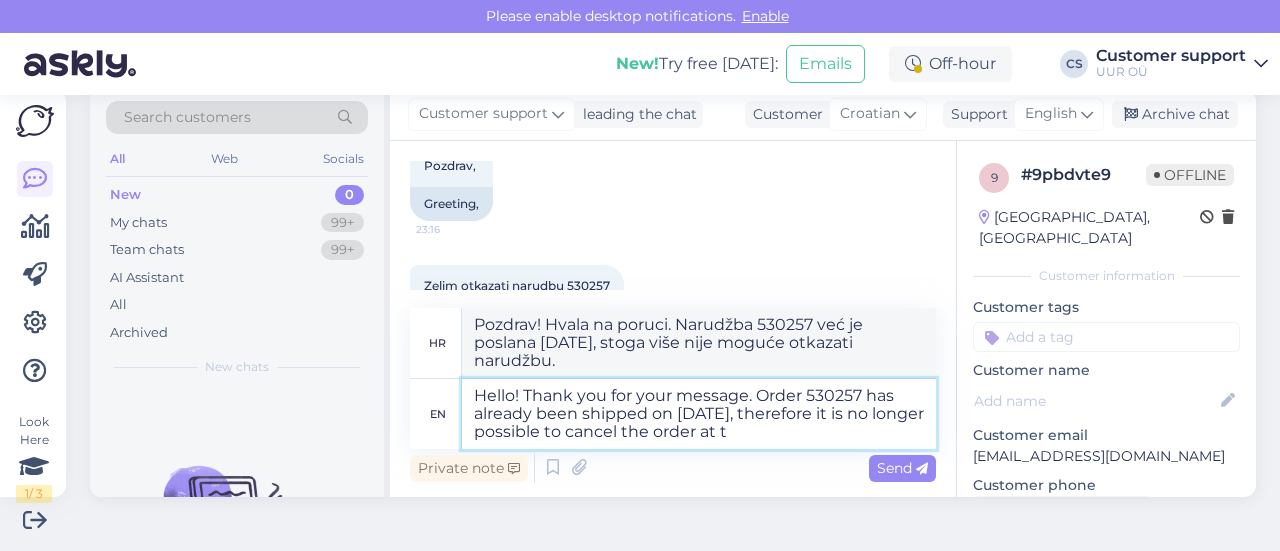 type on "Hello! Thank you for your message. Order 530257 has already been shipped on [DATE], therefore it is no longer possible to cancel the order at th" 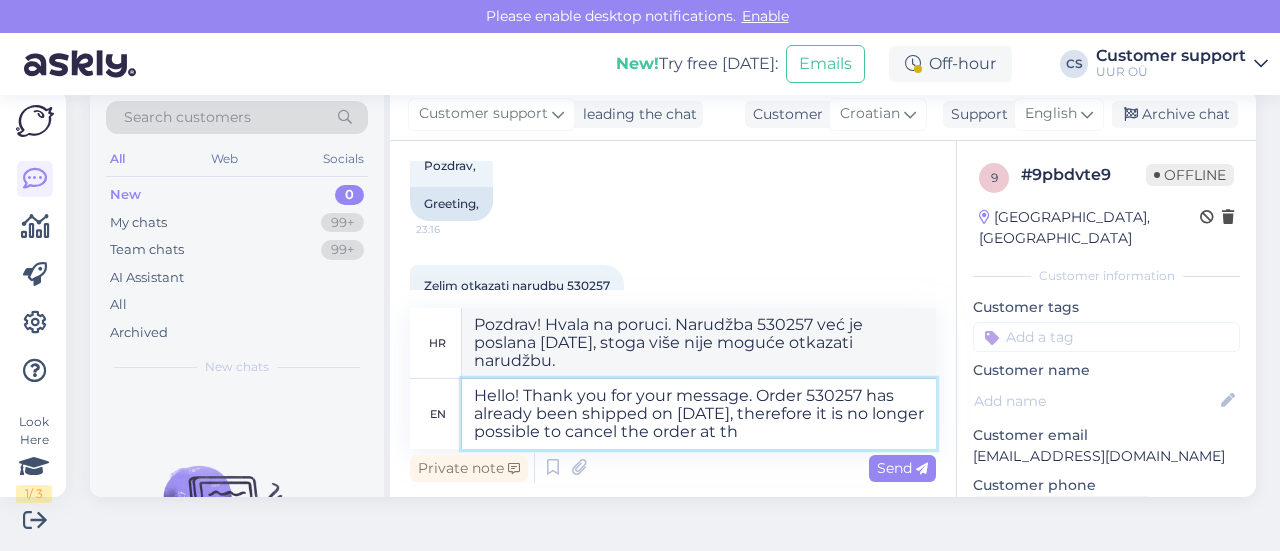 type on "Pozdrav! Hvala na poruci. Narudžba 530257 već je poslana [DATE], stoga više nije moguće otkazati narudžbu na" 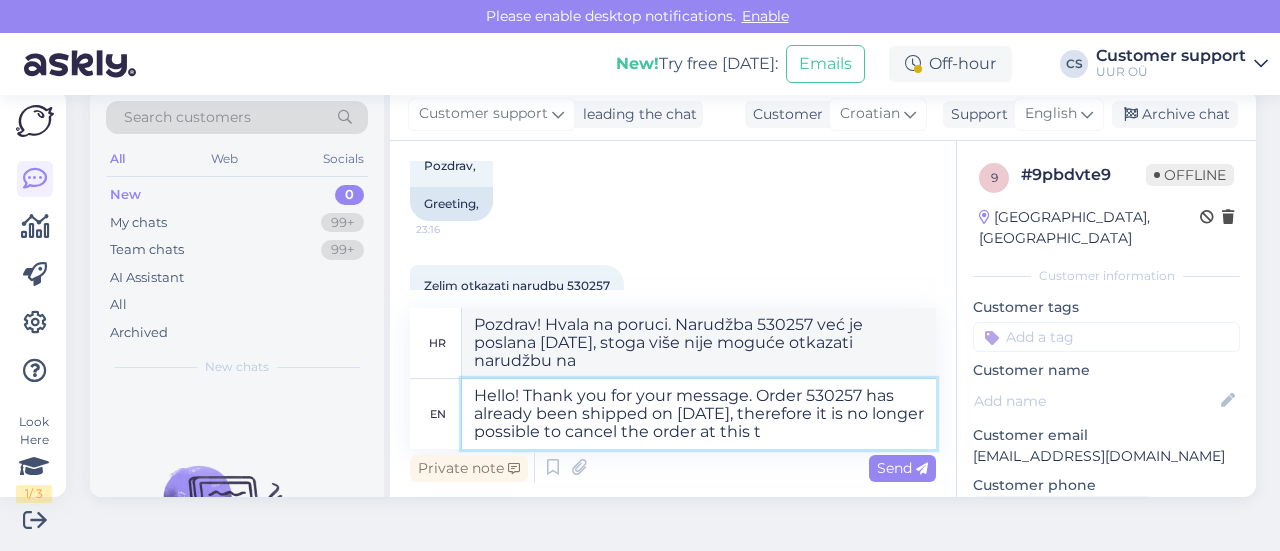 type on "Hello! Thank you for your message. Order 530257 has already been shipped on [DATE], therefore it is no longer possible to cancel the order at this ti" 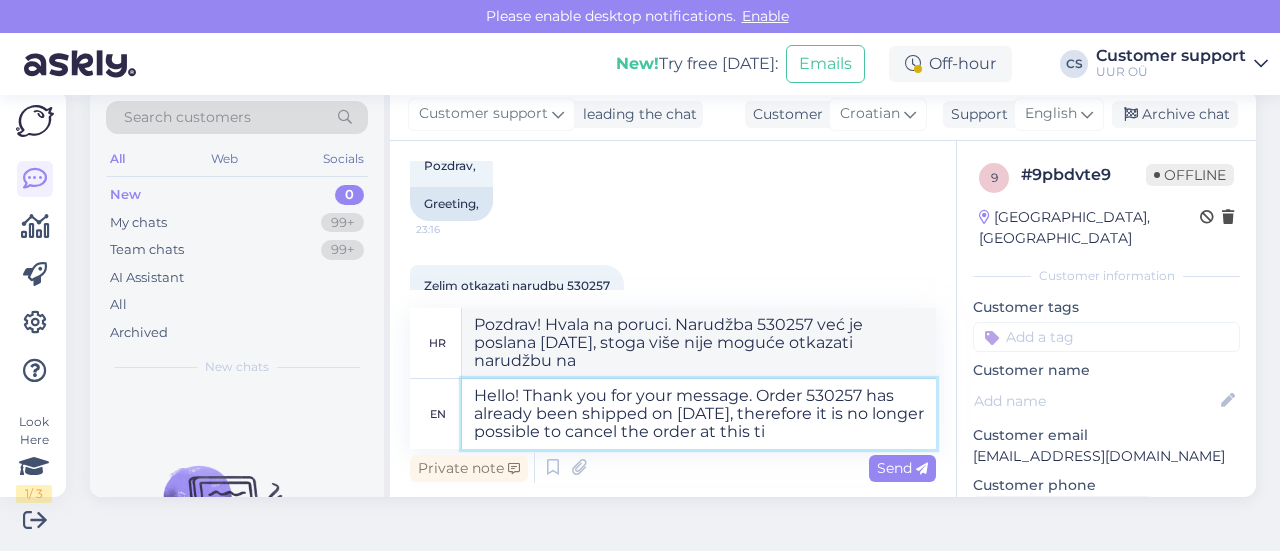 type on "Pozdrav! Hvala na poruci. Narudžba 530257 već je poslana [DATE], stoga više nije moguće otkazati narudžbu u ovom trenutku." 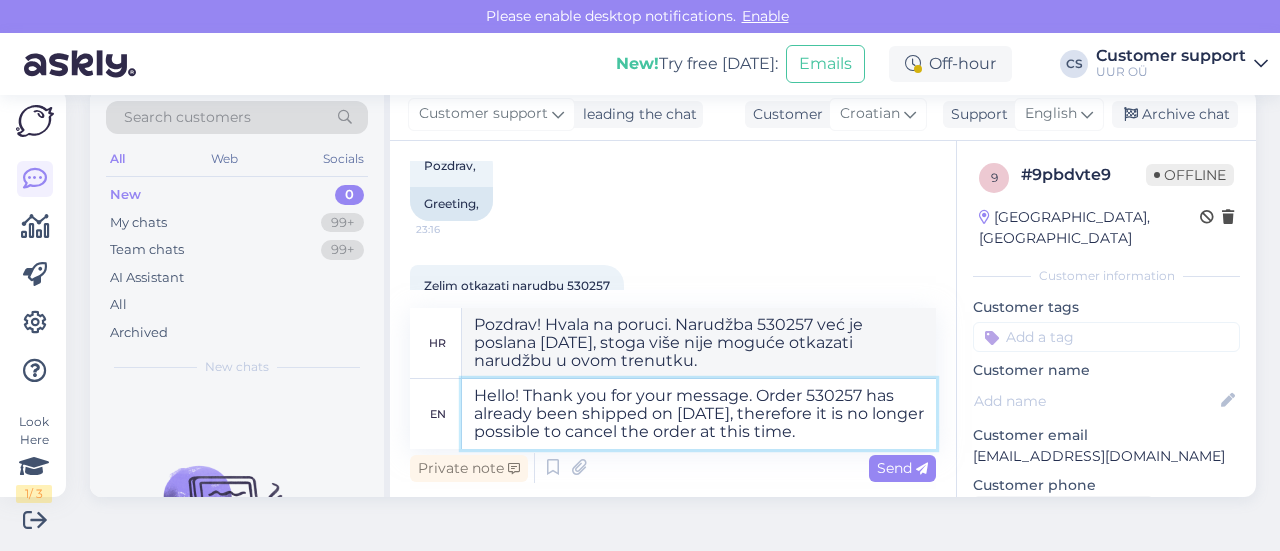 type on "Hello! Thank you for your message. Order 530257 has already been shipped on [DATE], therefore it is no longer possible to cancel the order at this time." 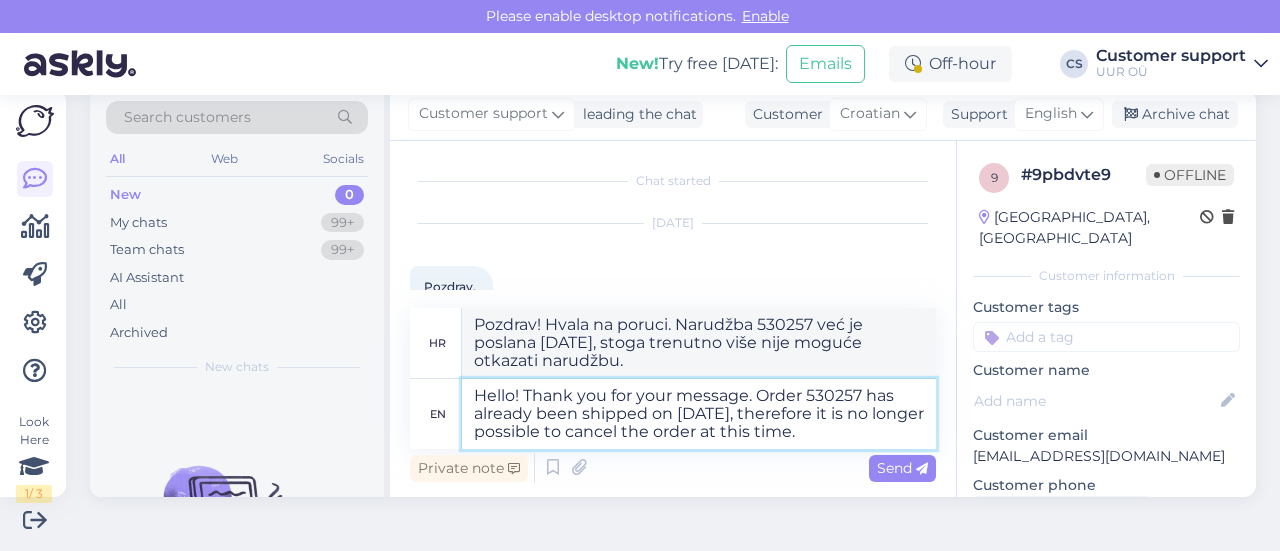 scroll, scrollTop: 194, scrollLeft: 0, axis: vertical 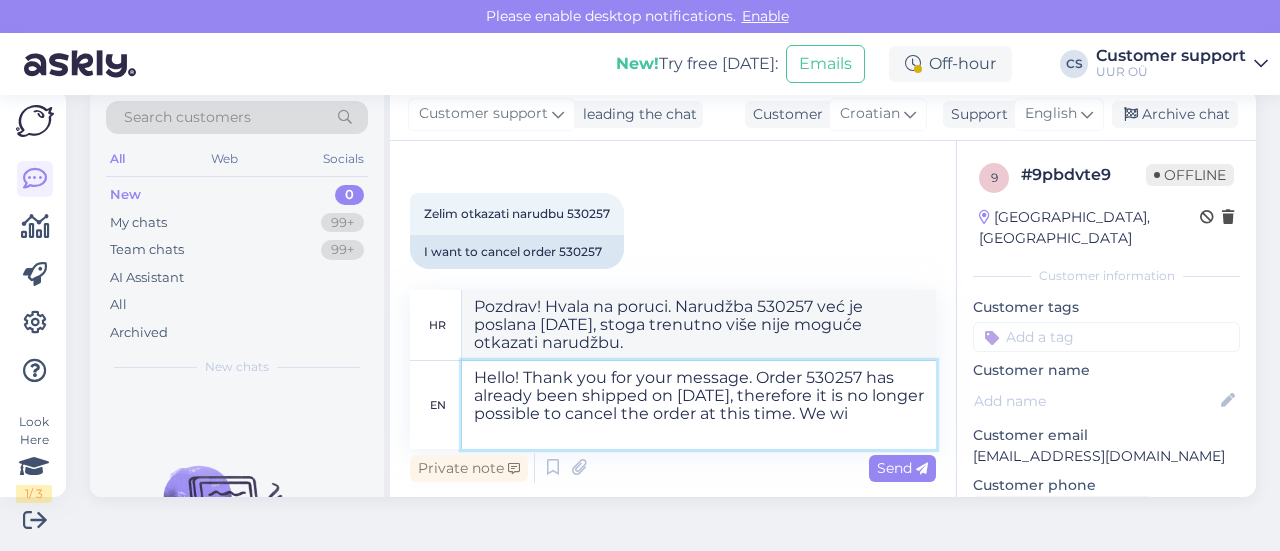 type on "Hello! Thank you for your message. Order 530257 has already been shipped on [DATE], therefore it is no longer possible to cancel the order at this time. We wil" 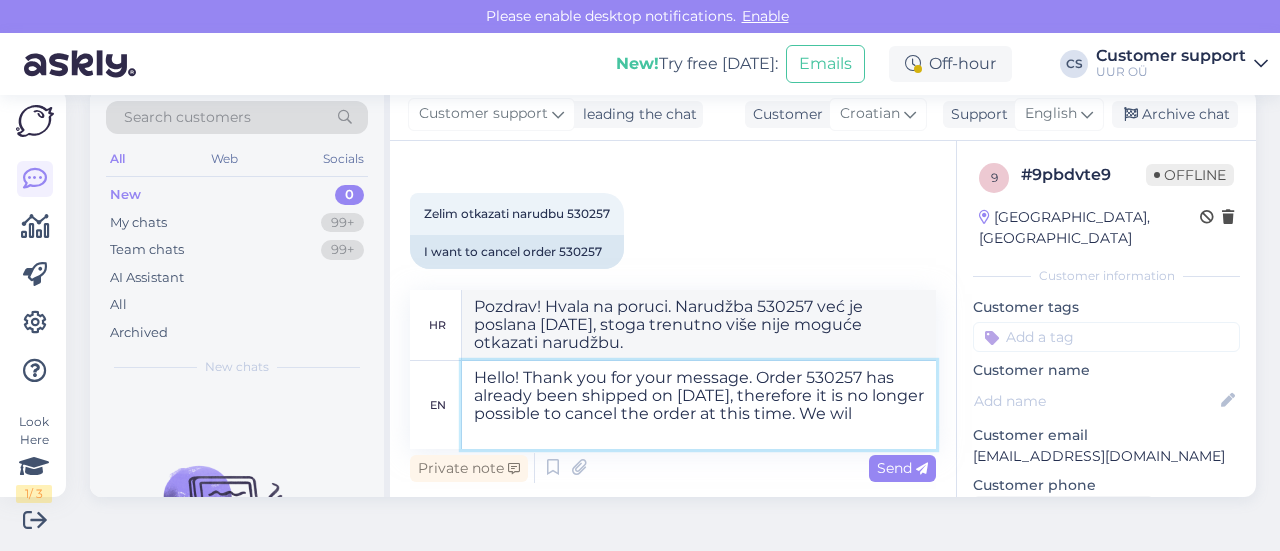 type on "Pozdrav! Hvala na poruci. Narudžba 530257 već je poslana [DATE], stoga trenutno više nije moguće otkazati narudžbu. Mi" 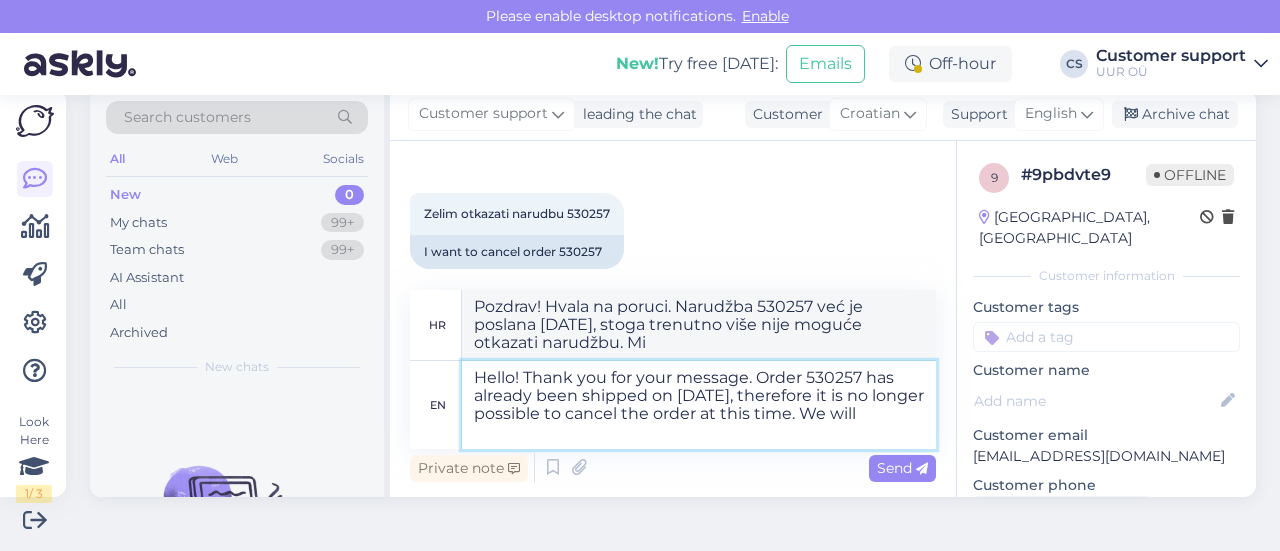 type on "Hello! Thank you for your message. Order 530257 has already been shipped on [DATE], therefore it is no longer possible to cancel the order at this time. We will" 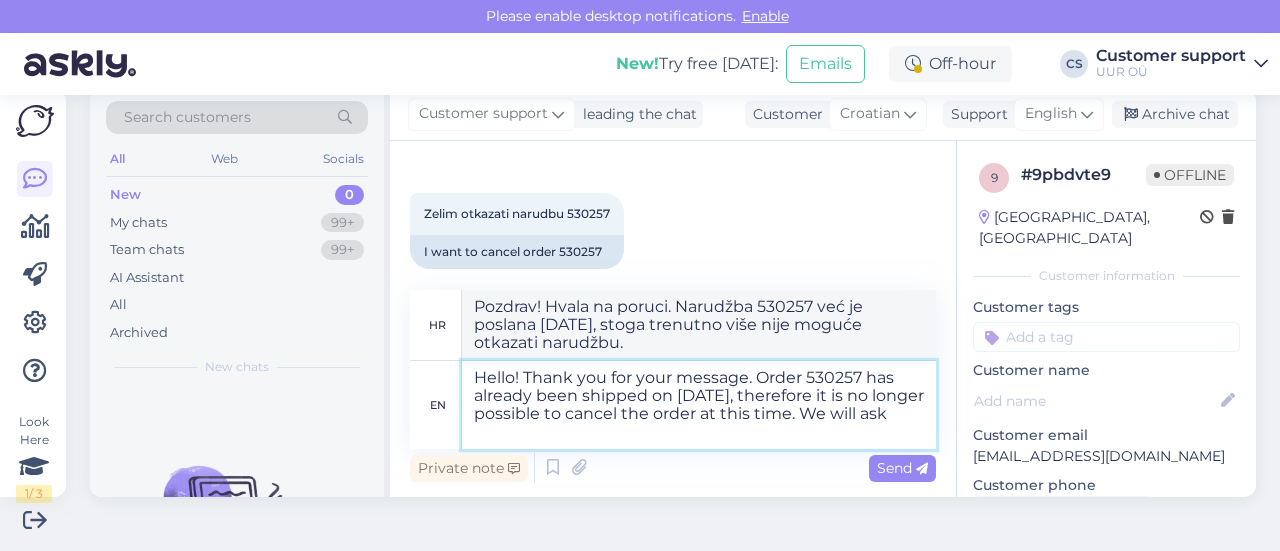 type on "Hello! Thank you for your message. Order 530257 has already been shipped on [DATE], therefore it is no longer possible to cancel the order at this time. We will ask o" 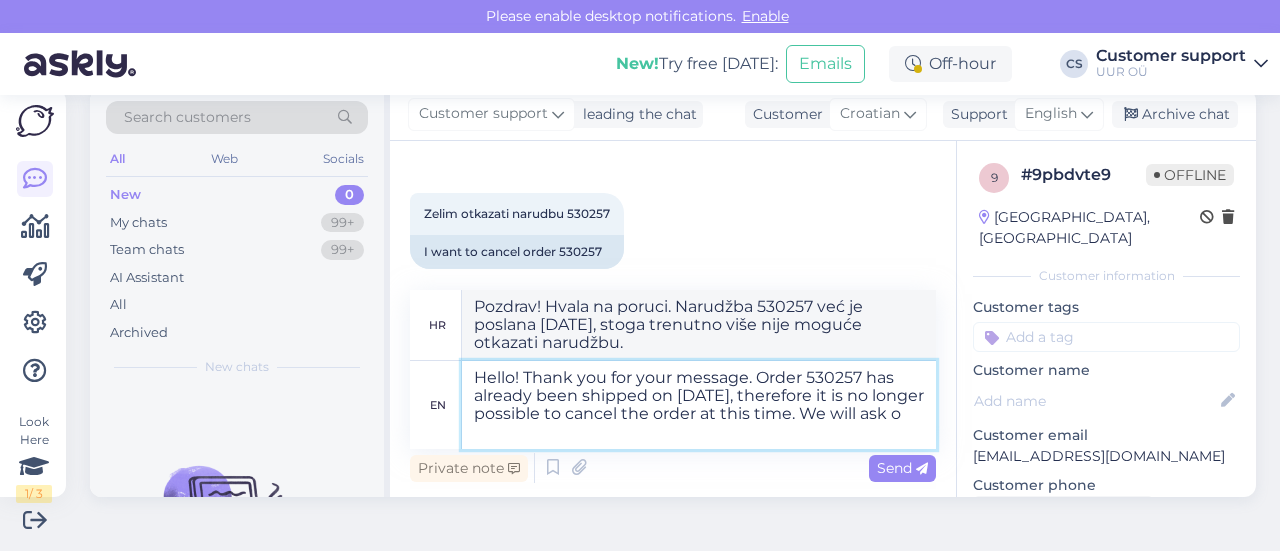 type on "Pozdrav! Hvala na poruci. Narudžba 530257 već je poslana [DATE], stoga trenutno više nije moguće otkazati narudžbu. Zamolit ćemo" 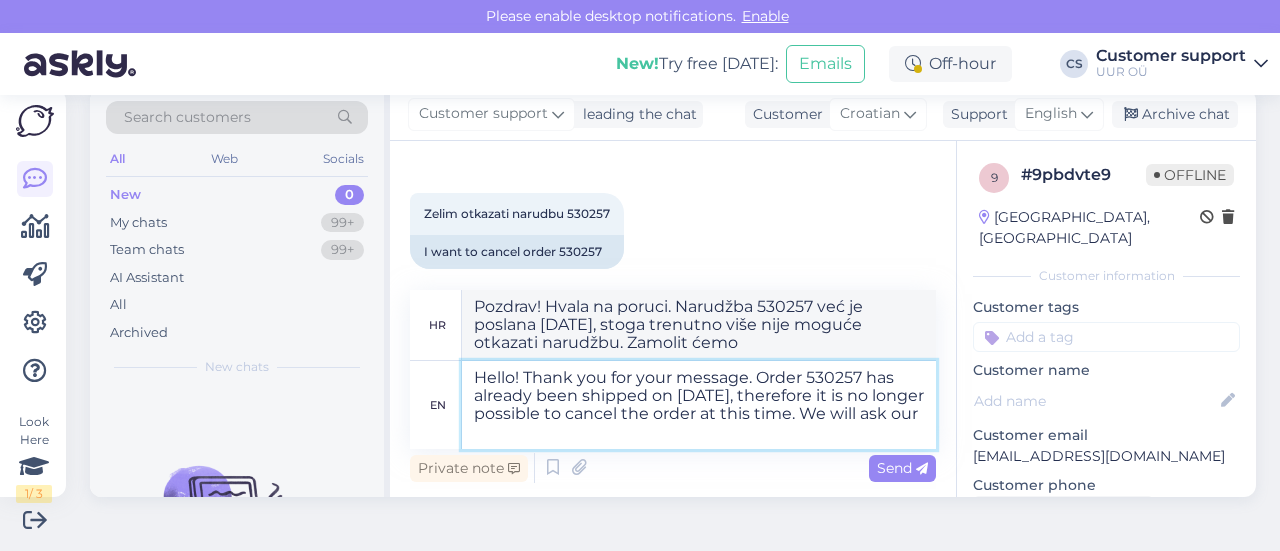 type on "Hello! Thank you for your message. Order 530257 has already been shipped on [DATE], therefore it is no longer possible to cancel the order at this time. We will ask our s" 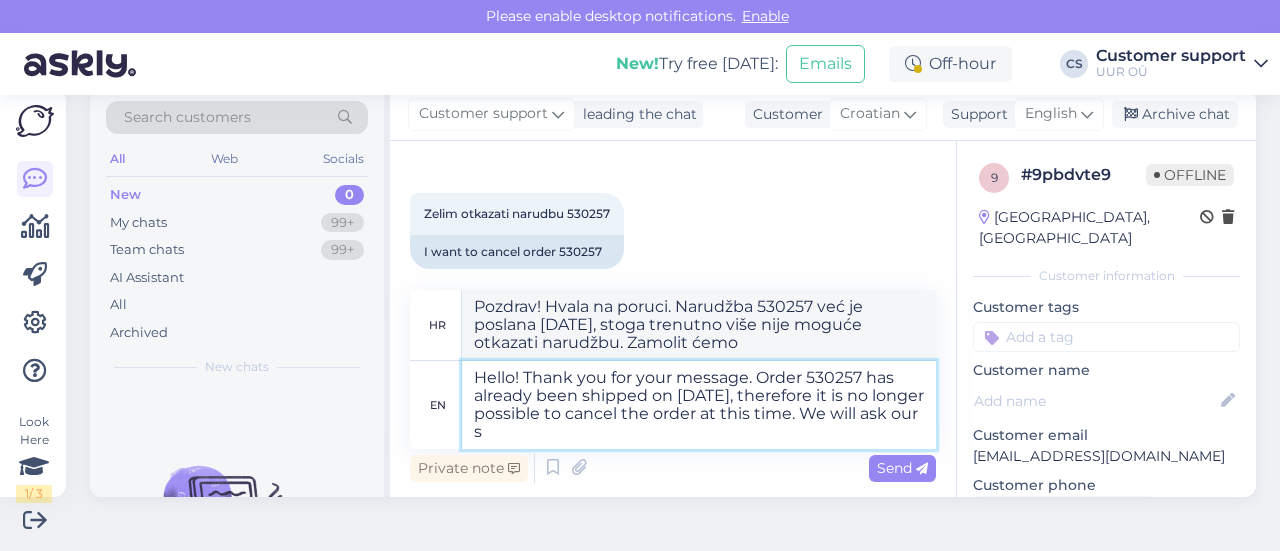type on "Pozdrav! Hvala na poruci. Narudžba 530257 već je poslana [DATE], stoga trenutno više nije moguće otkazati narudžbu. Zamolit ćemo naše" 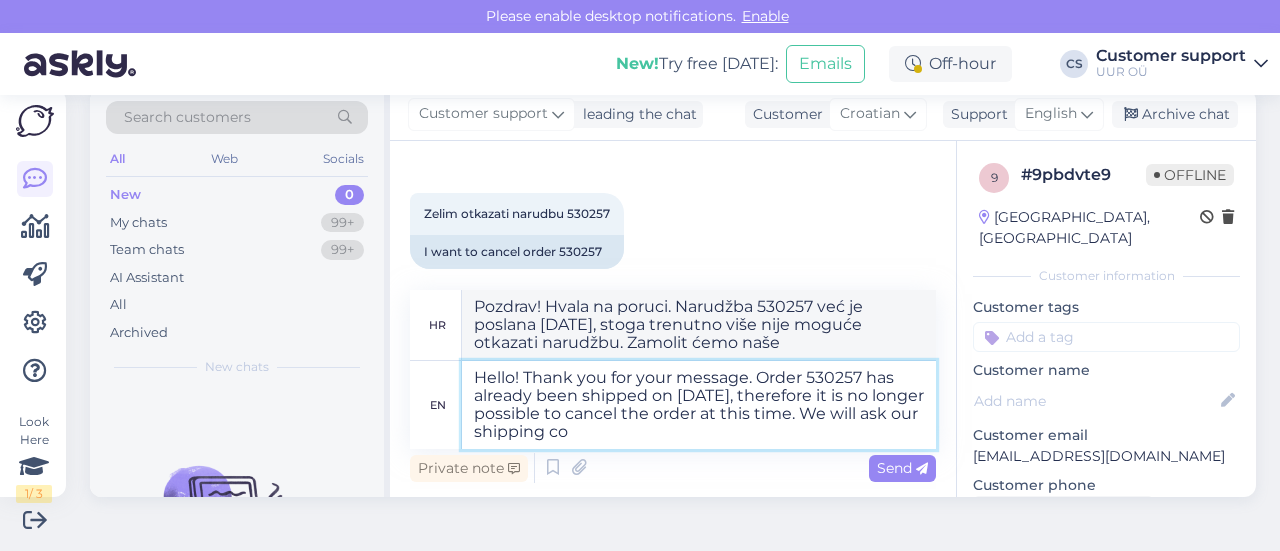 type on "Hello! Thank you for your message. Order 530257 has already been shipped on [DATE], therefore it is no longer possible to cancel the order at this time. We will ask our shipping com" 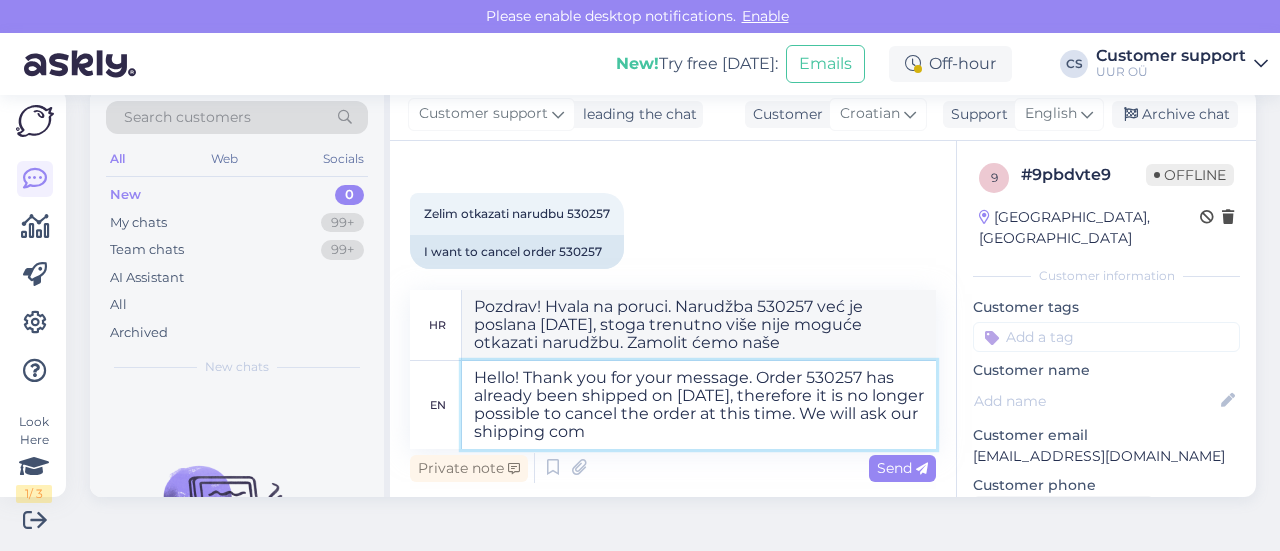 type on "Pozdrav! Hvala na poruci. Narudžba 530257 već je poslana [DATE], stoga trenutno više nije moguće otkazati narudžbu. Zamolit ćemo naše dostavne službe" 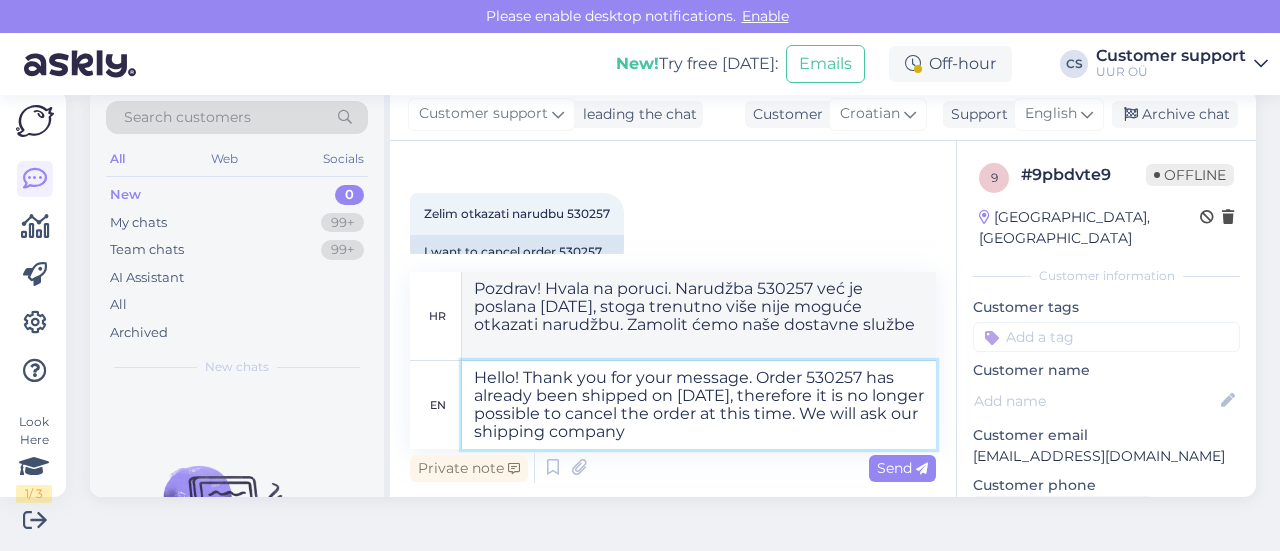 type on "Hello! Thank you for your message. Order 530257 has already been shipped on [DATE], therefore it is no longer possible to cancel the order at this time. We will ask our shipping company i" 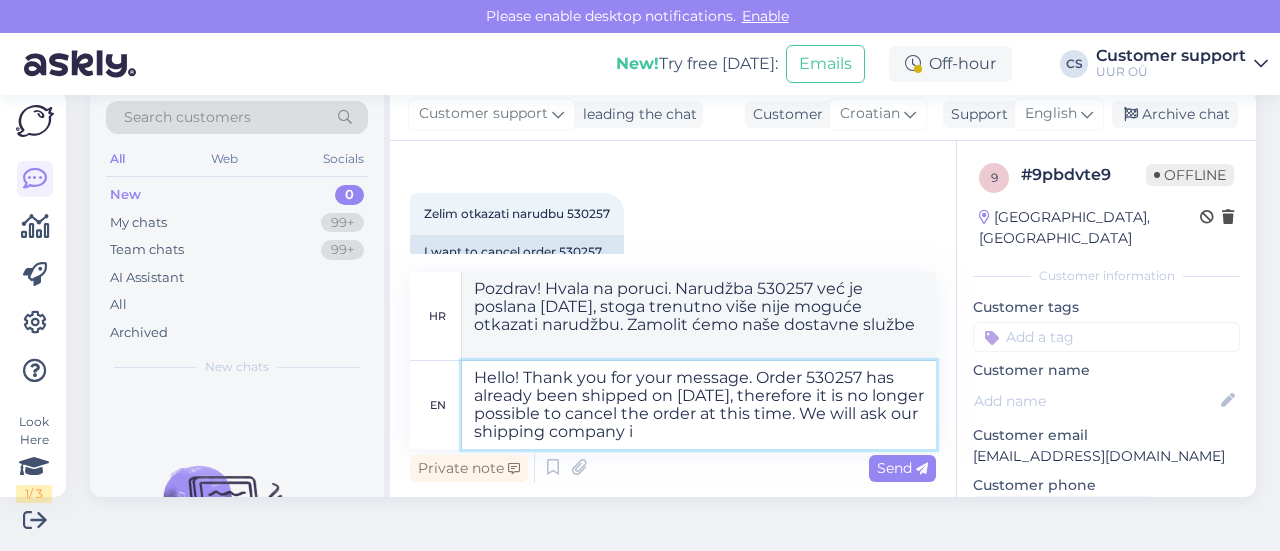 type on "Pozdrav! Hvala na poruci. Narudžba 530257 već je poslana [DATE], stoga trenutno više nije moguće otkazati narudžbu. Zamolit ćemo našu dostavnu tvrtku" 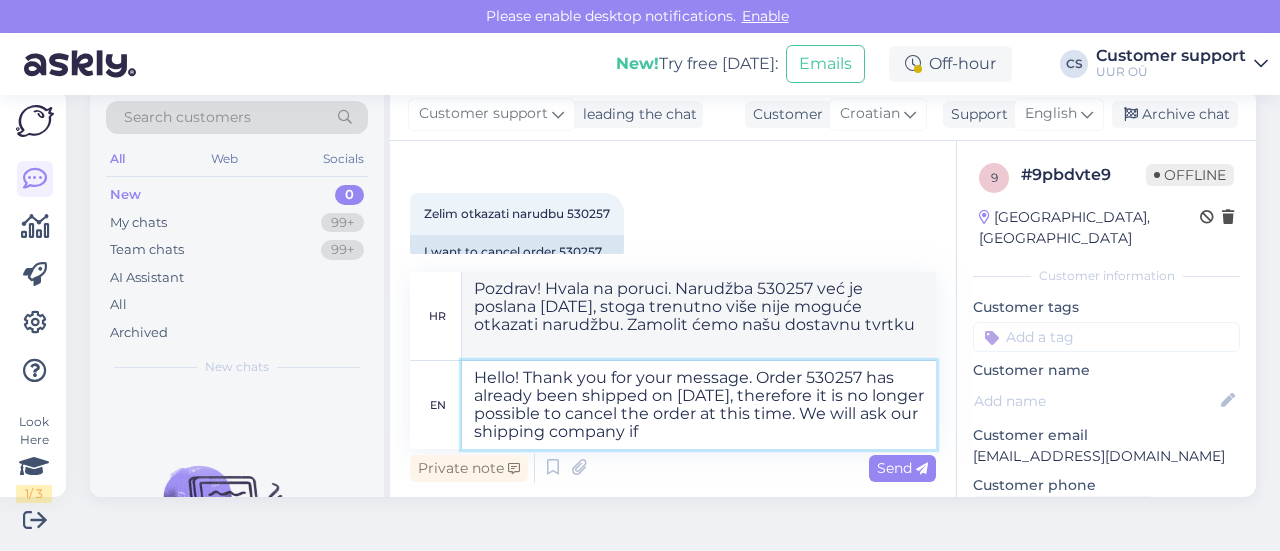 type on "Hello! Thank you for your message. Order 530257 has already been shipped on [DATE], therefore it is no longer possible to cancel the order at this time. We will ask our shipping company if" 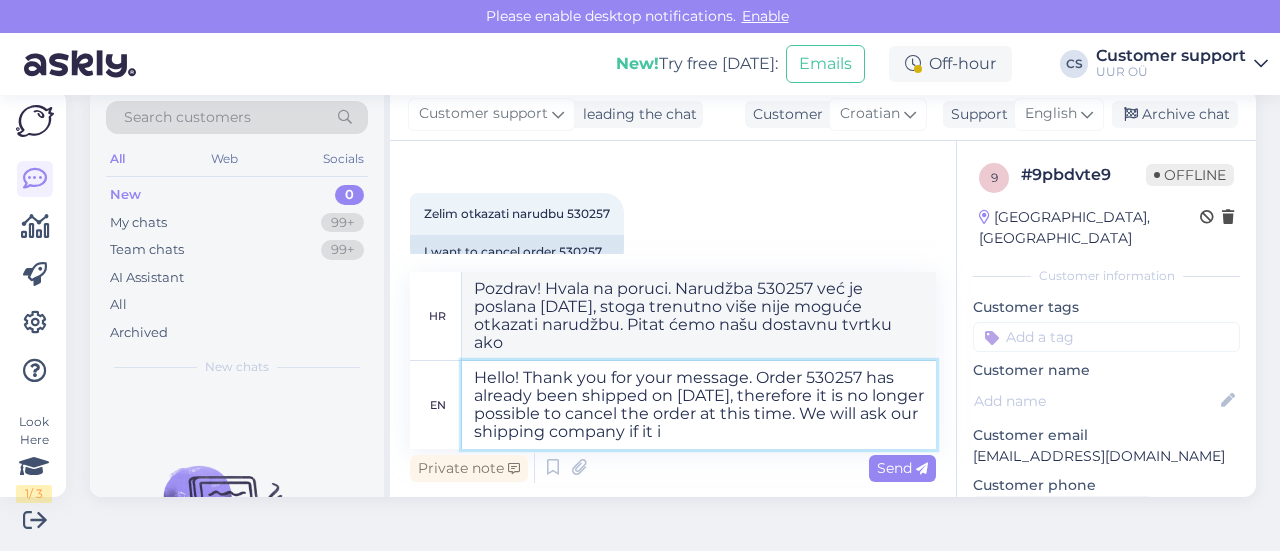 type on "Hello! Thank you for your message. Order 530257 has already been shipped on [DATE], therefore it is no longer possible to cancel the order at this time. We will ask our shipping company if it is" 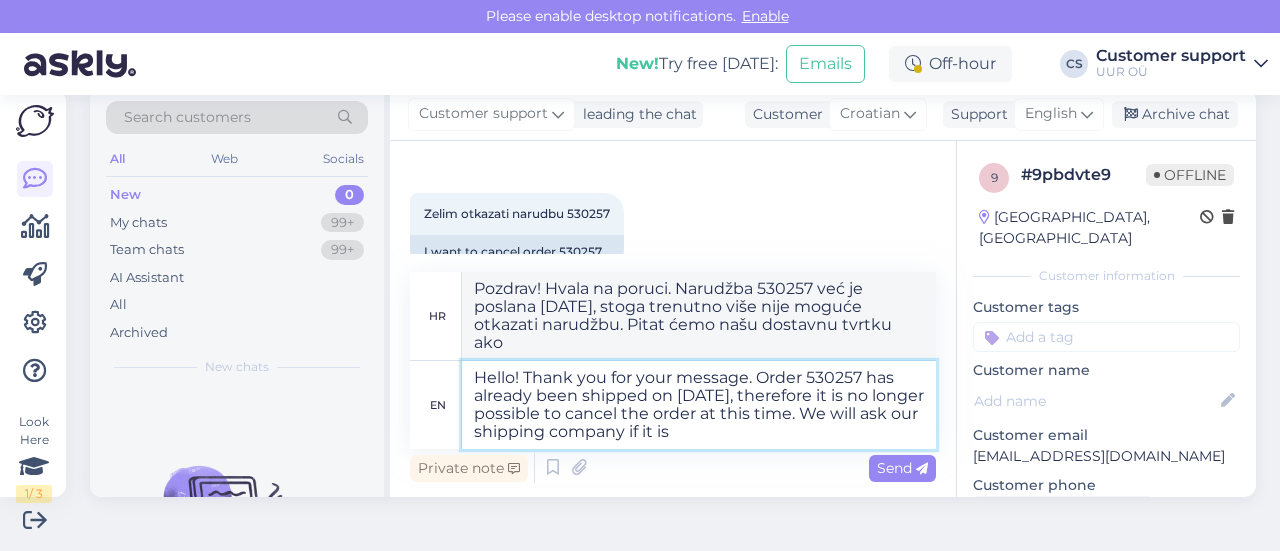 type on "Pozdrav! Hvala na poruci. Narudžba 530257 već je poslana [DATE], stoga trenutno više nije moguće otkazati narudžbu. Pitat ćemo našu dostavnu tvrtku je li" 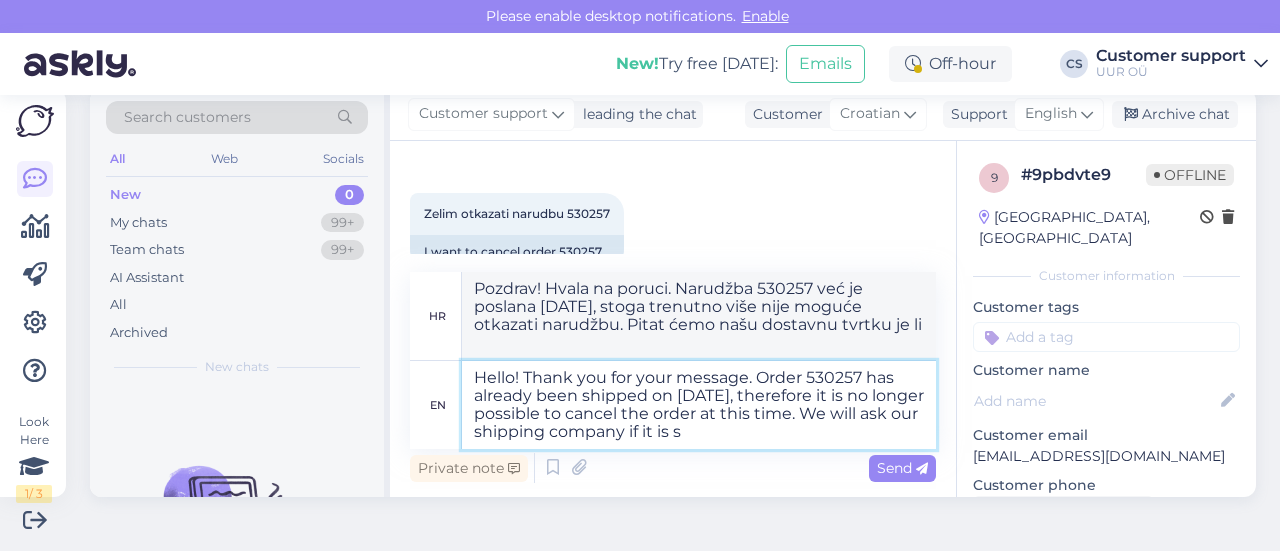 type on "Hello! Thank you for your message. Order 530257 has already been shipped on [DATE], therefore it is no longer possible to cancel the order at this time. We will ask our shipping company if it is st" 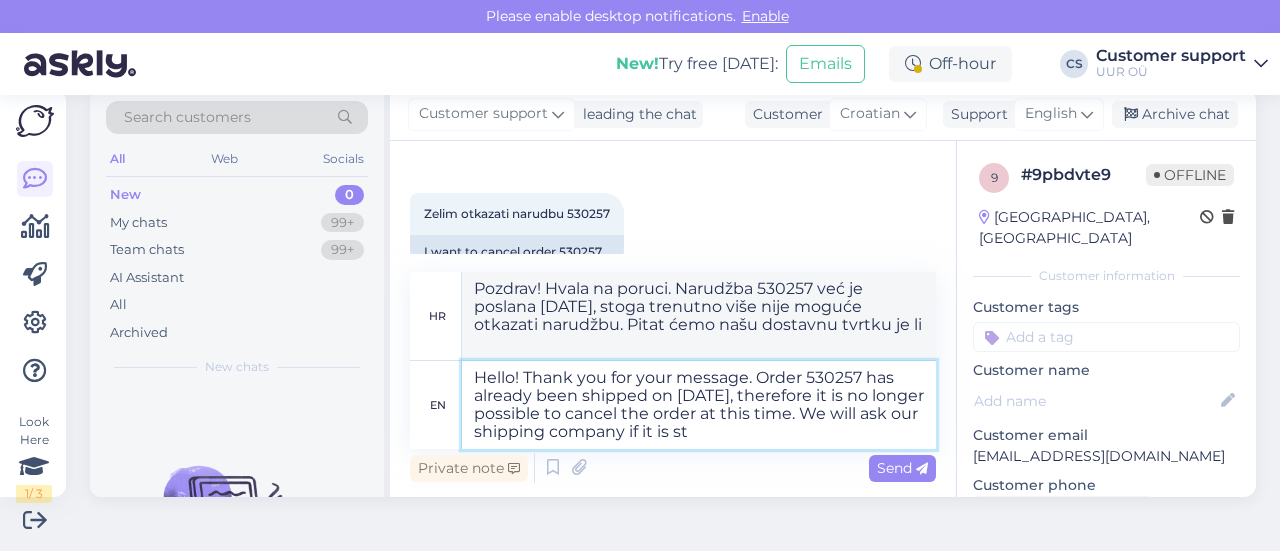 type on "Pozdrav! Hvala na poruci. Narudžba 530257 već je poslana [DATE], stoga je trenutno više nije moguće otkazati. Pitat ćemo našu dostavnu tvrtku je li" 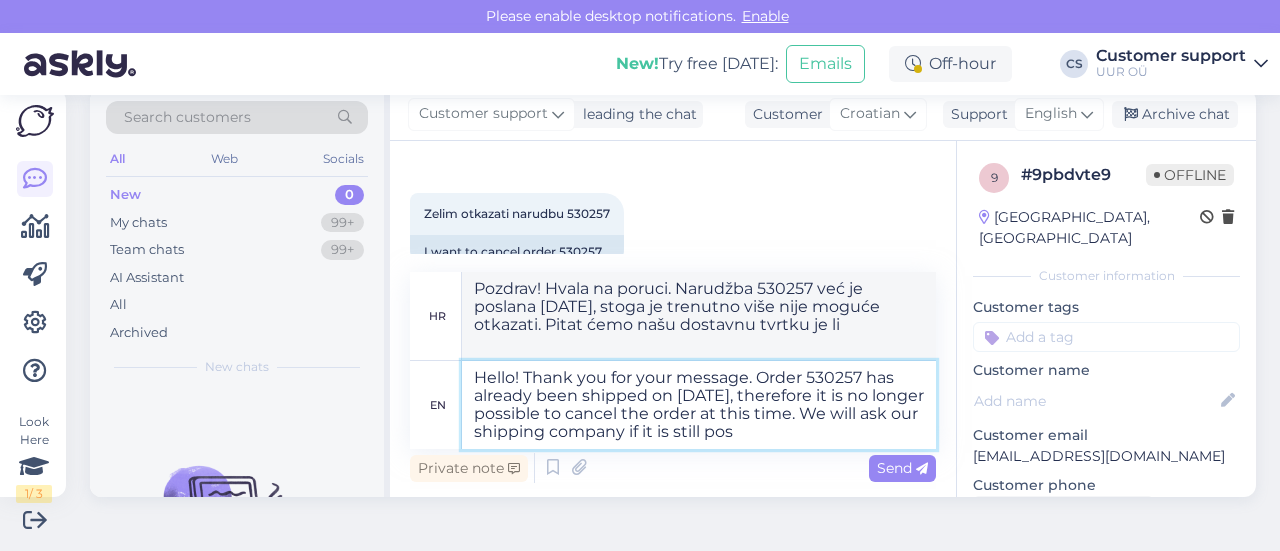 type on "Hello! Thank you for your message. Order 530257 has already been shipped on [DATE], therefore it is no longer possible to cancel the order at this time. We will ask our shipping company if it is still poss" 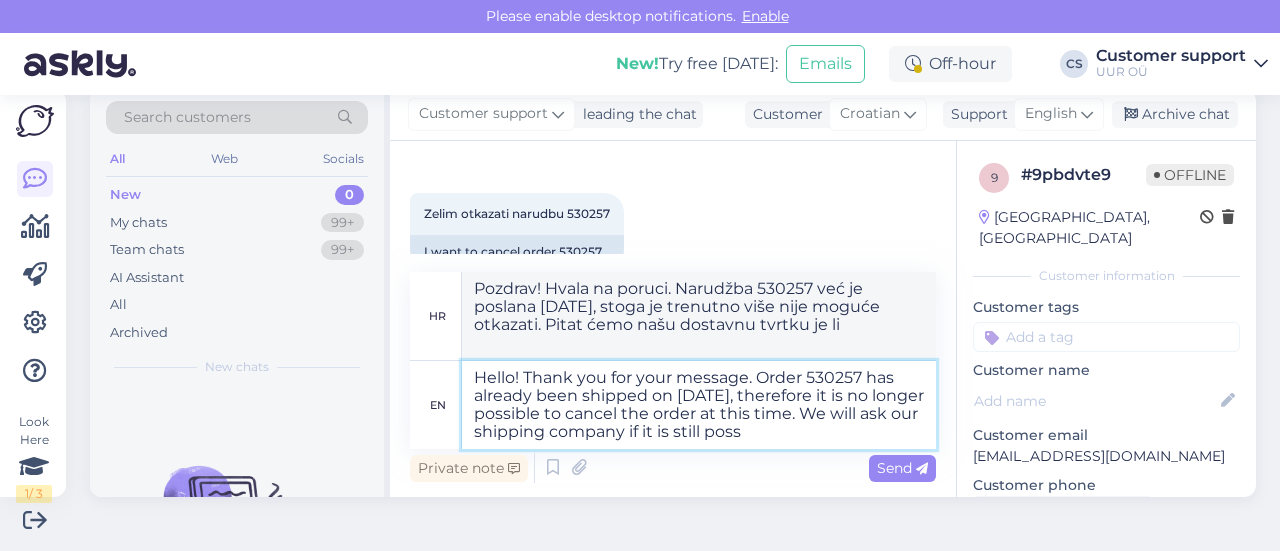 type on "Pozdrav! Hvala na poruci. Narudžba 530257 već je poslana [DATE], stoga je trenutno nije moguće otkazati. Pitat ćemo našu dostavnu tvrtku je li još uvijek" 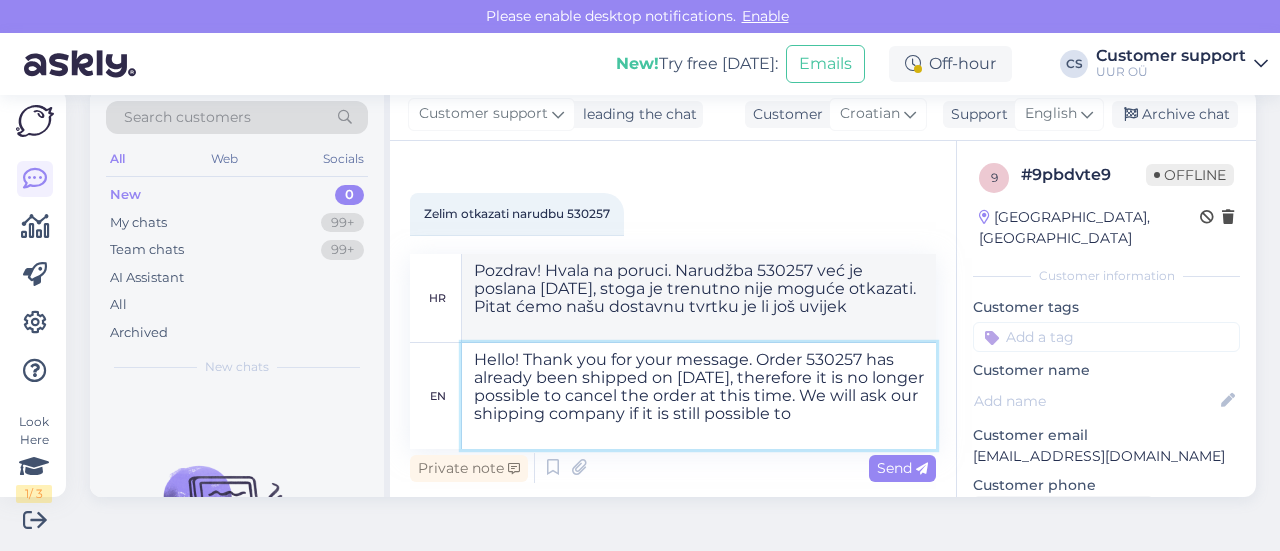 type on "Hello! Thank you for your message. Order 530257 has already been shipped on [DATE], therefore it is no longer possible to cancel the order at this time. We will ask our shipping company if it is still possible to" 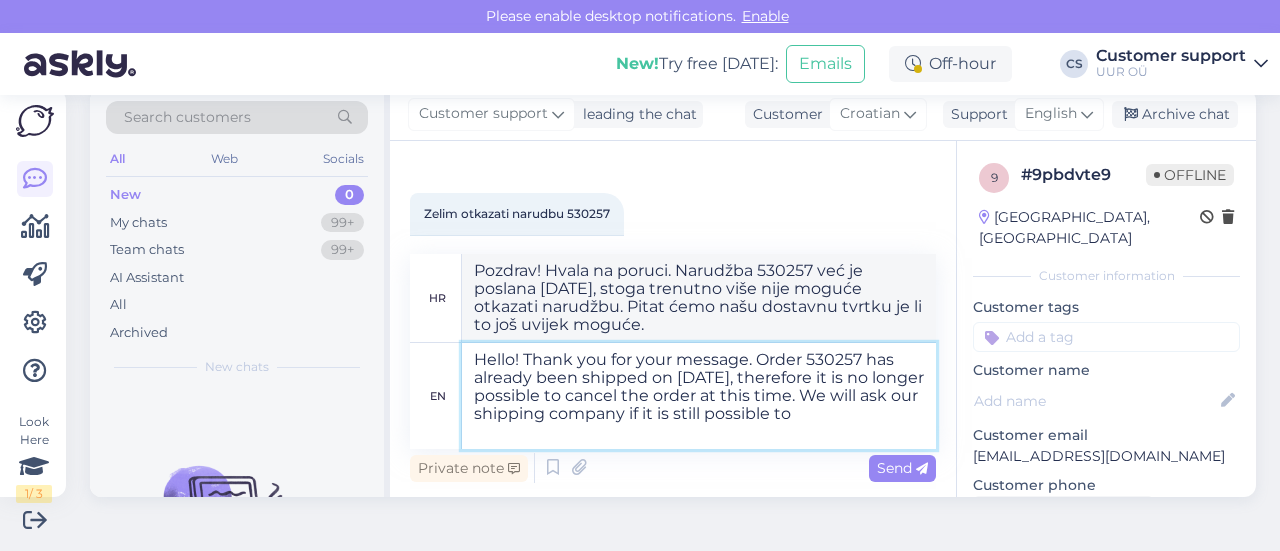 type on "Hello! Thank you for your message. Order 530257 has already been shipped on [DATE], therefore it is no longer possible to cancel the order at this time. We will ask our shipping company if it is still possible to s" 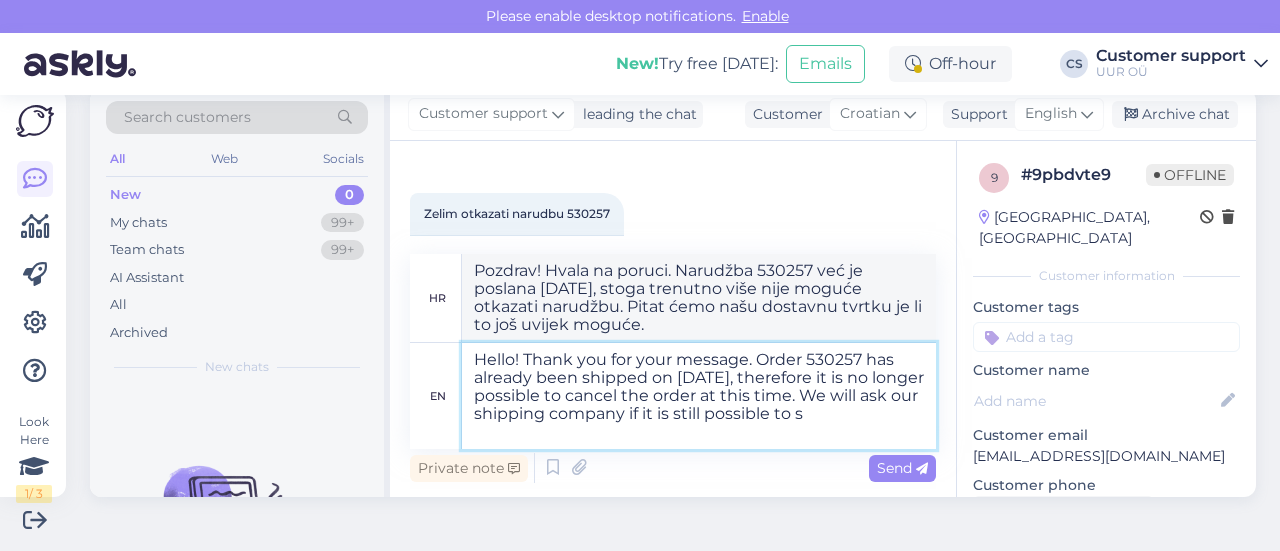 type on "Pozdrav! Hvala na poruci. Narudžba 530257 već je poslana [DATE], stoga trenutno više nije moguće otkazati narudžbu. Pitat ćemo našu dostavnu tvrtku je li još uvijek moguće" 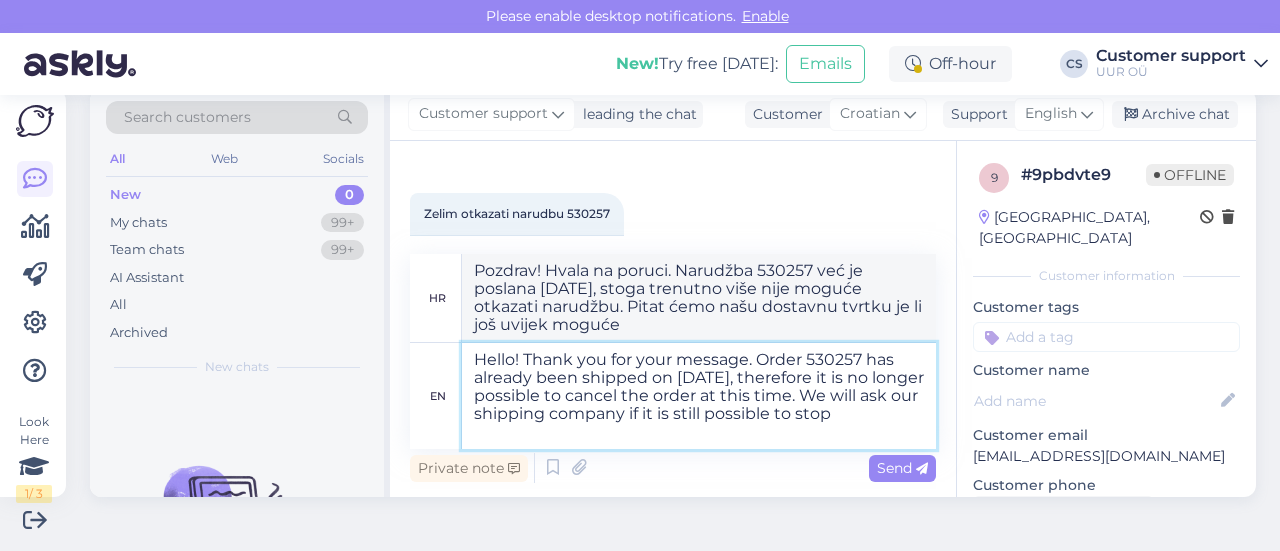 type on "Hello! Thank you for your message. Order 530257 has already been shipped on [DATE], therefore it is no longer possible to cancel the order at this time. We will ask our shipping company if it is still possible to stop" 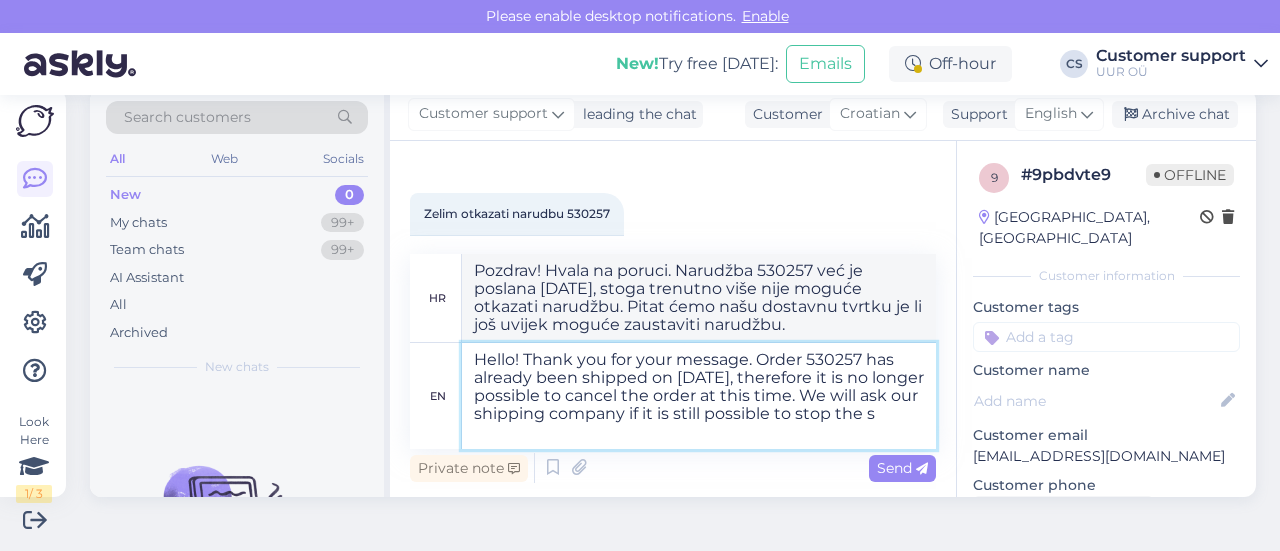type on "Hello! Thank you for your message. Order 530257 has already been shipped on [DATE], therefore it is no longer possible to cancel the order at this time. We will ask our shipping company if it is still possible to stop the sh" 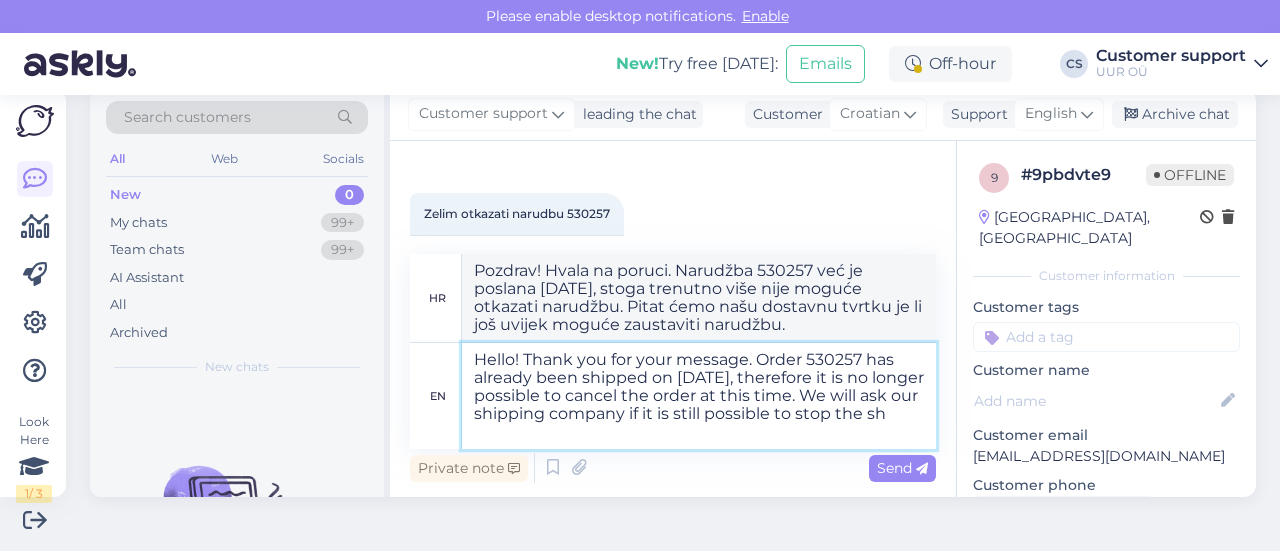 type on "Pozdrav! Hvala na poruci. Narudžba 530257 već je poslana [DATE], stoga trenutno više nije moguće otkazati narudžbu. Pitat ćemo našu dostavnu tvrtku je li još uvijek moguće zaustaviti" 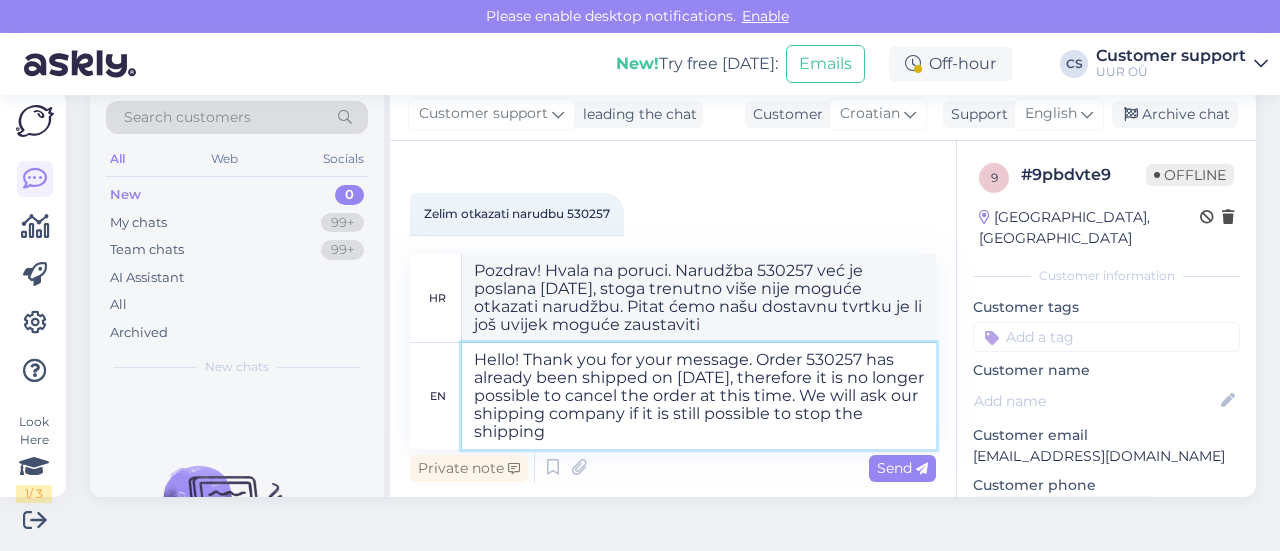 type on "Hello! Thank you for your message. Order 530257 has already been shipped on [DATE], therefore it is no longer possible to cancel the order at this time. We will ask our shipping company if it is still possible to stop the shipping" 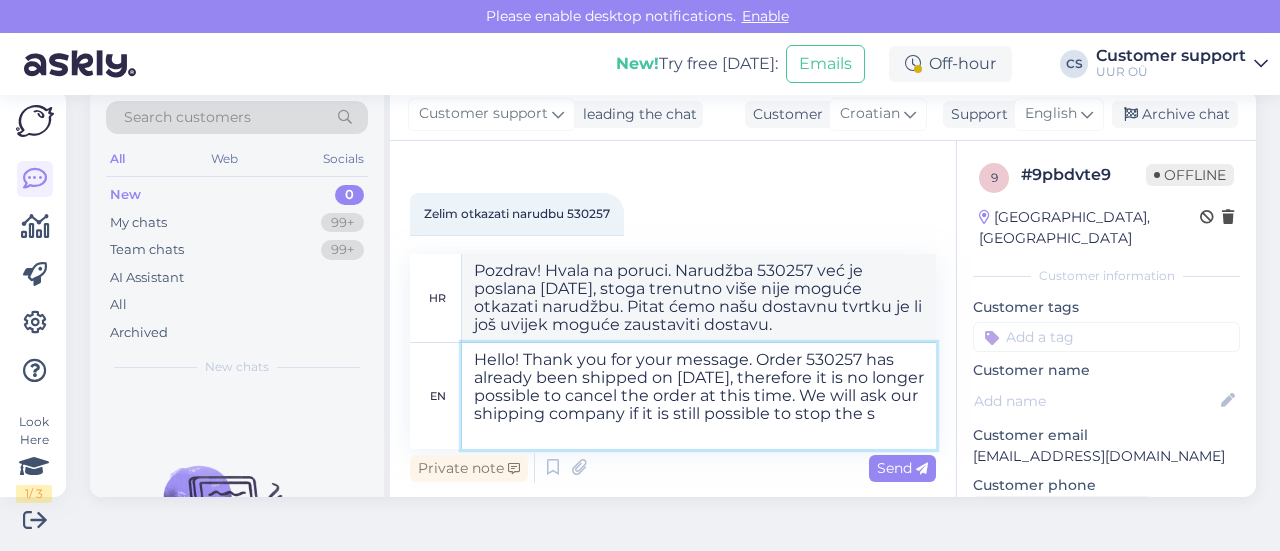 type on "Hello! Thank you for your message. Order 530257 has already been shipped on [DATE], therefore it is no longer possible to cancel the order at this time. We will ask our shipping company if it is still possible to stop the" 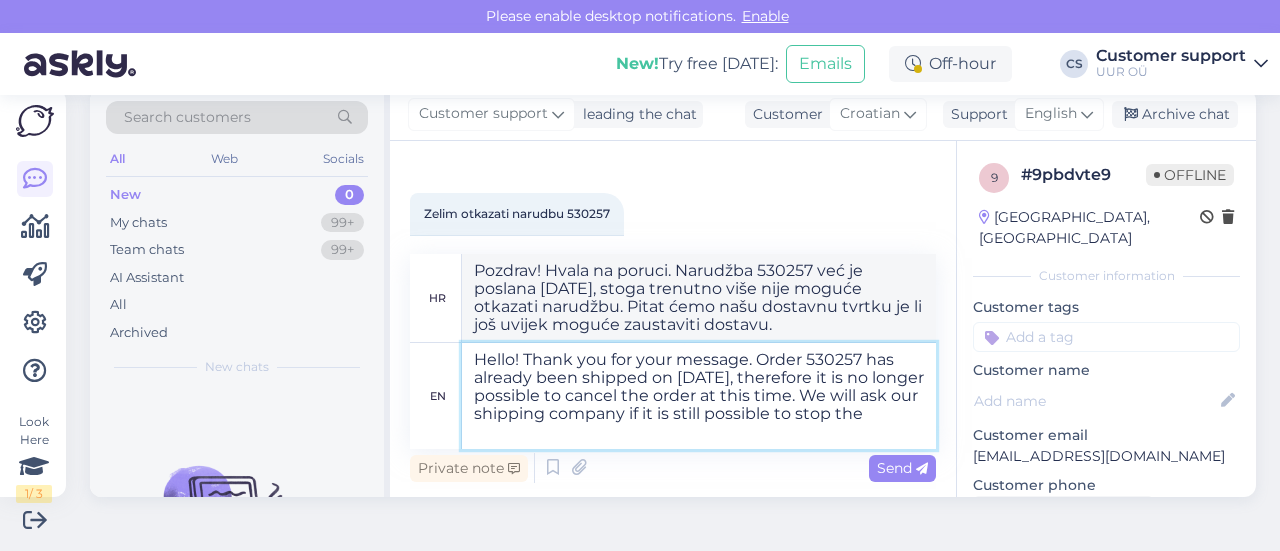 type on "Pozdrav! Hvala na poruci. Narudžba 530257 već je poslana [DATE], stoga trenutno više nije moguće otkazati narudžbu. Pitat ćemo našu dostavnu tvrtku je li još uvijek moguće zaustaviti" 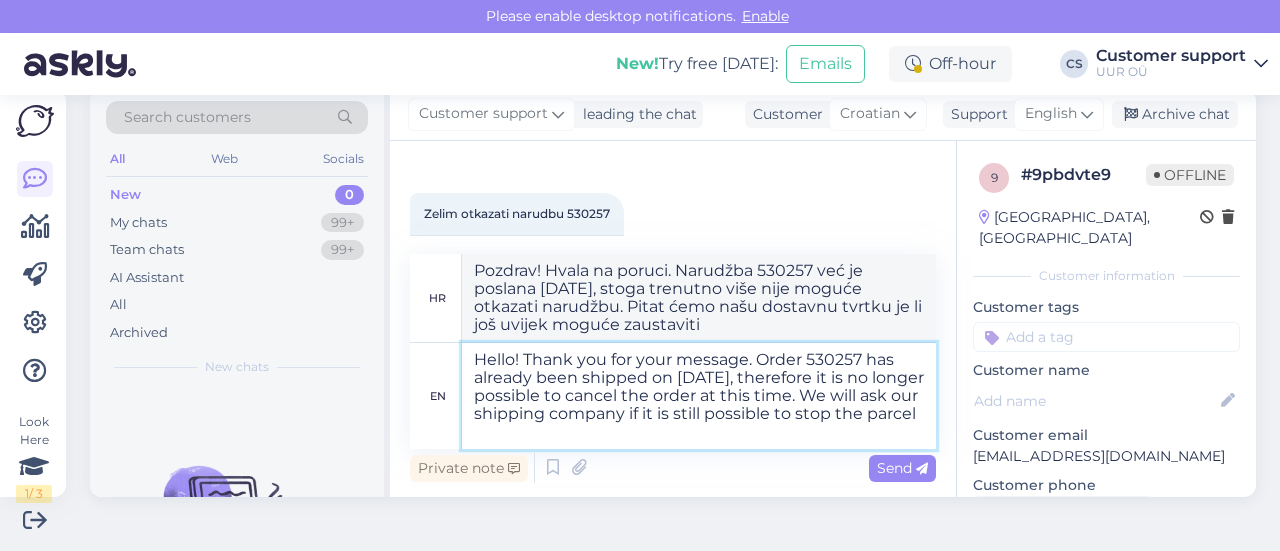type on "Hello! Thank you for your message. Order 530257 has already been shipped on [DATE], therefore it is no longer possible to cancel the order at this time. We will ask our shipping company if it is still possible to stop the parcel f" 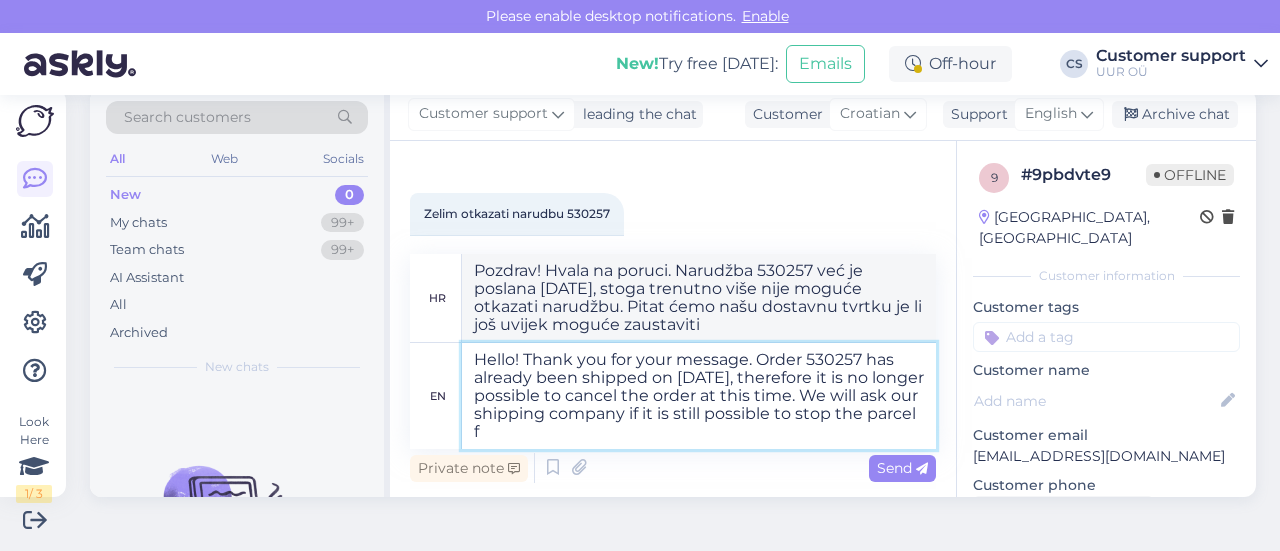 type on "Pozdrav! Hvala na poruci. Narudžba 530257 već je poslana [DATE], stoga trenutno više nije moguće otkazati narudžbu. Pitat ćemo našu dostavnu tvrtku je li još uvijek moguće zaustaviti paket." 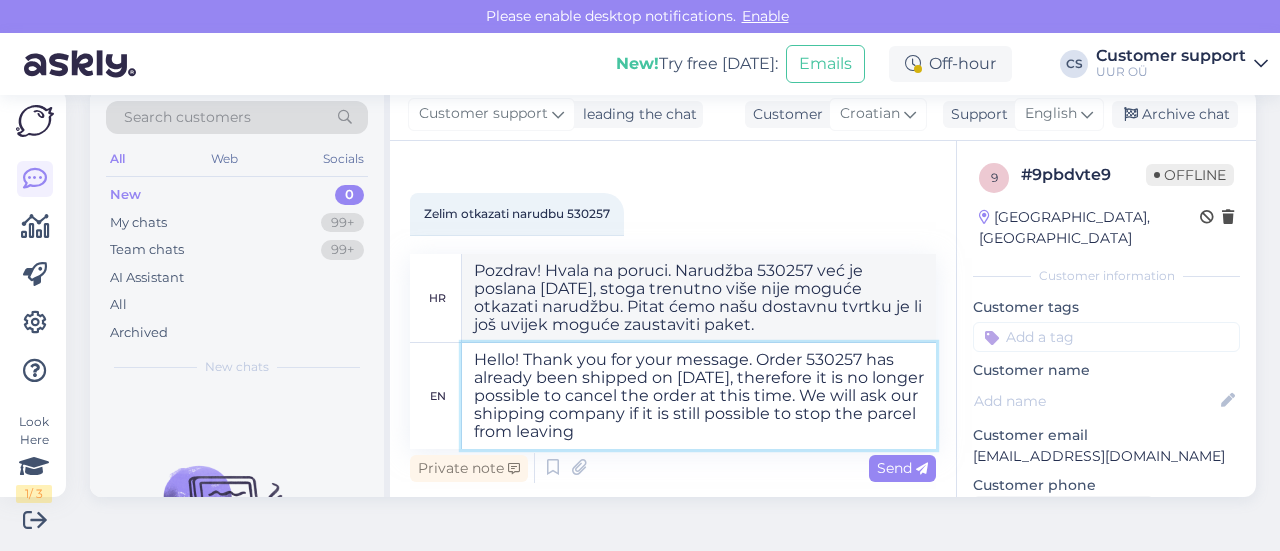 type on "Hello! Thank you for your message. Order 530257 has already been shipped on [DATE], therefore it is no longer possible to cancel the order at this time. We will ask our shipping company if it is still possible to stop the parcel from leaving t" 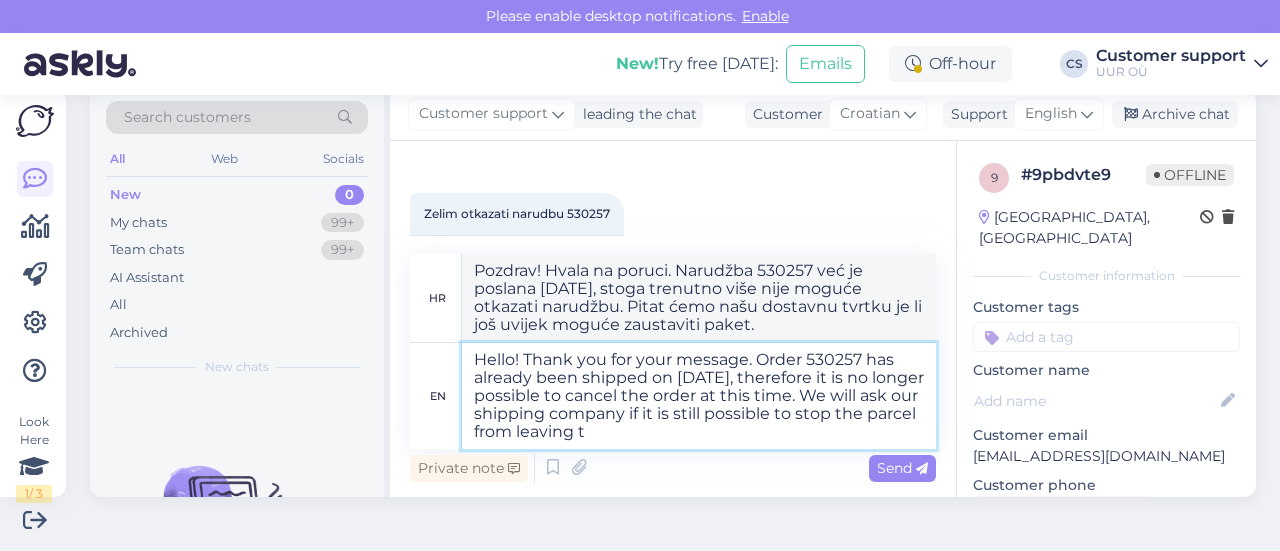 type on "Pozdrav! Hvala na poruci. Narudžba 530257 već je poslana [DATE], stoga trenutno više nije moguće otkazati narudžbu. Pitat ćemo našu dostavnu tvrtku je li još uvijek moguće zaustaviti slanje paketa." 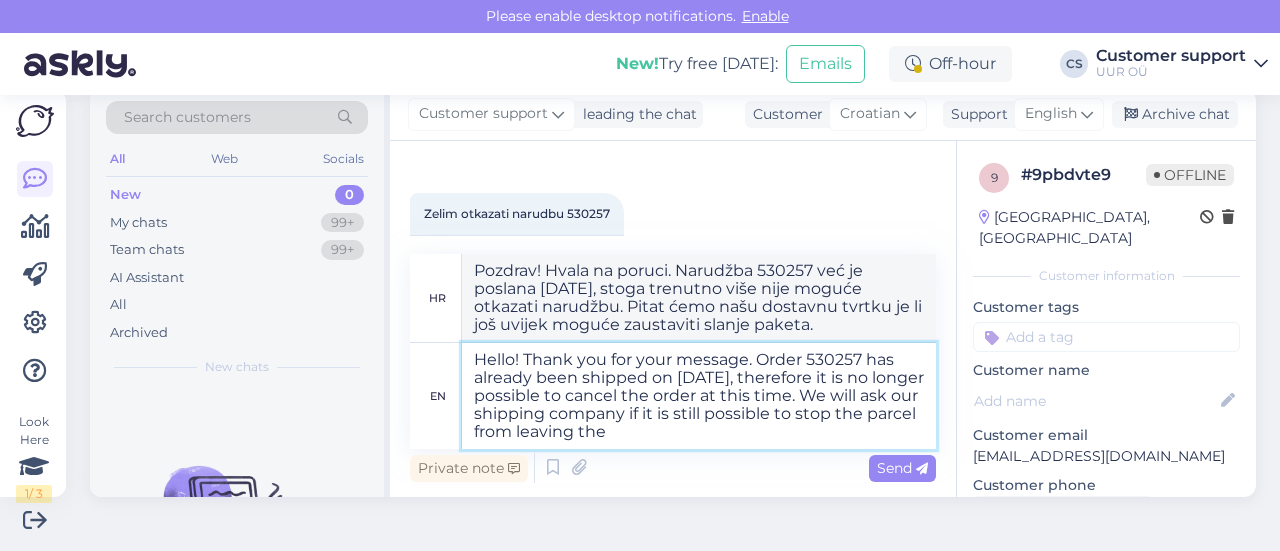 type on "Hello! Thank you for your message. Order 530257 has already been shipped on [DATE], therefore it is no longer possible to cancel the order at this time. We will ask our shipping company if it is still possible to stop the parcel from leaving the" 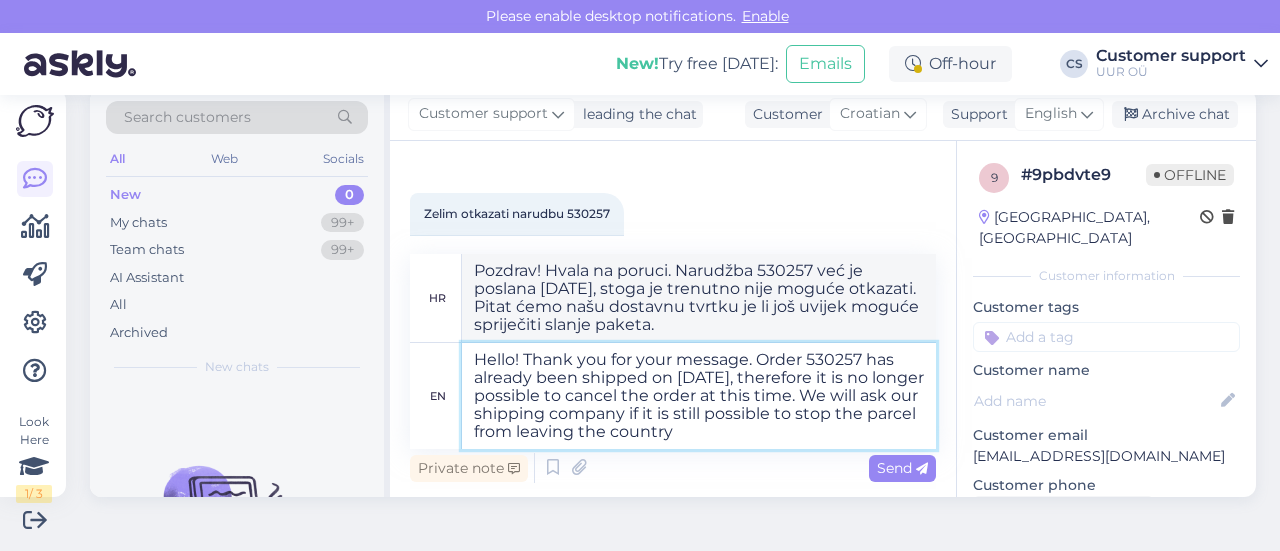 type on "Hello! Thank you for your message. Order 530257 has already been shipped on [DATE], therefore it is no longer possible to cancel the order at this time. We will ask our shipping company if it is still possible to stop the parcel from leaving the country o" 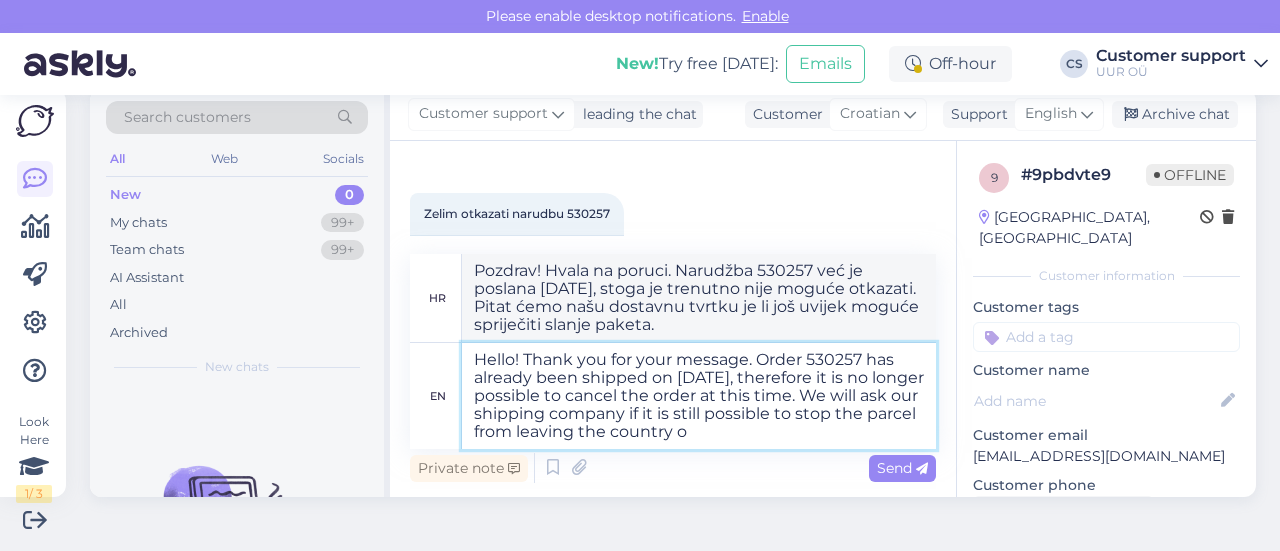 type on "Pozdrav! Hvala na poruci. Narudžba 530257 već je poslana [DATE], stoga trenutno više nije moguće otkazati narudžbu. Pitat ćemo našu dostavnu tvrtku je li još uvijek moguće spriječiti izlazak paketa iz zemlje." 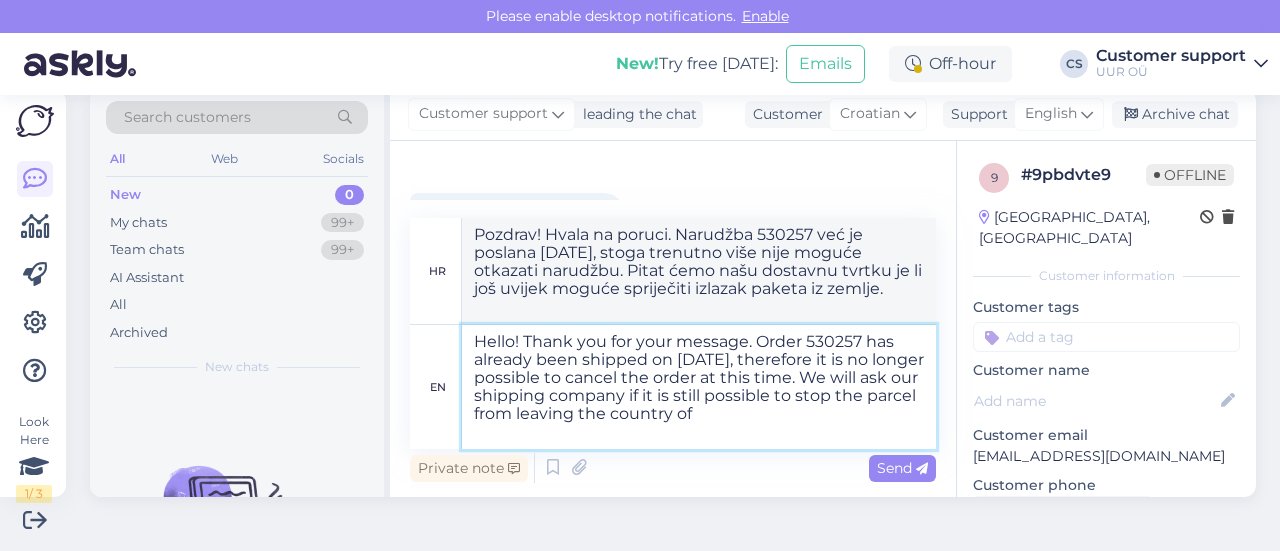 type on "Hello! Thank you for your message. Order 530257 has already been shipped on [DATE], therefore it is no longer possible to cancel the order at this time. We will ask our shipping company if it is still possible to stop the parcel from leaving the country of o" 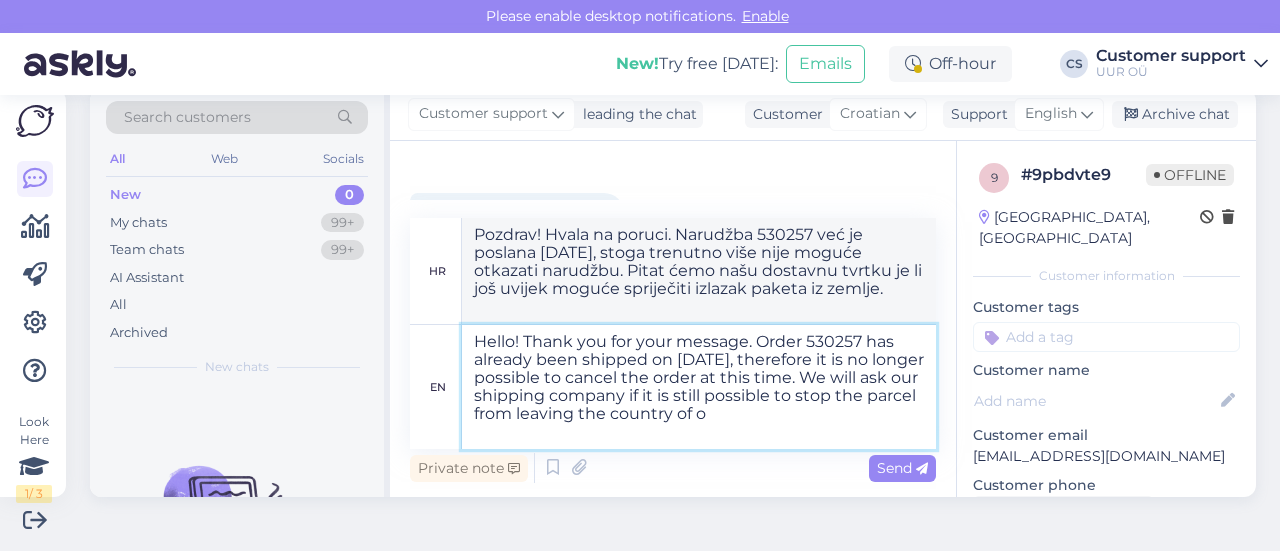 type on "Pozdrav! Hvala na poruci. Narudžba 530257 već je poslana [DATE], stoga je trenutno nije moguće otkazati. Pitat ćemo našu dostavnu tvrtku je li još uvijek moguće spriječiti da paket napusti zemlju." 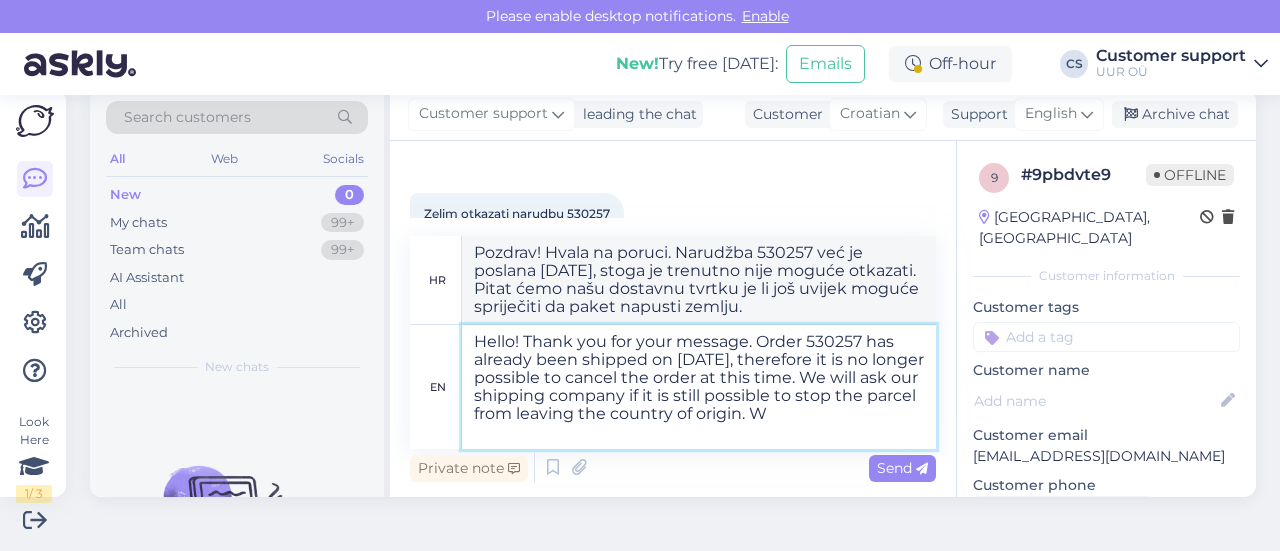 type on "Hello! Thank you for your message. Order 530257 has already been shipped on [DATE], therefore it is no longer possible to cancel the order at this time. We will ask our shipping company if it is still possible to stop the parcel from leaving the country of origin. We" 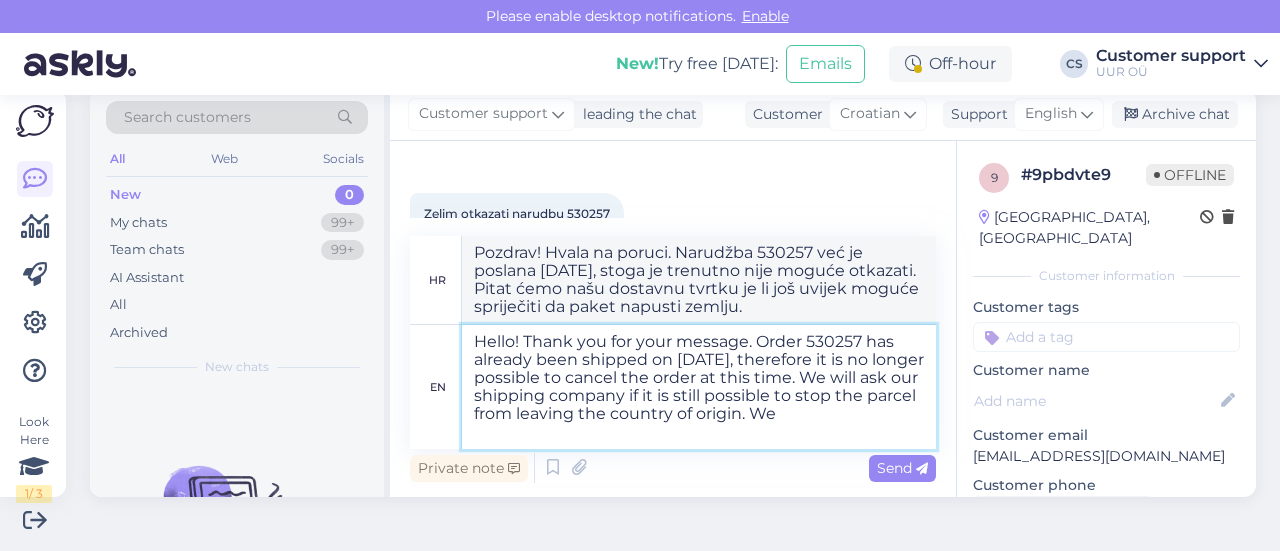 type on "Pozdrav! Hvala na poruci. Narudžba 530257 već je poslana [DATE], stoga je trenutno nije moguće otkazati. Pitat ćemo našu dostavnu tvrtku je li još uvijek moguće spriječiti da paket napusti zemlju podrijetla." 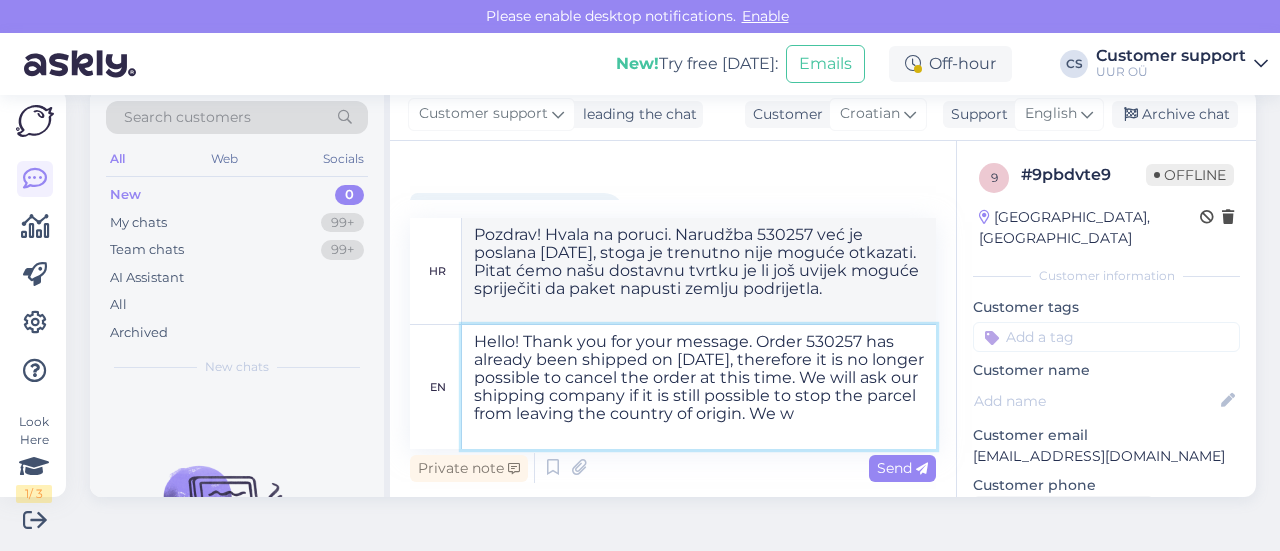 type on "Hello! Thank you for your message. Order 530257 has already been shipped on [DATE], therefore it is no longer possible to cancel the order at this time. We will ask our shipping company if it is still possible to stop the parcel from leaving the country of origin. We wi" 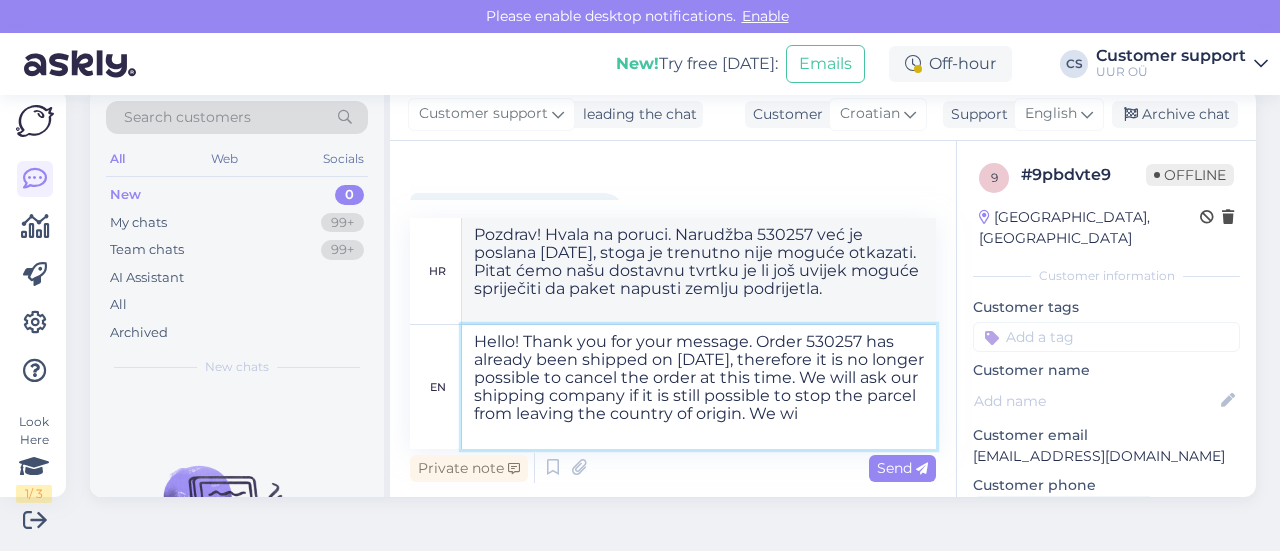 type on "Pozdrav! Hvala na poruci. Narudžba 530257 već je poslana [DATE], stoga je trenutno nije moguće otkazati. Pitat ćemo našu dostavnu tvrtku je li još uvijek moguće spriječiti da paket napusti zemlju podrijetla. Mi" 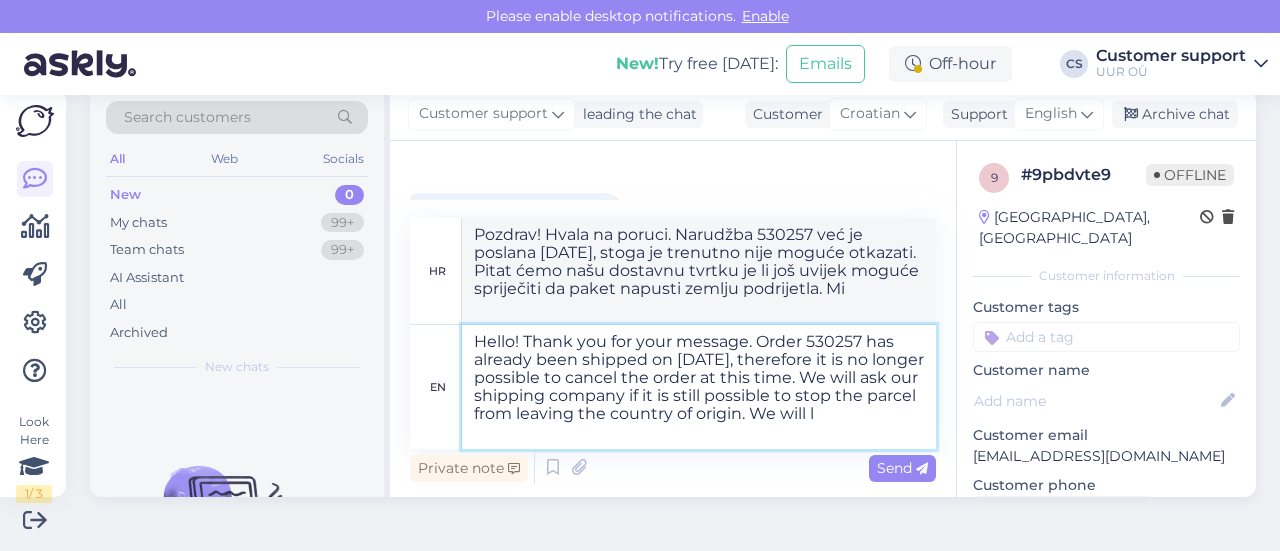 type on "Hello! Thank you for your message. Order 530257 has already been shipped on [DATE], therefore it is no longer possible to cancel the order at this time. We will ask our shipping company if it is still possible to stop the parcel from leaving the country of origin. We will le" 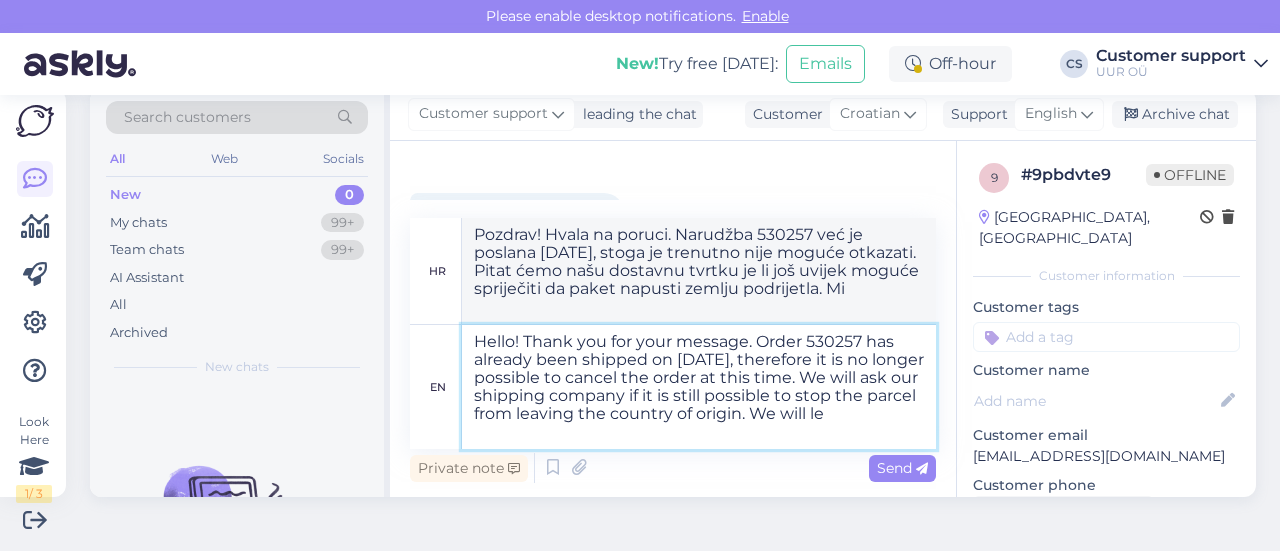 type on "Pozdrav! Hvala na poruci. Narudžba 530257 već je poslana [DATE], stoga je trenutno nije moguće otkazati. Pitat ćemo našu dostavnu tvrtku je li još uvijek moguće spriječiti da paket napusti zemlju podrijetla." 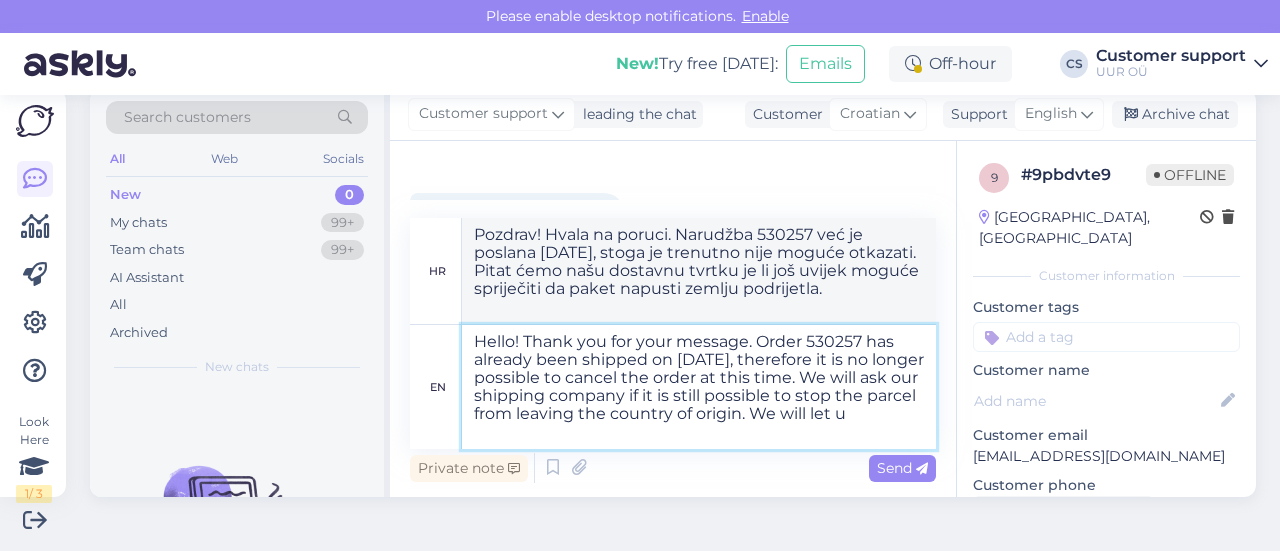 type on "Hello! Thank you for your message. Order 530257 has already been shipped on [DATE], therefore it is no longer possible to cancel the order at this time. We will ask our shipping company if it is still possible to stop the parcel from leaving the country of origin. We will let" 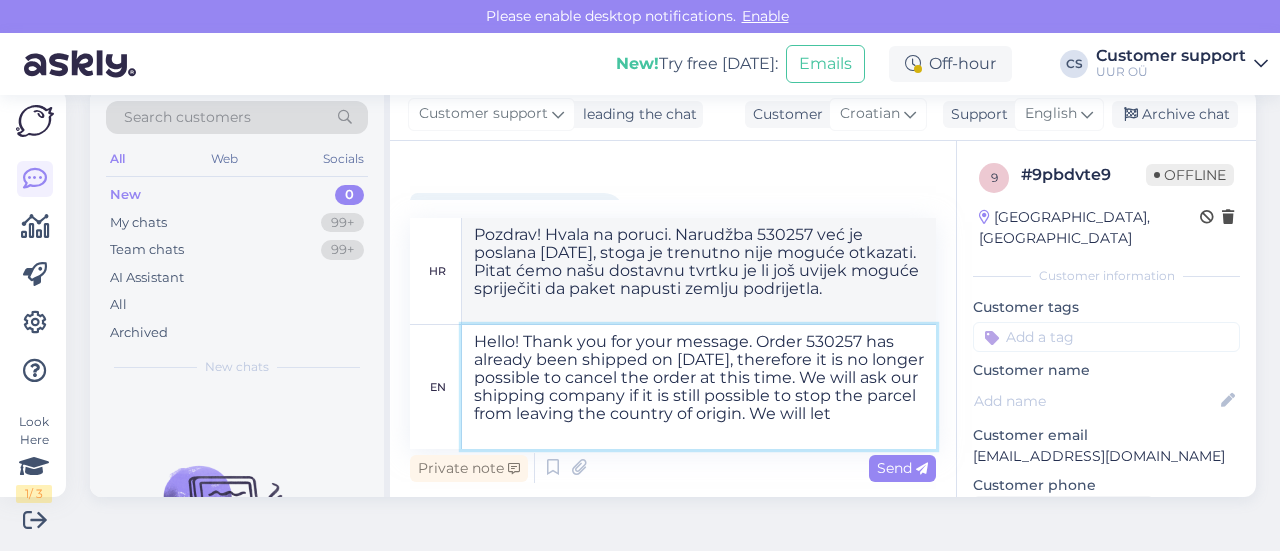 type on "Pozdrav! Hvala na poruci. Narudžba 530257 već je poslana [DATE], stoga je trenutno nije moguće otkazati. Pitat ćemo našu dostavnu tvrtku je li još uvijek moguće spriječiti da paket napusti zemlju podrijetla. Obavijestit ćemo vas." 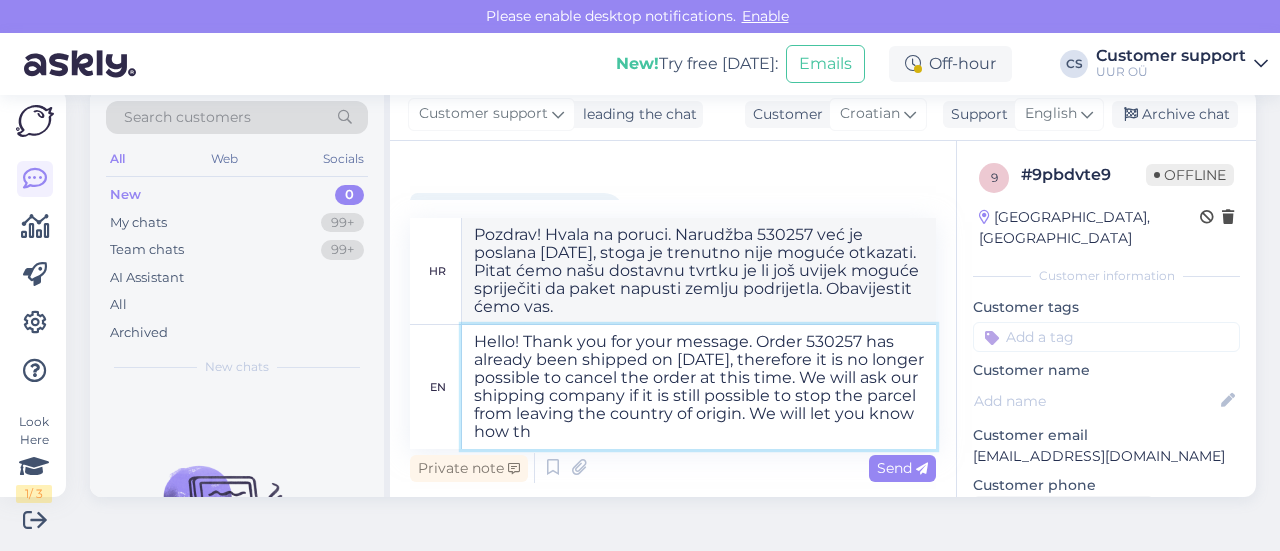 type on "Hello! Thank you for your message. Order 530257 has already been shipped on [DATE], therefore it is no longer possible to cancel the order at this time. We will ask our shipping company if it is still possible to stop the parcel from leaving the country of origin. We will let you know how tha" 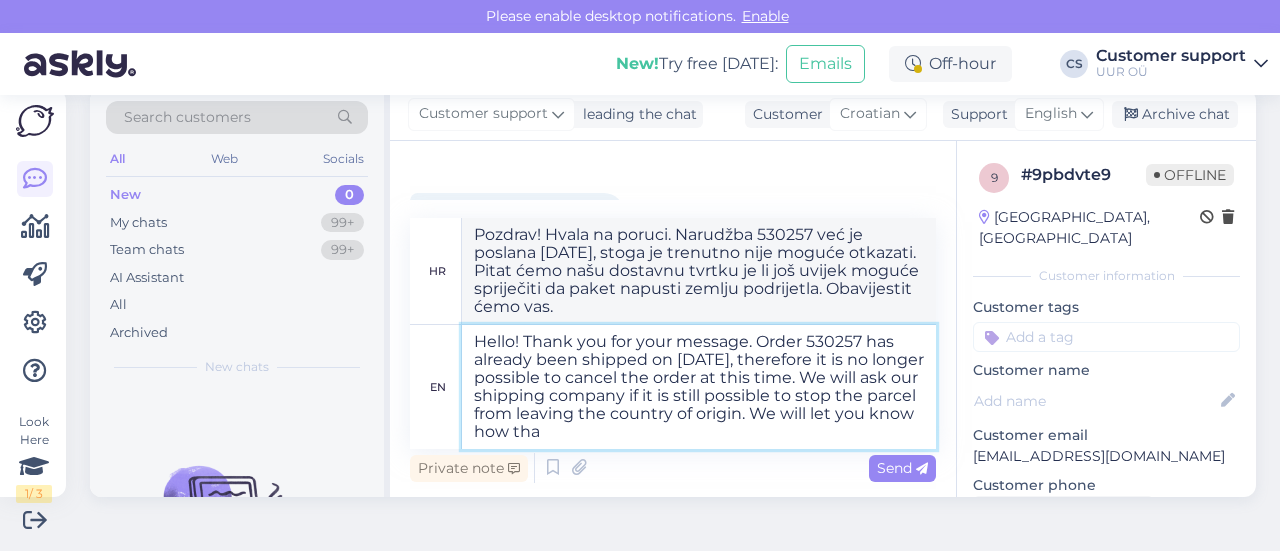 type on "Pozdrav! Hvala na poruci. Narudžba 530257 već je poslana [DATE], stoga je trenutno nije moguće otkazati. Pitat ćemo našu dostavnu tvrtku je li još uvijek moguće spriječiti da paket napusti zemlju podrijetla. Obavijestit ćemo vas kako." 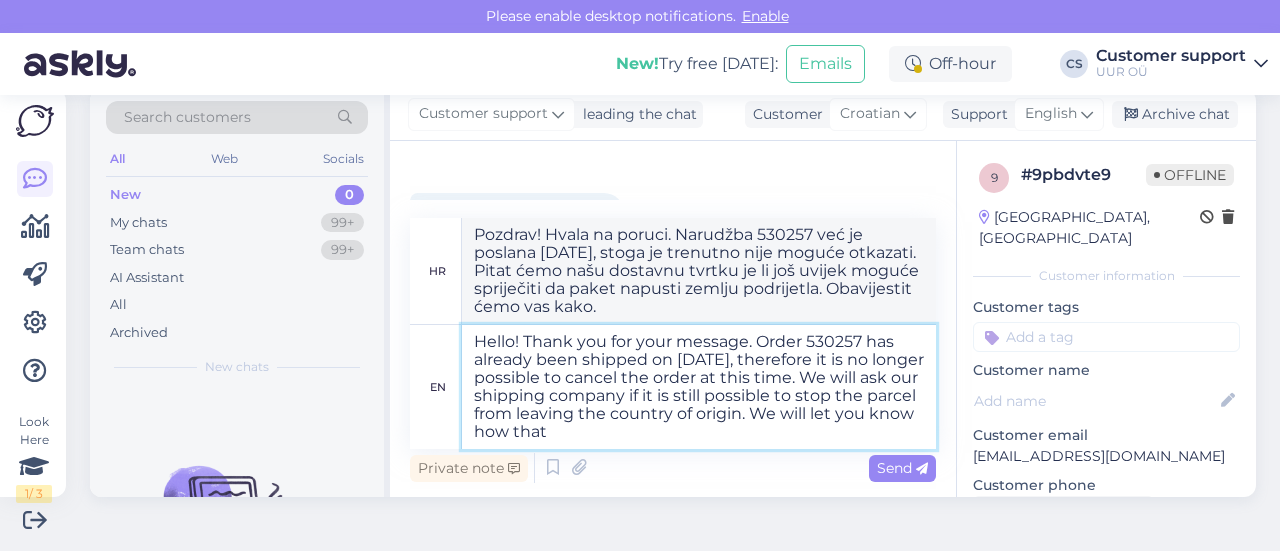 type on "Hello! Thank you for your message. Order 530257 has already been shipped on [DATE], therefore it is no longer possible to cancel the order at this time. We will ask our shipping company if it is still possible to stop the parcel from leaving the country of origin. We will let you know how that" 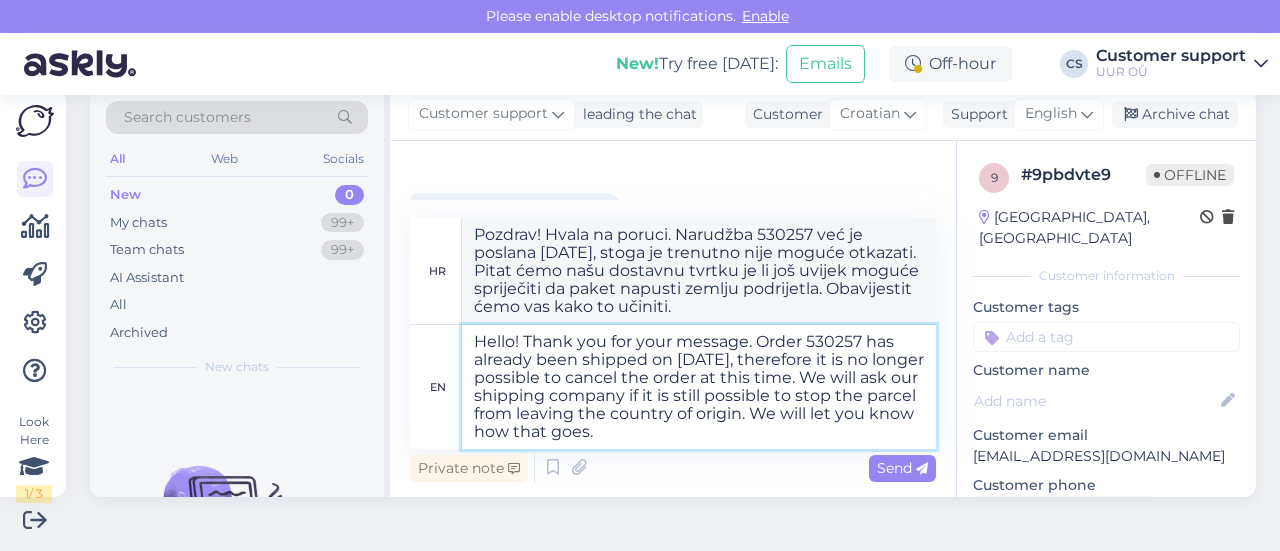 type on "Hello! Thank you for your message. Order 530257 has already been shipped on [DATE], therefore it is no longer possible to cancel the order at this time. We will ask our shipping company if it is still possible to stop the parcel from leaving the country of origin. We will let you know how that goes. I" 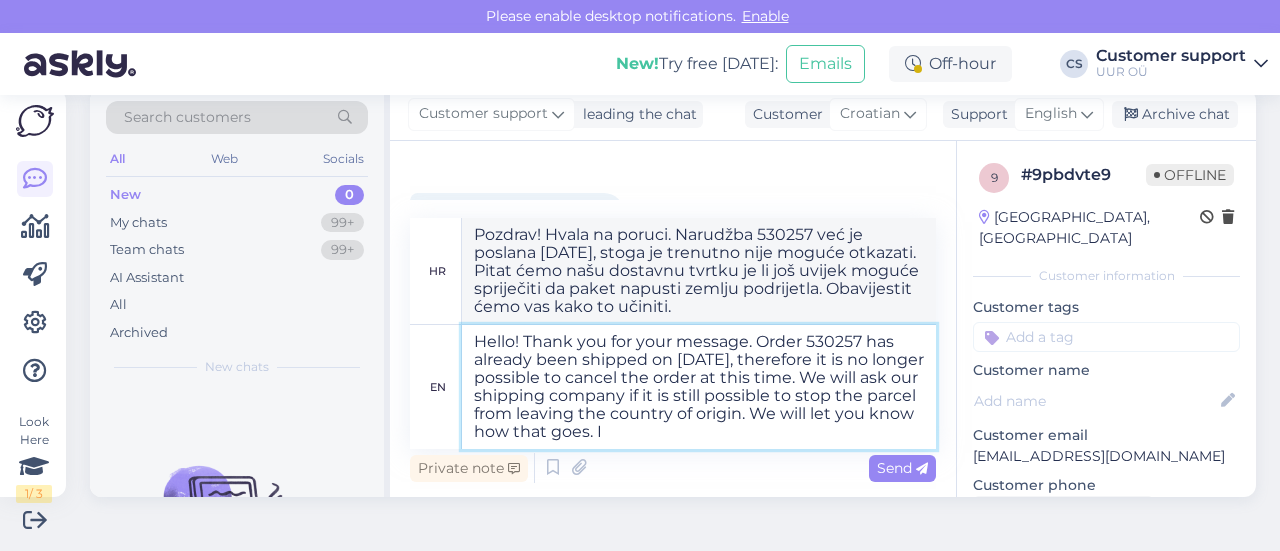 type on "Pozdrav! Hvala na poruci. Narudžba 530257 već je poslana [DATE], stoga trenutno više nije moguće otkazati narudžbu. Pitat ćemo našu dostavnu tvrtku je li još uvijek moguće spriječiti da paket napusti zemlju podrijetla. Obavijestit ćemo vas kako je to prošlo." 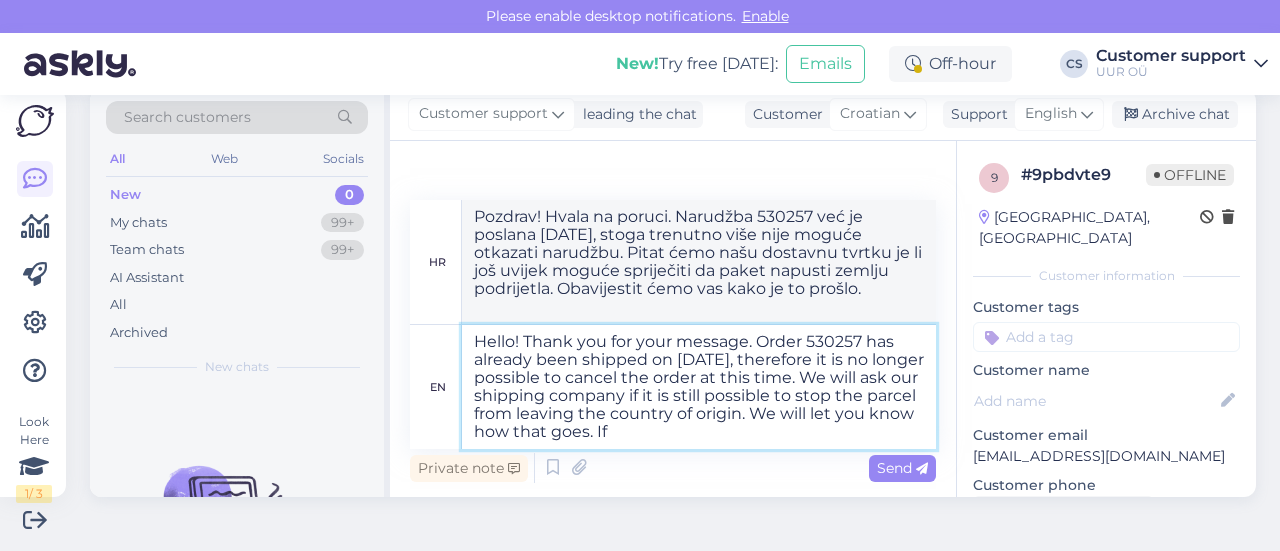 type on "Hello! Thank you for your message. Order 530257 has already been shipped on [DATE], therefore it is no longer possible to cancel the order at this time. We will ask our shipping company if it is still possible to stop the parcel from leaving the country of origin. We will let you know how that goes. If w" 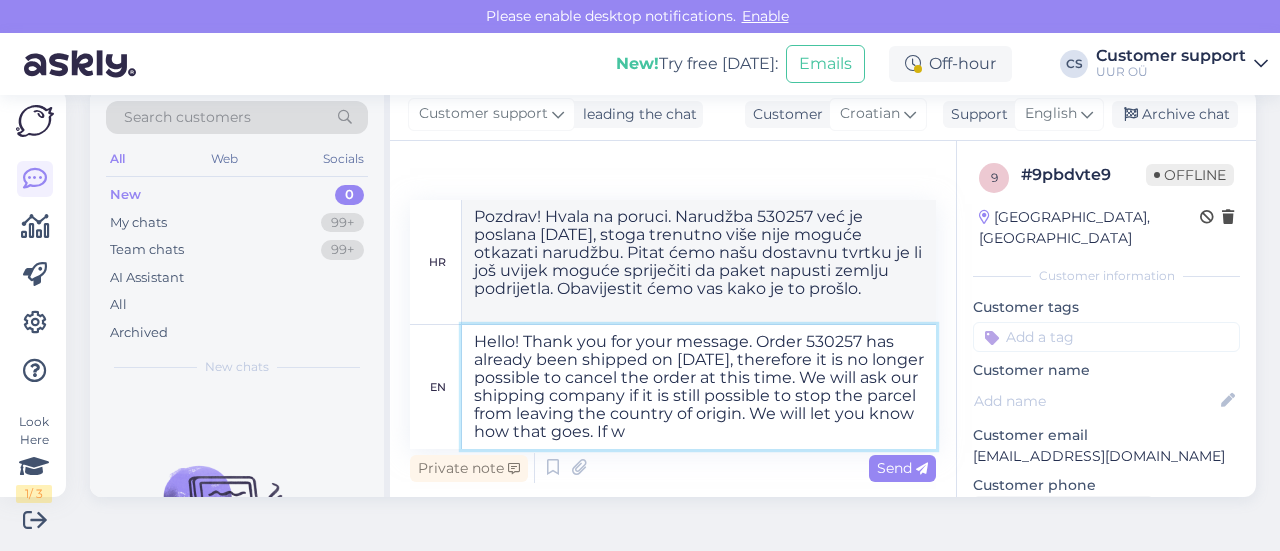 type on "Pozdrav! Hvala na poruci. Narudžba 530257 već je poslana [DATE], stoga je trenutno nije moguće otkazati. Pitat ćemo našu dostavnu tvrtku je li još uvijek moguće spriječiti da paket napusti zemlju podrijetla. Obavijestit ćemo vas kako je to prošlo. Ako" 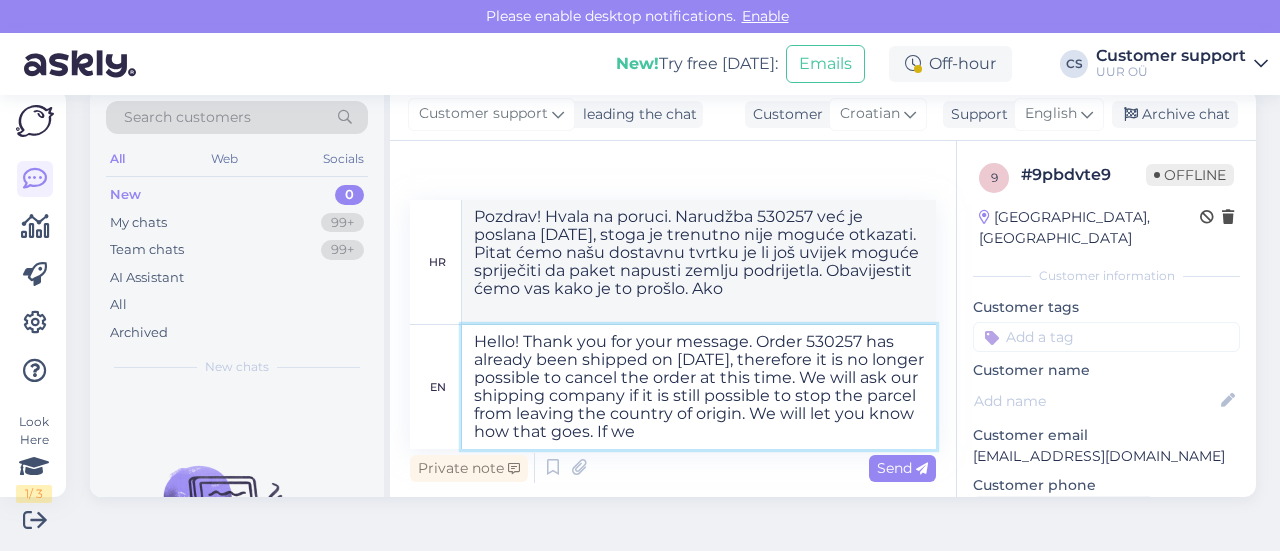 type on "Hello! Thank you for your message. Order 530257 has already been shipped on [DATE], therefore it is no longer possible to cancel the order at this time. We will ask our shipping company if it is still possible to stop the parcel from leaving the country of origin. We will let you know how that goes. If we a" 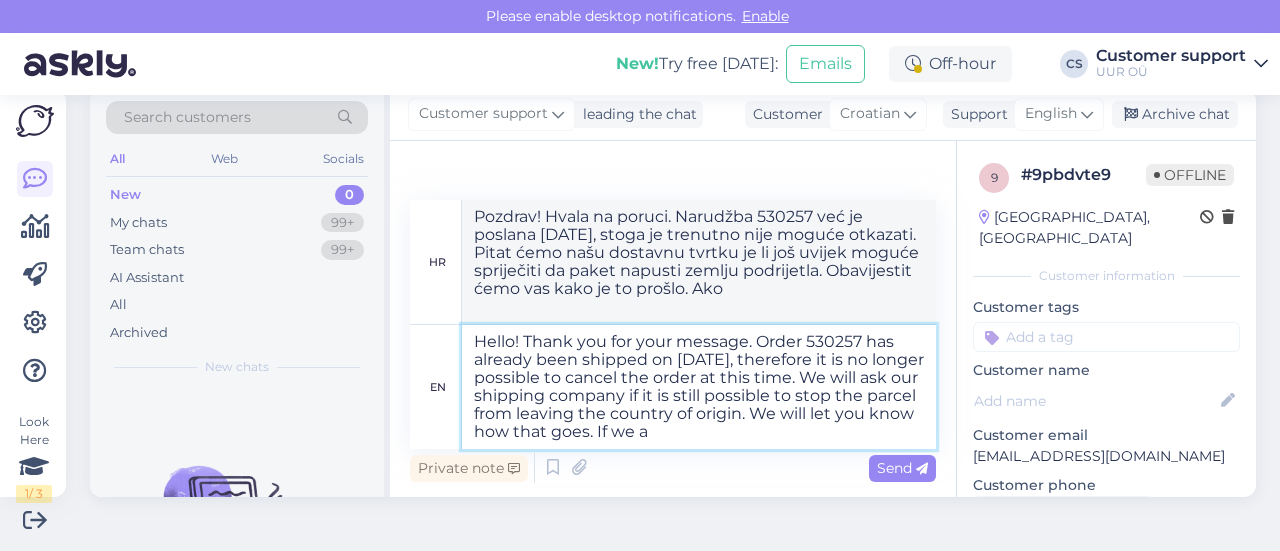 type on "Pozdrav! Hvala na poruci. Narudžba 530257 već je poslana [DATE], stoga je trenutno nije moguće otkazati. Pitat ćemo našu dostavnu tvrtku je li još uvijek moguće spriječiti da paket napusti zemlju podrijetla. Obavijestit ćemo vas kako je to prošlo. Ako mi" 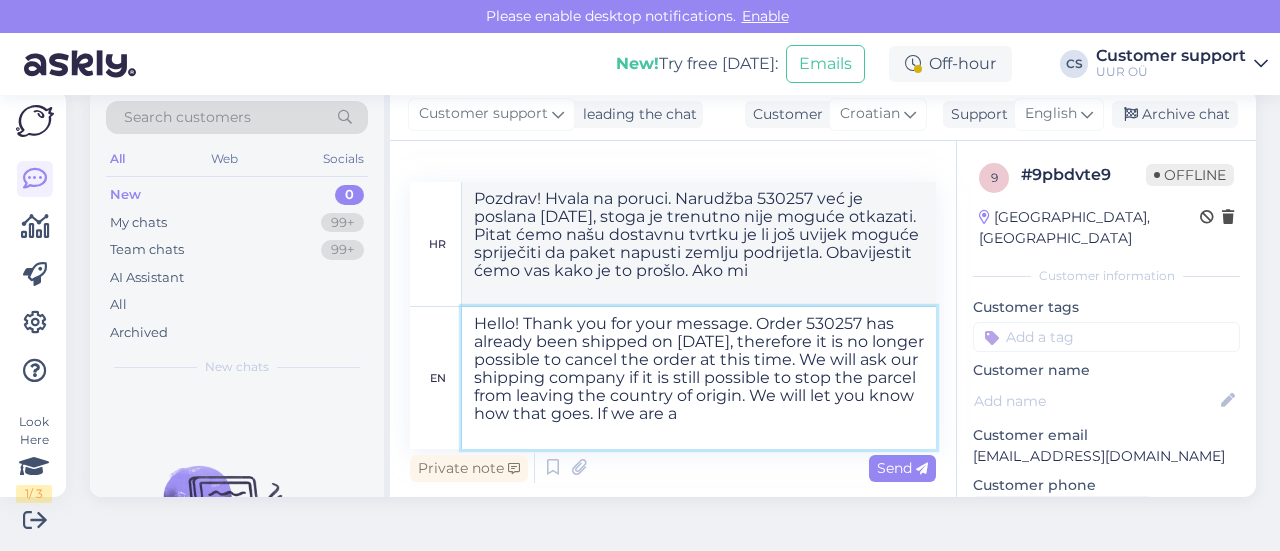 type on "Hello! Thank you for your message. Order 530257 has already been shipped on [DATE], therefore it is no longer possible to cancel the order at this time. We will ask our shipping company if it is still possible to stop the parcel from leaving the country of origin. We will let you know how that goes. If we are ab" 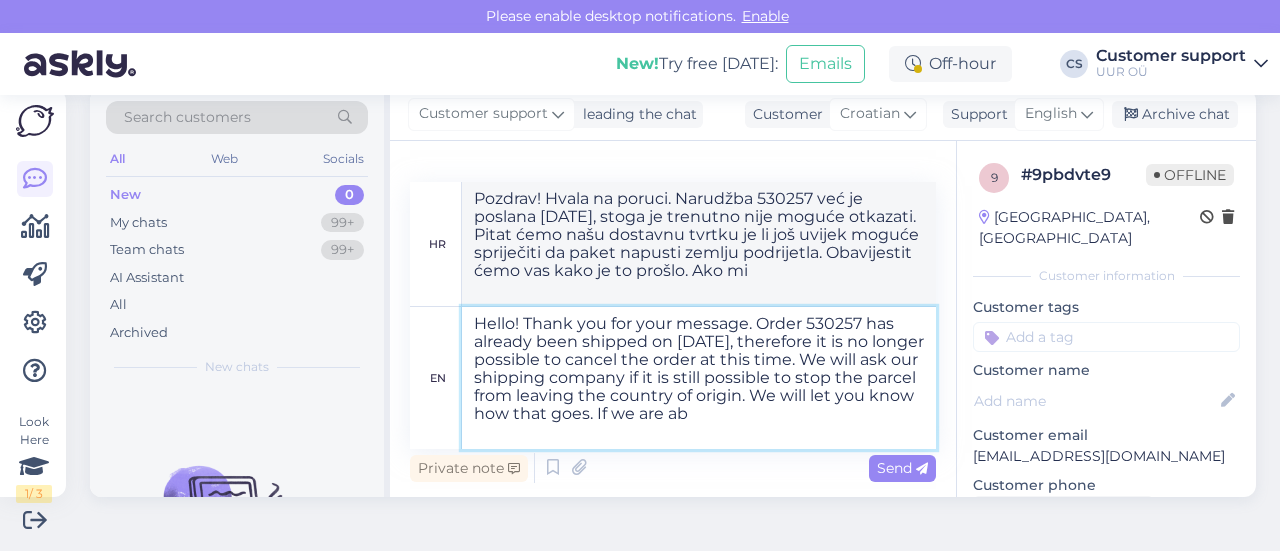 type on "Pozdrav! Hvala na poruci. Narudžba 530257 već je poslana [DATE], stoga je trenutno više nije moguće otkazati. Pitat ćemo našu dostavnu tvrtku je li još uvijek moguće spriječiti da paket napusti zemlju podrijetla. Obavijestit ćemo vas kako je to prošlo. Ako [DEMOGRAPHIC_DATA]" 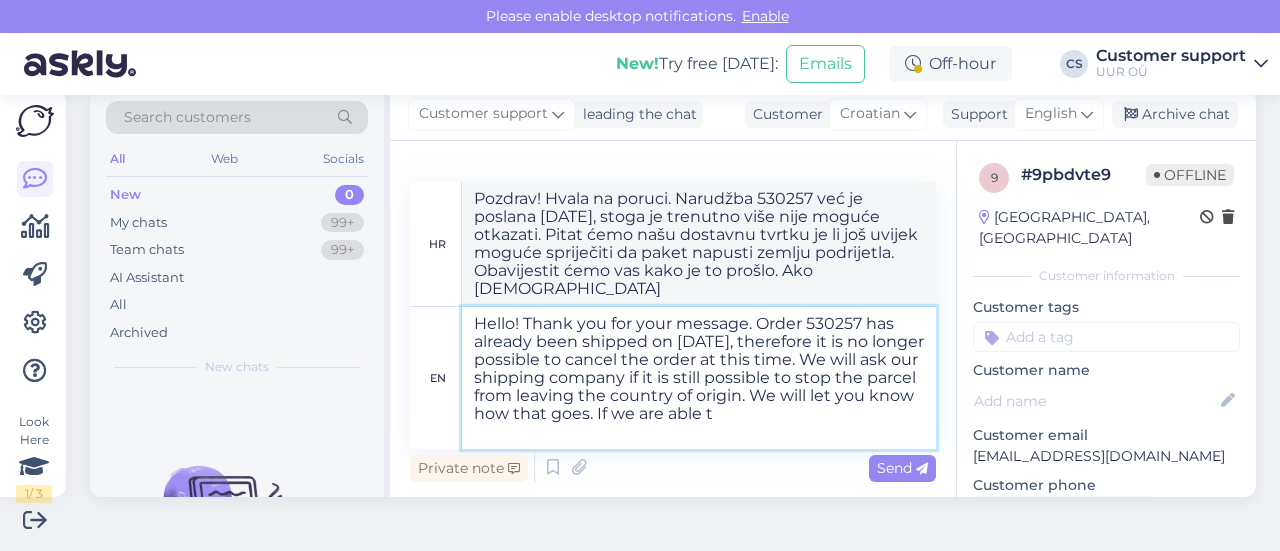 type on "Hello! Thank you for your message. Order 530257 has already been shipped on [DATE], therefore it is no longer possible to cancel the order at this time. We will ask our shipping company if it is still possible to stop the parcel from leaving the country of origin. We will let you know how that goes. If we are able to" 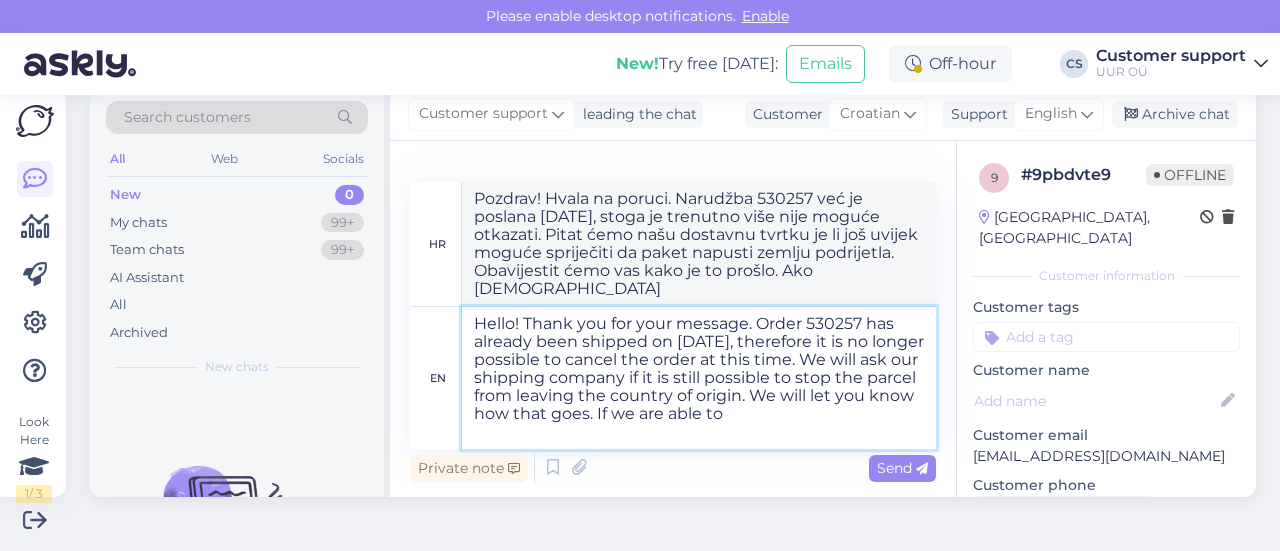 type on "Pozdrav! Hvala na poruci. Narudžba 530257 već je poslana [DATE], stoga trenutno više nije moguće otkazati narudžbu. Pitat ćemo našu dostavnu tvrtku je li još uvijek moguće spriječiti da paket napusti zemlju podrijetla. Obavijestit ćemo vas kako je to prošlo. Ako budemo u mogućnosti" 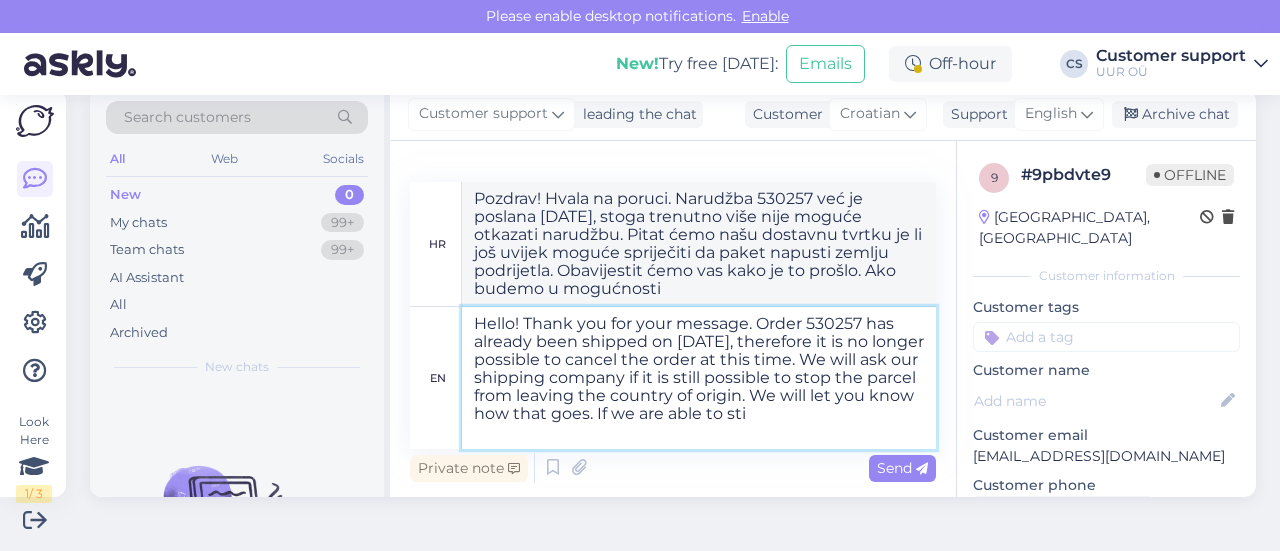 type on "Hello! Thank you for your message. Order 530257 has already been shipped on [DATE], therefore it is no longer possible to cancel the order at this time. We will ask our shipping company if it is still possible to stop the parcel from leaving the country of origin. We will let you know how that goes. If we are able to st" 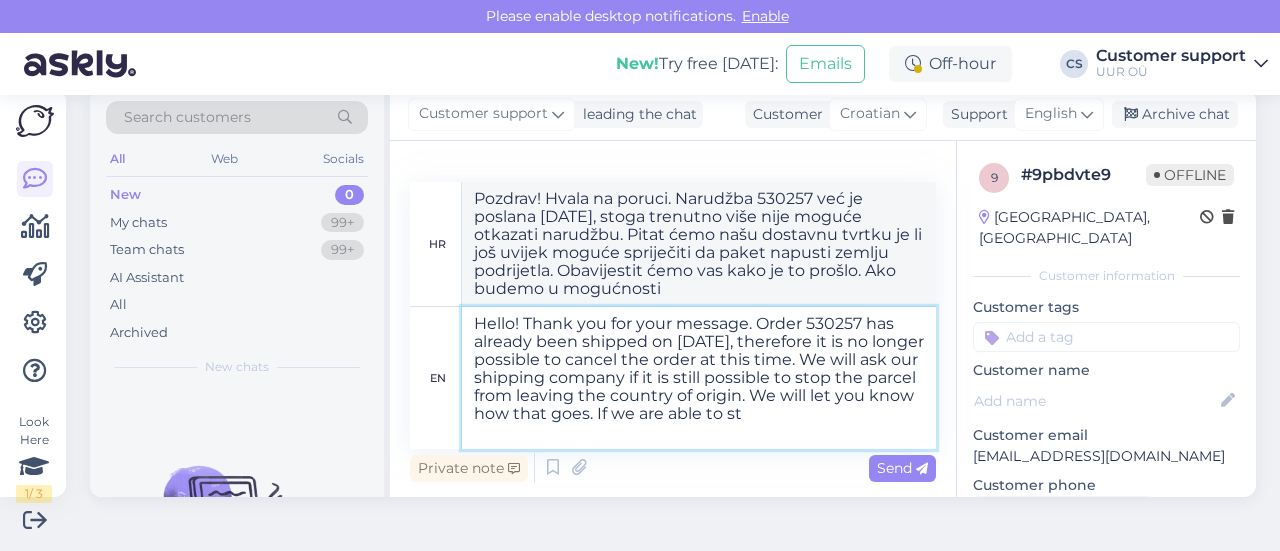 type on "Pozdrav! Hvala na poruci. Narudžba 530257 već je poslana [DATE], stoga trenutno više nije moguće otkazati narudžbu. Pitat ćemo našu dostavnu tvrtku je li još uvijek moguće spriječiti paket da napusti zemlju podrijetla. Obavijestit ćemo vas kako je to prošlo. Ako budemo u mogućnosti zaustaviti" 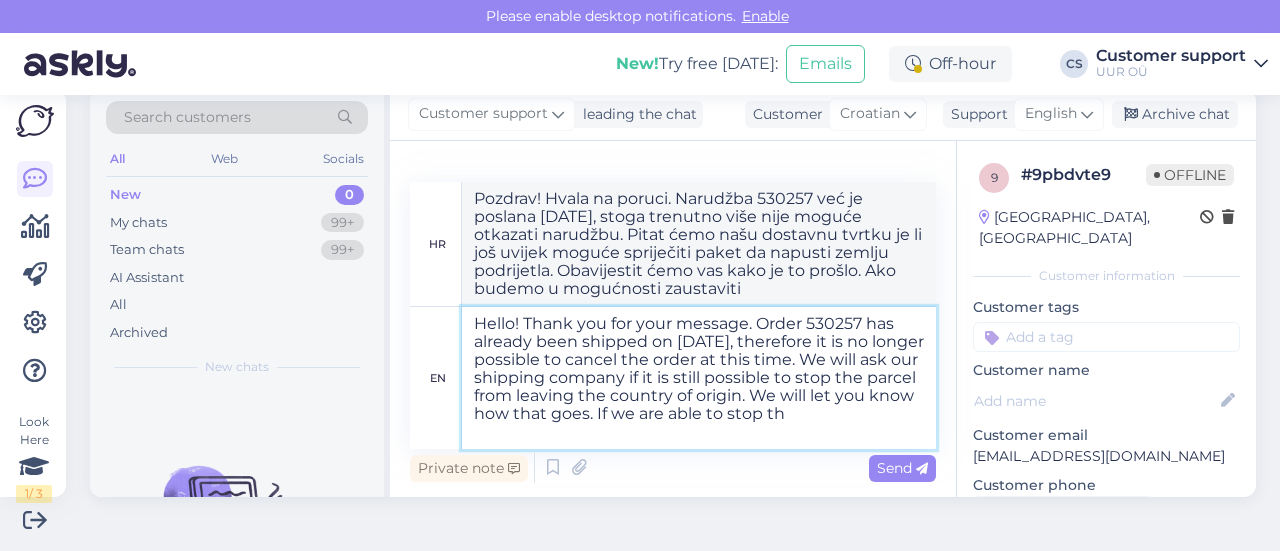 type on "Hello! Thank you for your message. Order 530257 has already been shipped on [DATE], therefore it is no longer possible to cancel the order at this time. We will ask our shipping company if it is still possible to stop the parcel from leaving the country of origin. We will let you know how that goes. If we are able to stop the" 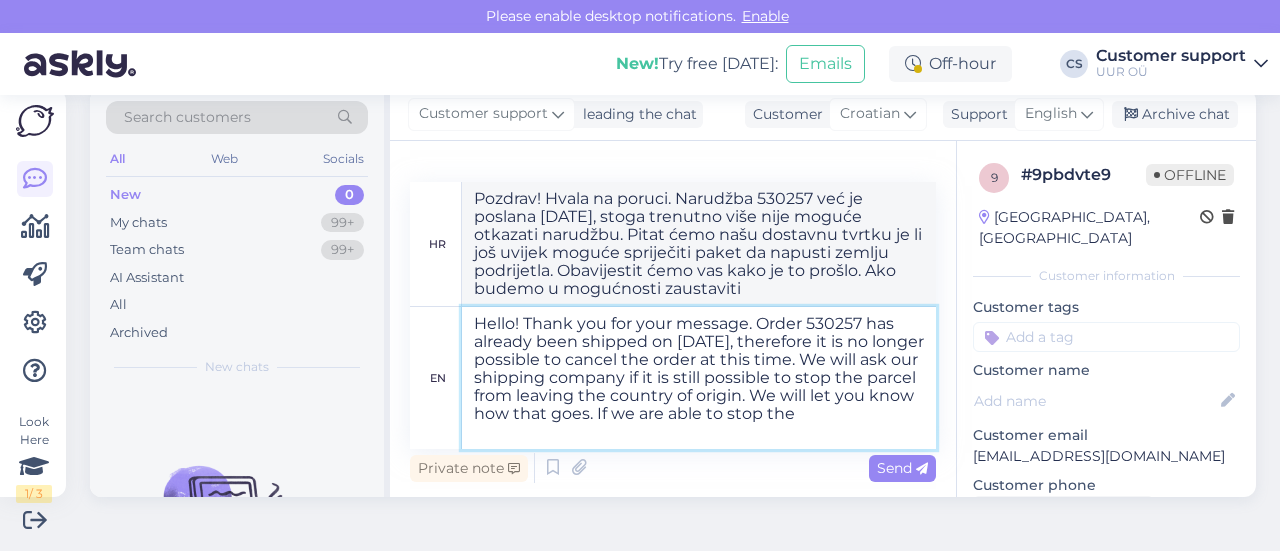type on "Pozdrav! Hvala na poruci. Narudžba 530257 već je poslana [DATE], stoga trenutno više nije moguće otkazati narudžbu. Pitat ćemo našu dostavnu tvrtku je li još uvijek moguće spriječiti da paket napusti zemlju podrijetla. Obavijestit ćemo vas kako je to prošlo. Ako budemo u mogućnosti zaustaviti" 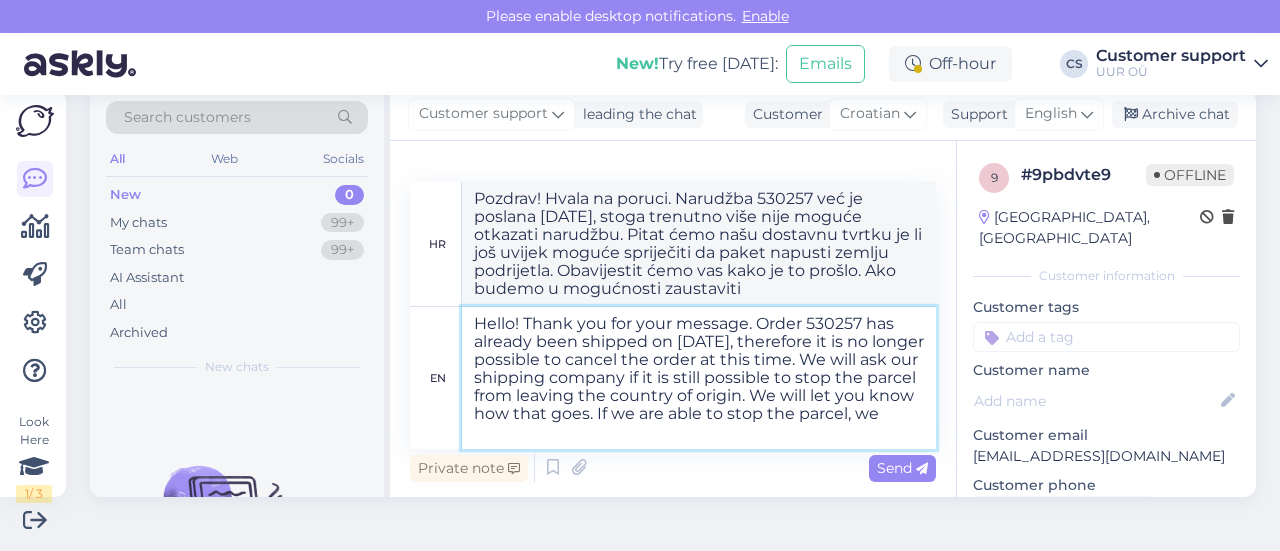type on "Hello! Thank you for your message. Order 530257 has already been shipped on [DATE], therefore it is no longer possible to cancel the order at this time. We will ask our shipping company if it is still possible to stop the parcel from leaving the country of origin. We will let you know how that goes. If we are able to stop the parcel, we" 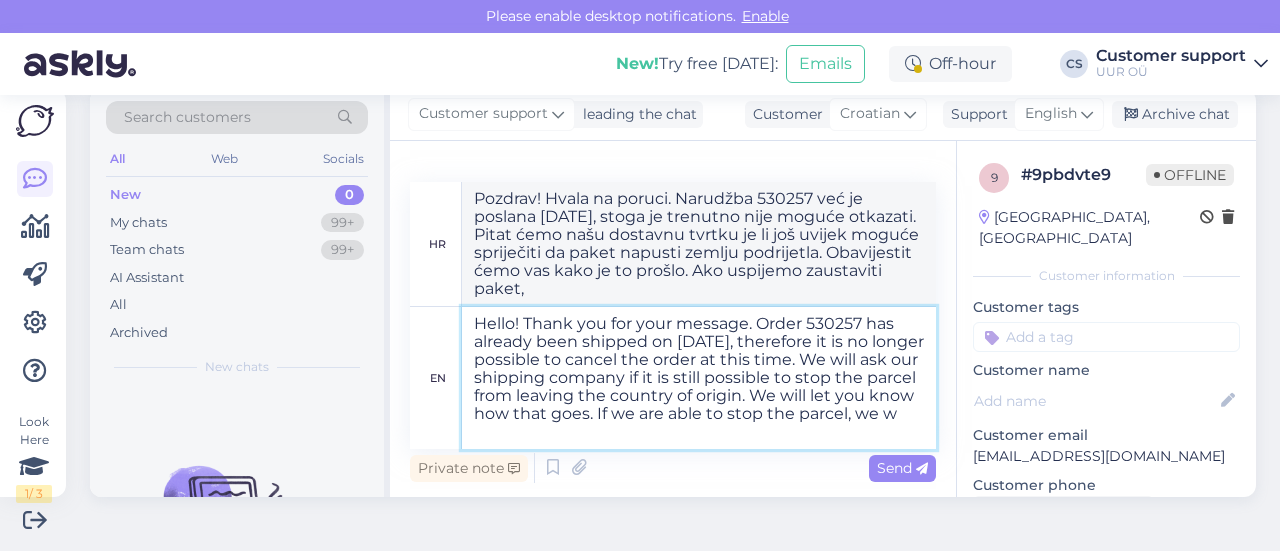 type on "Hello! Thank you for your message. Order 530257 has already been shipped on [DATE], therefore it is no longer possible to cancel the order at this time. We will ask our shipping company if it is still possible to stop the parcel from leaving the country of origin. We will let you know how that goes. If we are able to stop the parcel, we wi" 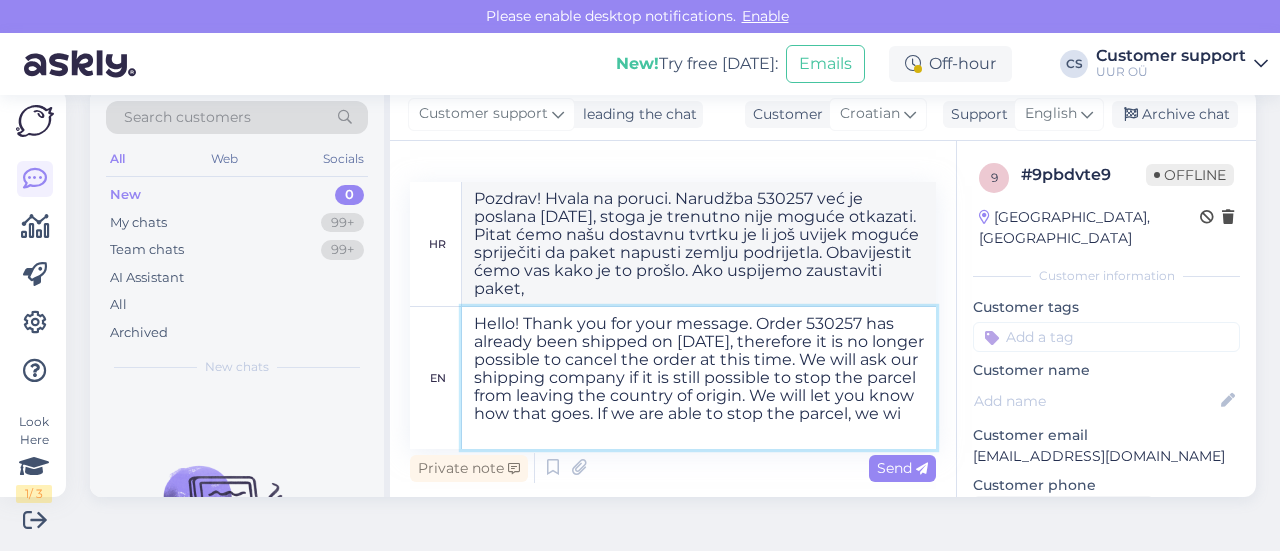 type on "Pozdrav! Hvala na poruci. Narudžba 530257 već je poslana [DATE], stoga je trenutno više nije moguće otkazati. Pitat ćemo našu dostavnu tvrtku je li još uvijek moguće spriječiti da paket napusti zemlju podrijetla. Obavijestit ćemo vas kako je to prošlo. Ako budemo u mogućnosti zaustaviti paket, mi..." 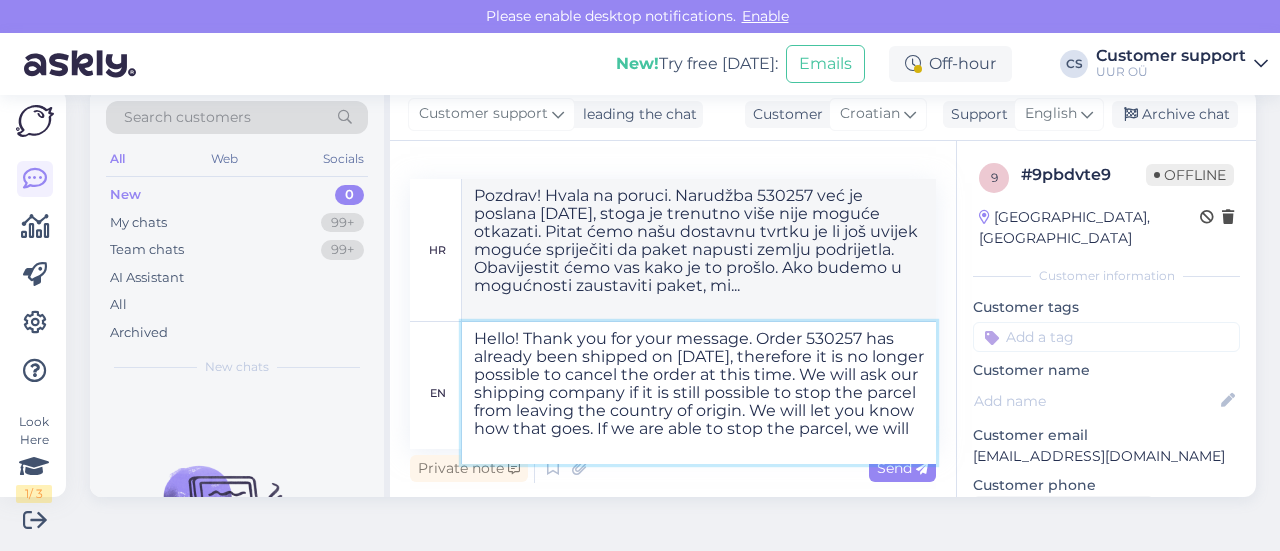 type on "Hello! Thank you for your message. Order 530257 has already been shipped on [DATE], therefore it is no longer possible to cancel the order at this time. We will ask our shipping company if it is still possible to stop the parcel from leaving the country of origin. We will let you know how that goes. If we are able to stop the parcel, we will" 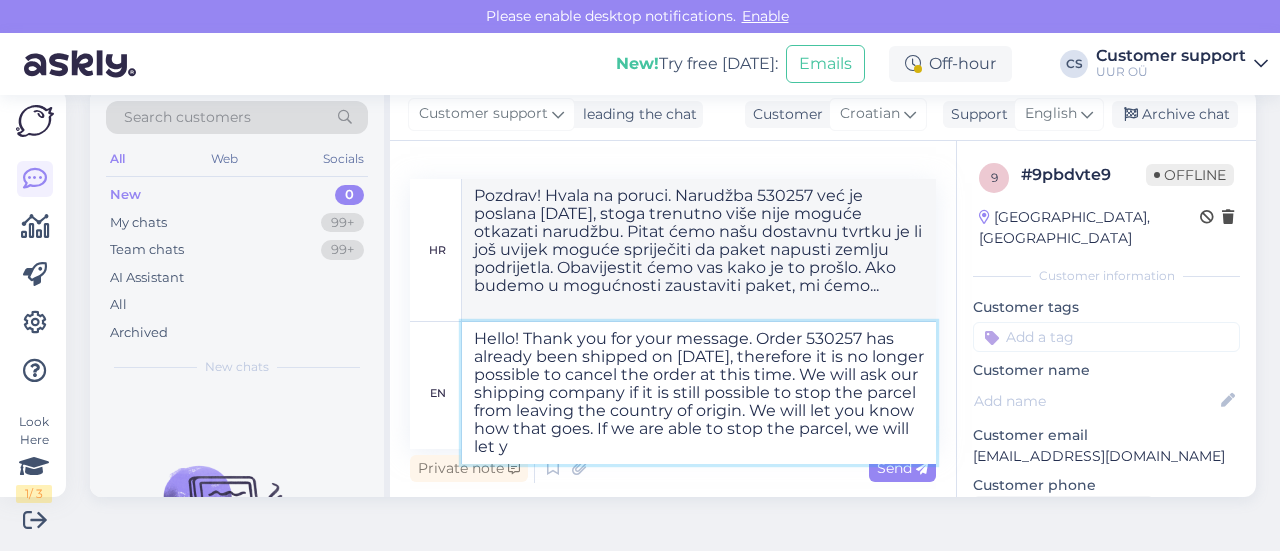 type on "Hello! Thank you for your message. Order 530257 has already been shipped on [DATE], therefore it is no longer possible to cancel the order at this time. We will ask our shipping company if it is still possible to stop the parcel from leaving the country of origin. We will let you know how that goes. If we are able to stop the parcel, we will let yo" 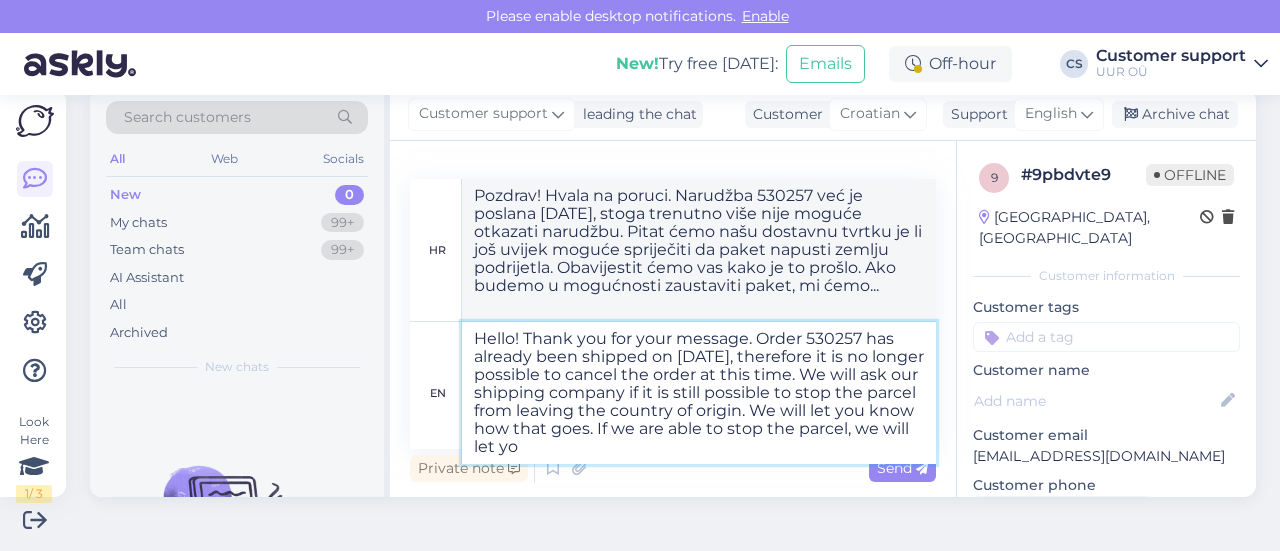 type on "Pozdrav! Hvala na poruci. Narudžba 530257 već je poslana [DATE], stoga trenutno više nije moguće otkazati narudžbu. Pitat ćemo našu dostavnu tvrtku je li još uvijek moguće spriječiti da paket napusti zemlju podrijetla. Obavijestit ćemo vas kako je to prošlo. Ako budemo u mogućnosti zaustaviti paket, obavijestit ćemo vas." 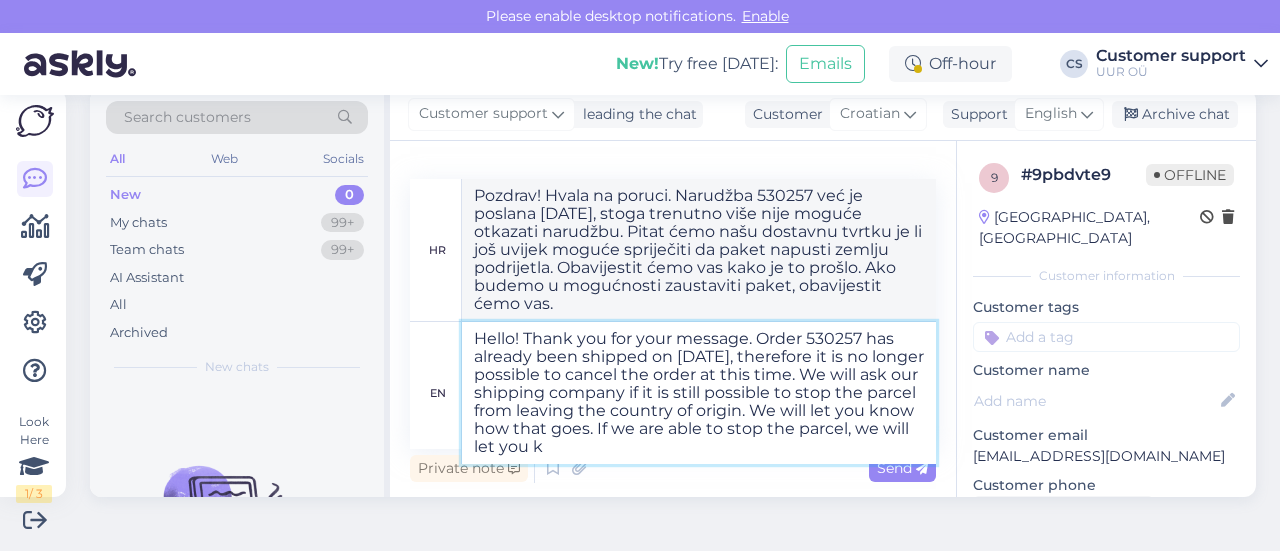 type on "Hello! Thank you for your message. Order 530257 has already been shipped on [DATE], therefore it is no longer possible to cancel the order at this time. We will ask our shipping company if it is still possible to stop the parcel from leaving the country of origin. We will let you know how that goes. If we are able to stop the parcel, we will let you kn" 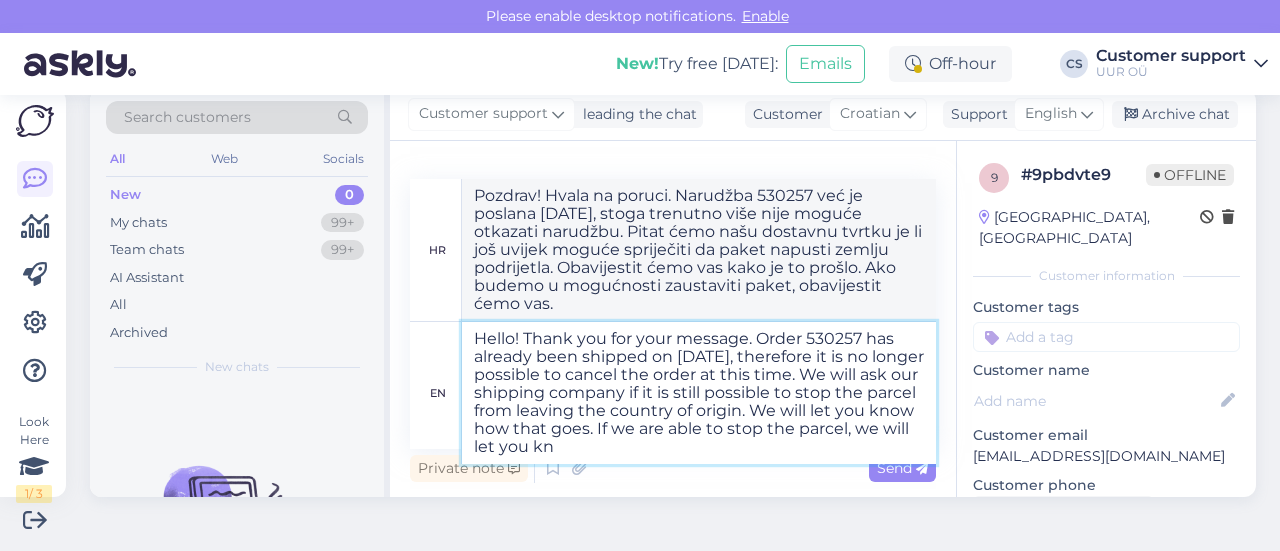 type on "Pozdrav! Hvala na poruci. Narudžba 530257 već je poslana [DATE], stoga trenutno više nije moguće otkazati narudžbu. Pitat ćemo našu dostavnu tvrtku je li još uvijek moguće spriječiti da paket napusti zemlju podrijetla. Obavijestit ćemo vas kako je to prošlo. Ako uspijemo zaustaviti paket, obavijestit ćemo vas." 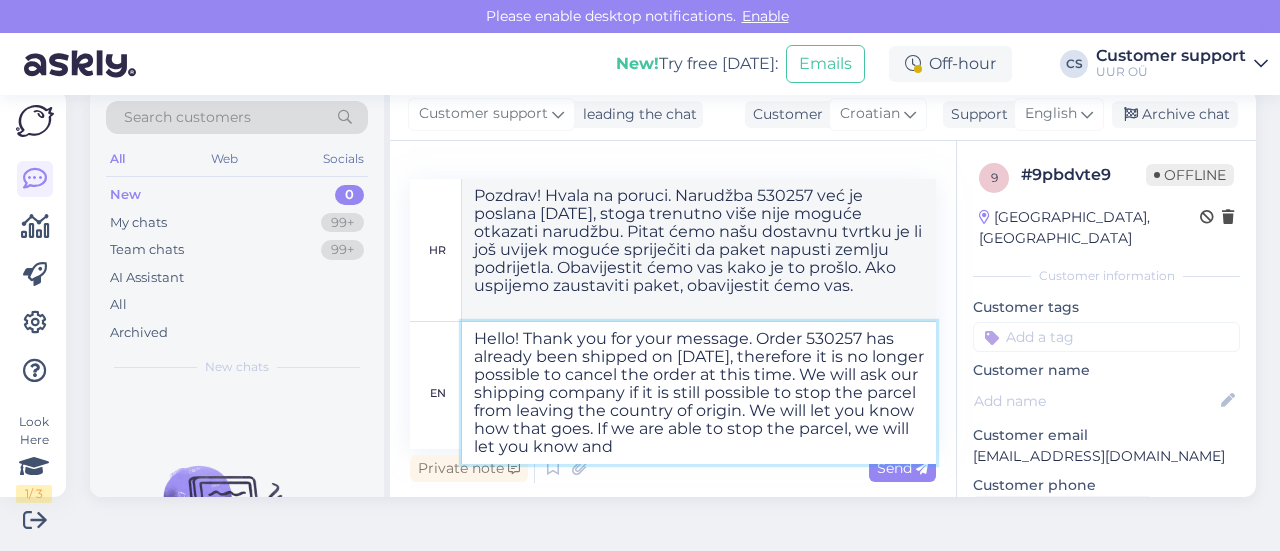 type on "Hello! Thank you for your message. Order 530257 has already been shipped on [DATE], therefore it is no longer possible to cancel the order at this time. We will ask our shipping company if it is still possible to stop the parcel from leaving the country of origin. We will let you know how that goes. If we are able to stop the parcel, we will let you know and" 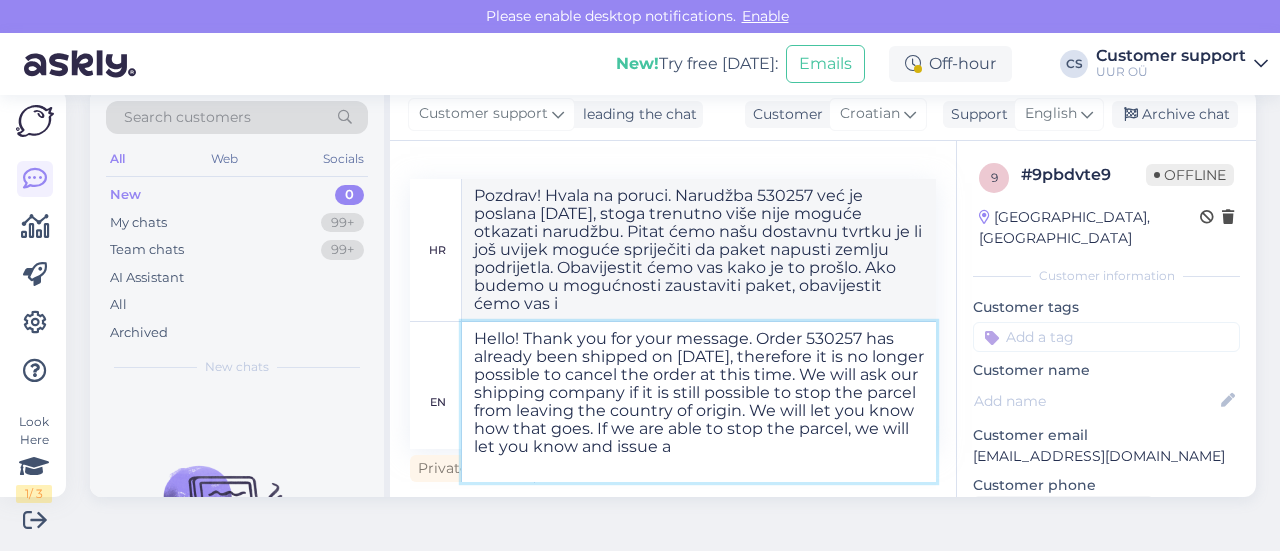 type on "Hello! Thank you for your message. Order 530257 has already been shipped on [DATE], therefore it is no longer possible to cancel the order at this time. We will ask our shipping company if it is still possible to stop the parcel from leaving the country of origin. We will let you know how that goes. If we are able to stop the parcel, we will let you know and issue a" 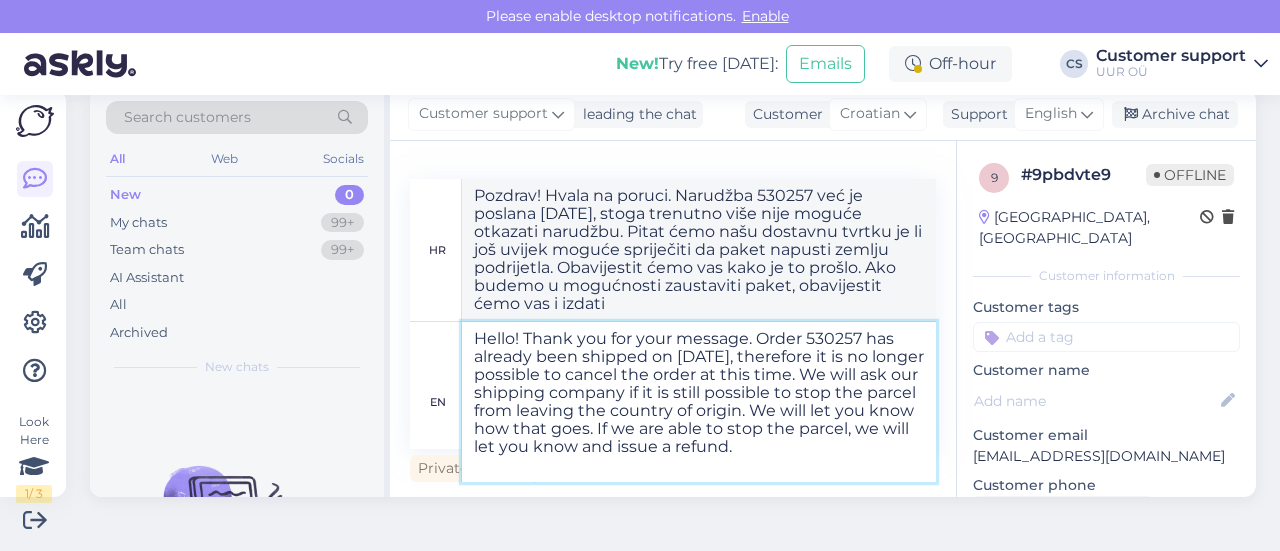 type on "Hello! Thank you for your message. Order 530257 has already been shipped on [DATE], therefore it is no longer possible to cancel the order at this time. We will ask our shipping company if it is still possible to stop the parcel from leaving the country of origin. We will let you know how that goes. If we are able to stop the parcel, we will let you know and issue a refund." 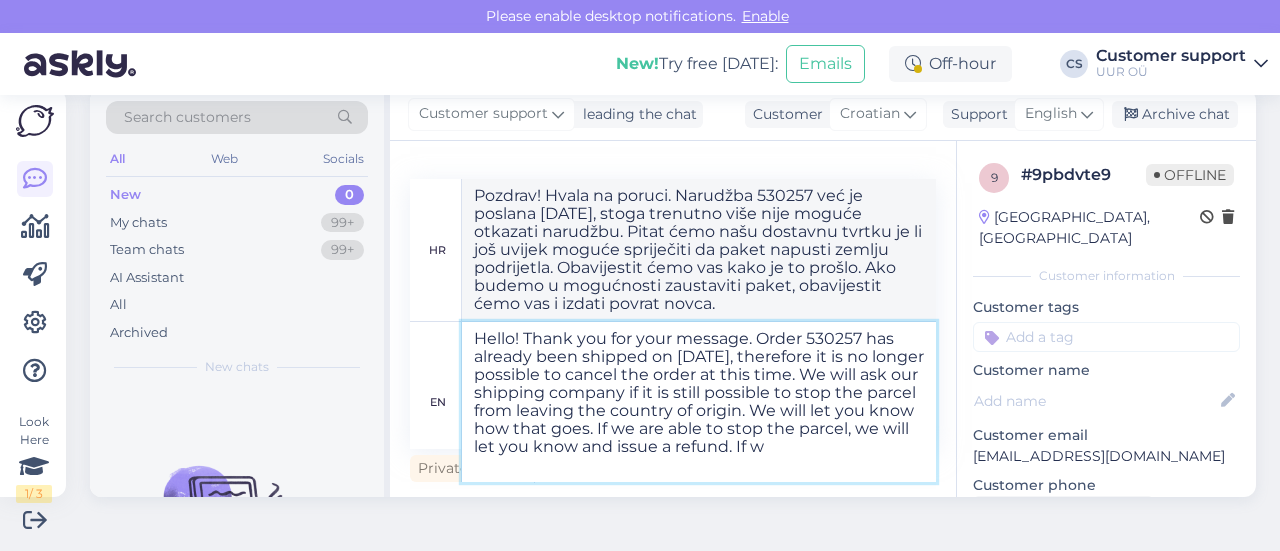 type on "Hello! Thank you for your message. Order 530257 has already been shipped on [DATE], therefore it is no longer possible to cancel the order at this time. We will ask our shipping company if it is still possible to stop the parcel from leaving the country of origin. We will let you know how that goes. If we are able to stop the parcel, we will let you know and issue a refund. If we" 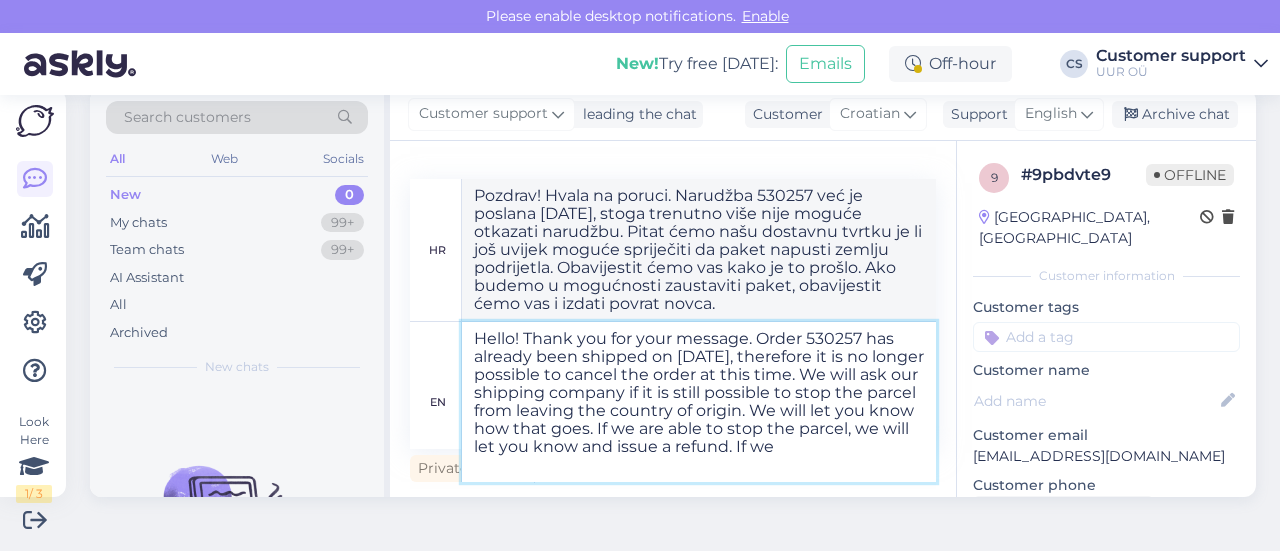 type on "Pozdrav! Hvala na poruci. Narudžba 530257 već je poslana [DATE], stoga trenutno više nije moguće otkazati narudžbu. Pitat ćemo našu dostavnu tvrtku je li još uvijek moguće spriječiti da paket napusti zemlju podrijetla. Obavijestit ćemo vas kako je to prošlo. Ako uspijemo zaustaviti paket, obavijestit ćemo vas i izdati povrat novca. Ako" 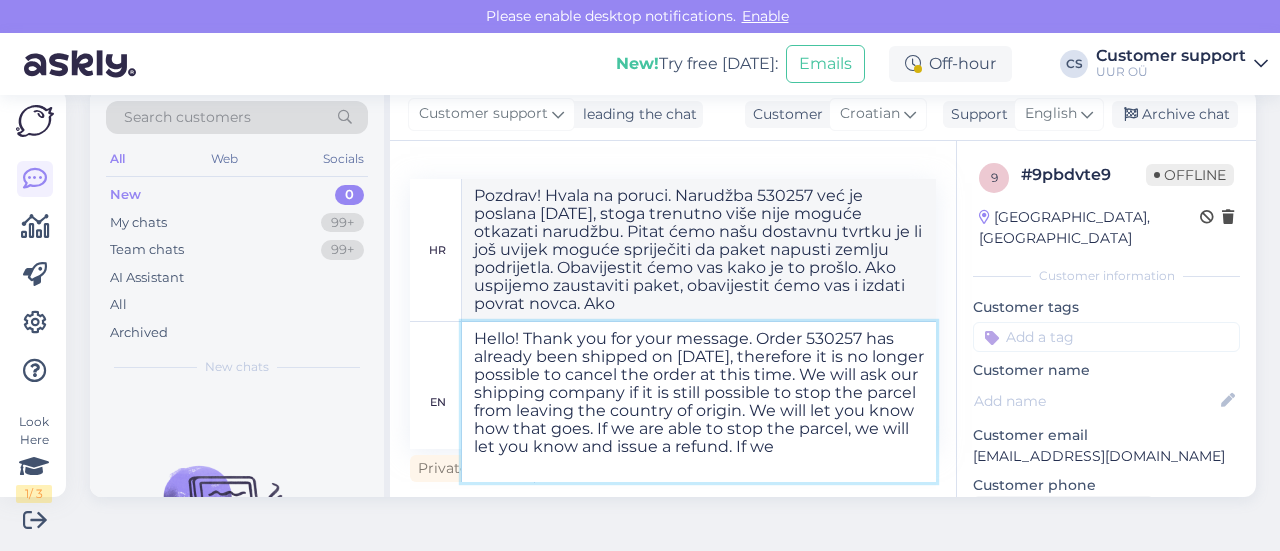type on "Hello! Thank you for your message. Order 530257 has already been shipped on [DATE], therefore it is no longer possible to cancel the order at this time. We will ask our shipping company if it is still possible to stop the parcel from leaving the country of origin. We will let you know how that goes. If we are able to stop the parcel, we will let you know and issue a refund. If we a" 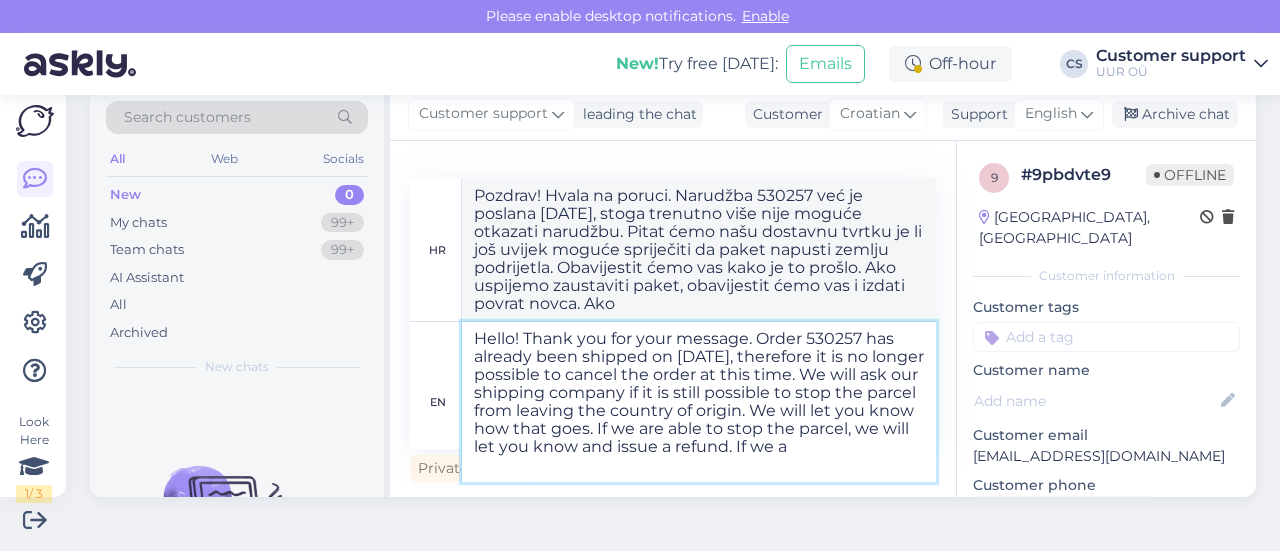 type on "Pozdrav! Hvala na poruci. Narudžba 530257 već je poslana [DATE], stoga trenutno više nije moguće otkazati narudžbu. Pitat ćemo našu dostavnu tvrtku je li još uvijek moguće spriječiti da paket napusti zemlju podrijetla. Obavijestit ćemo vas kako je to prošlo. Ako uspijemo zaustaviti paket, obavijestit ćemo vas i izdati povrat novca. Ako mi" 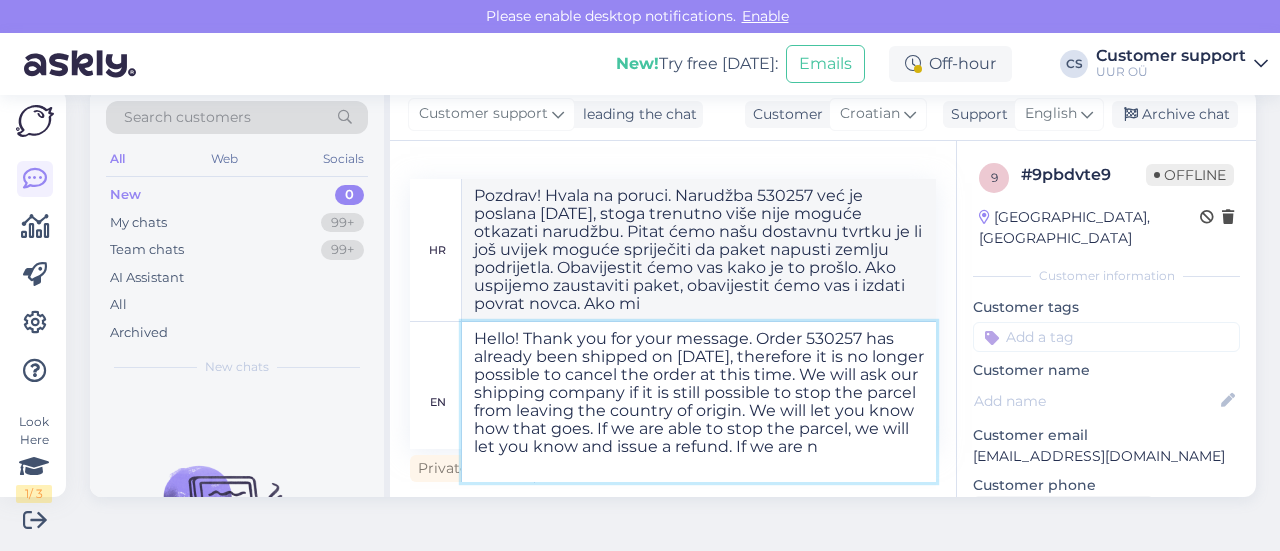 type on "Hello! Thank you for your message. Order 530257 has already been shipped on [DATE], therefore it is no longer possible to cancel the order at this time. We will ask our shipping company if it is still possible to stop the parcel from leaving the country of origin. We will let you know how that goes. If we are able to stop the parcel, we will let you know and issue a refund. If we are no" 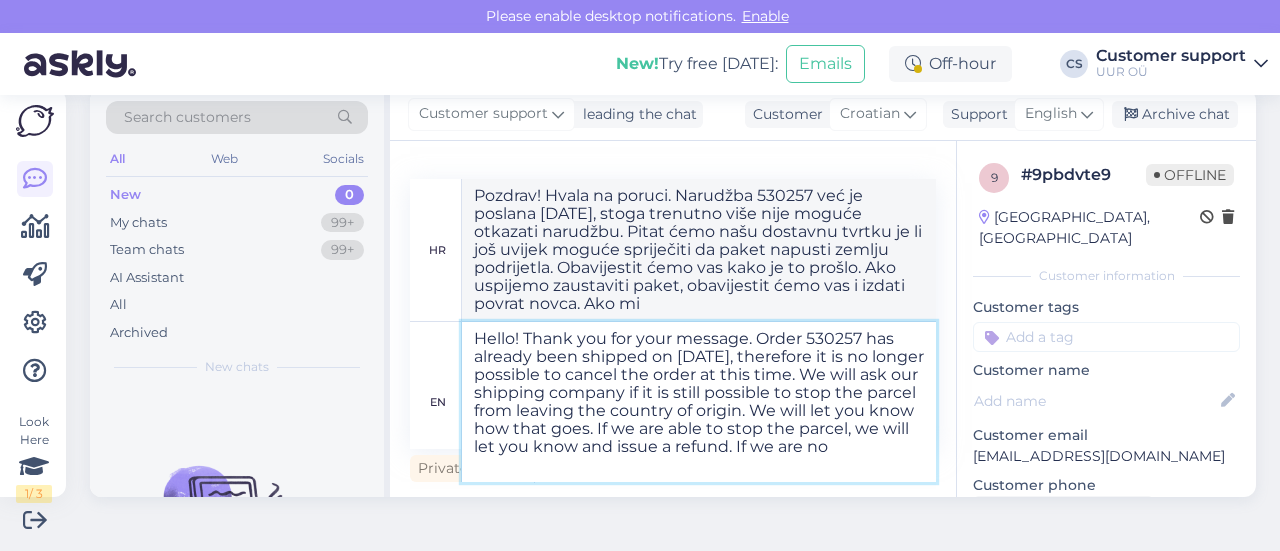 type on "Pozdrav! Hvala na poruci. Narudžba 530257 već je poslana [DATE], stoga trenutno više nije moguće otkazati narudžbu. Pitat ćemo našu dostavnu tvrtku je li još uvijek moguće spriječiti da paket napusti zemlju podrijetla. Obavijestit ćemo vas kako je to prošlo. Ako budemo u mogućnosti zaustaviti paket, obavijestit ćemo vas i izdati povrat novca. Ako budemo" 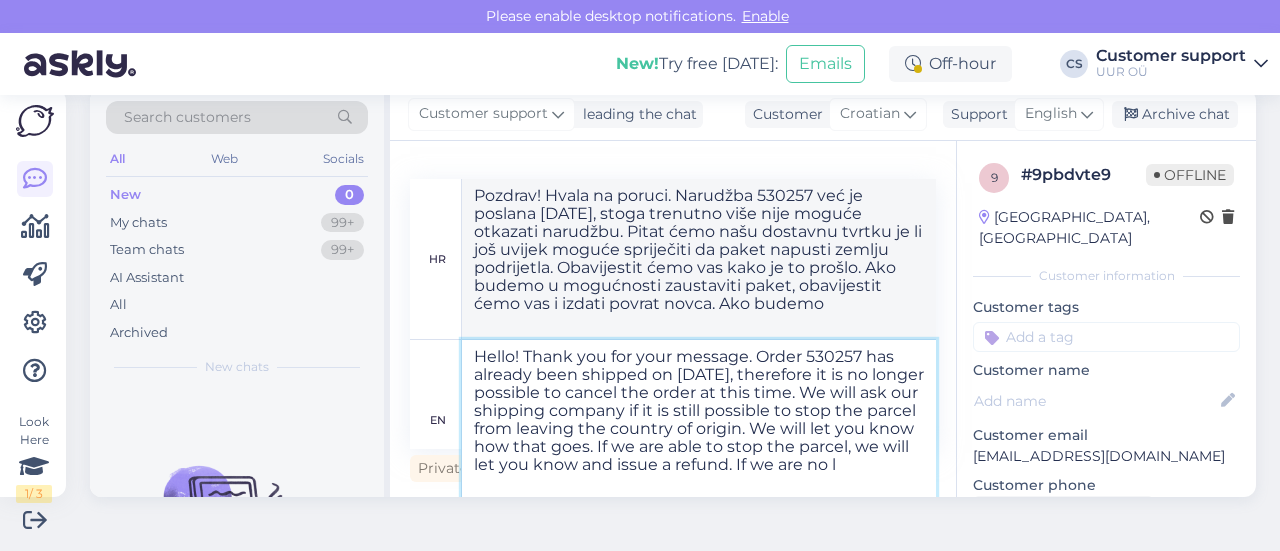 type on "Hello! Thank you for your message. Order 530257 has already been shipped on [DATE], therefore it is no longer possible to cancel the order at this time. We will ask our shipping company if it is still possible to stop the parcel from leaving the country of origin. We will let you know how that goes. If we are able to stop the parcel, we will let you know and issue a refund. If we are no lo" 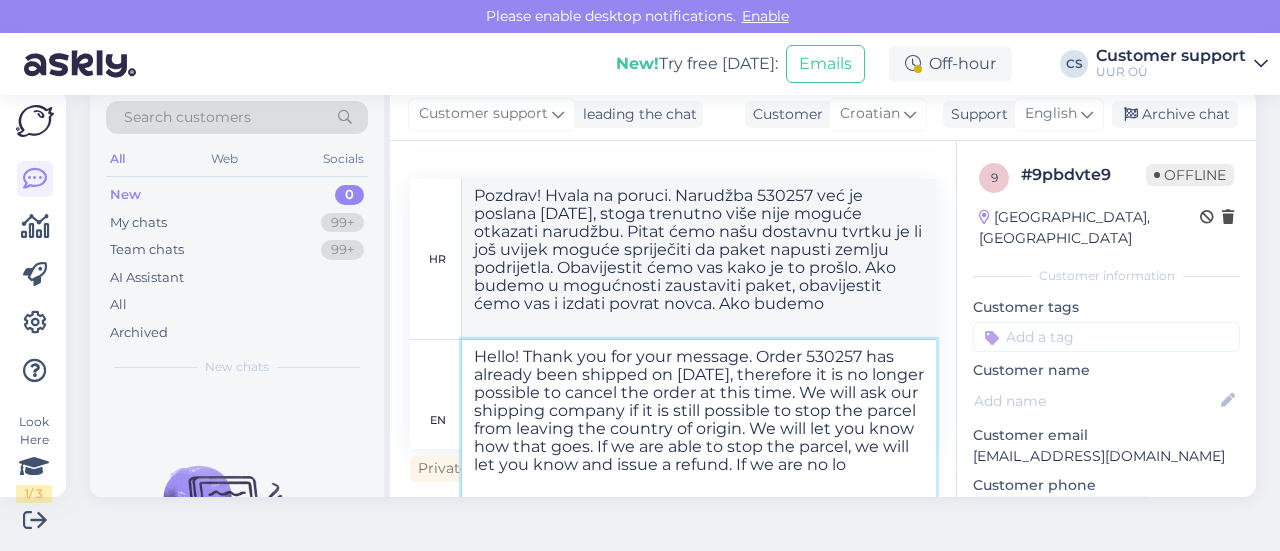 type on "Pozdrav! Hvala na poruci. Narudžba 530257 već je poslana [DATE], stoga trenutno više nije moguće otkazati narudžbu. Pitat ćemo našu dostavnu tvrtku je li još uvijek moguće zaustaviti paket da napusti zemlju podrijetla. Obavijestit ćemo vas kako je to prošlo. Ako budemo u mogućnosti zaustaviti paket, obavijestit ćemo vas i izdati povrat novca. Ako ne uspijemo..." 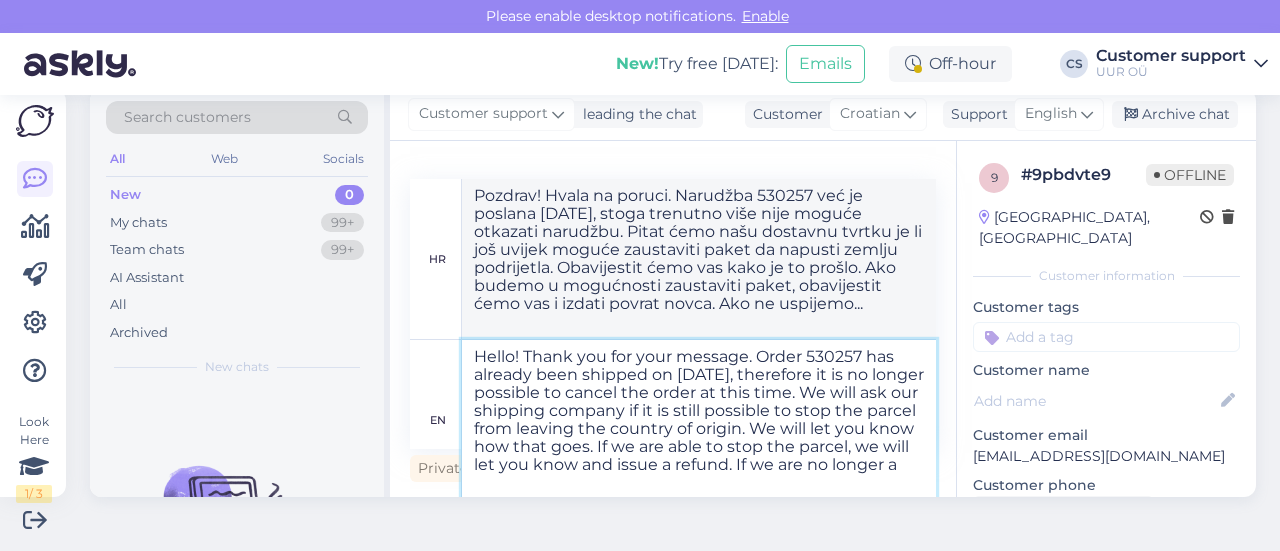 type on "Hello! Thank you for your message. Order 530257 has already been shipped on [DATE], therefore it is no longer possible to cancel the order at this time. We will ask our shipping company if it is still possible to stop the parcel from leaving the country of origin. We will let you know how that goes. If we are able to stop the parcel, we will let you know and issue a refund. If we are no longer ab" 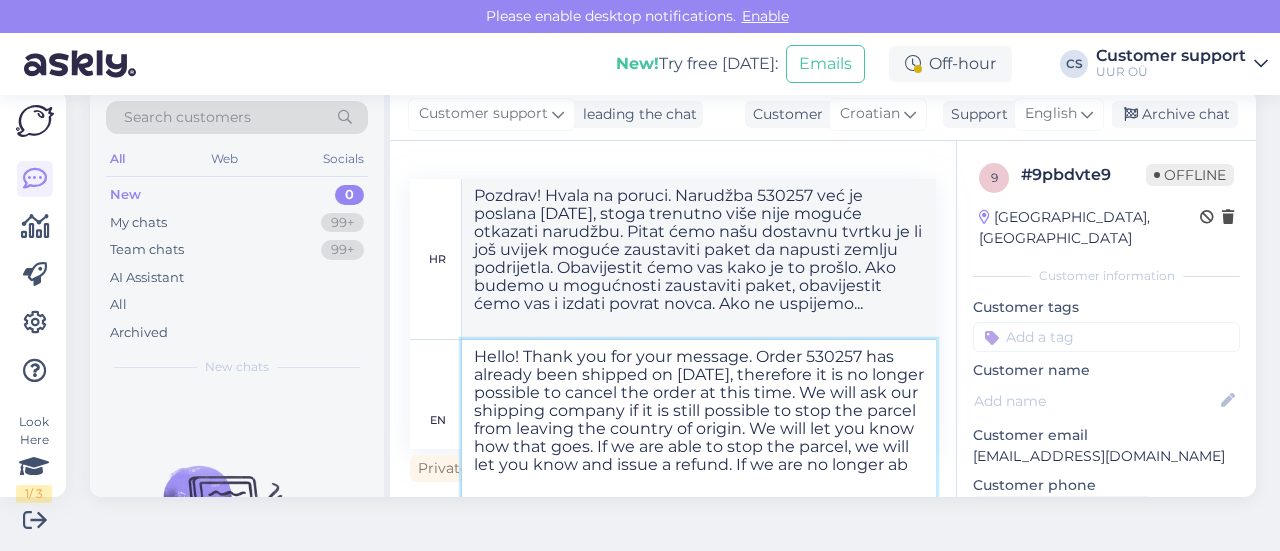 type on "Pozdrav! Hvala na poruci. Narudžba 530257 već je poslana [DATE], stoga više nije moguće otkazati narudžbu u ovom trenutku. Pitat ćemo našu dostavnu tvrtku je li još uvijek moguće spriječiti da paket napusti zemlju podrijetla. Obavijestit ćemo vas kako je to prošlo. Ako budemo u mogućnosti zaustaviti paket, obavijestit ćemo vas i izdati povrat novca. Ako više nismo" 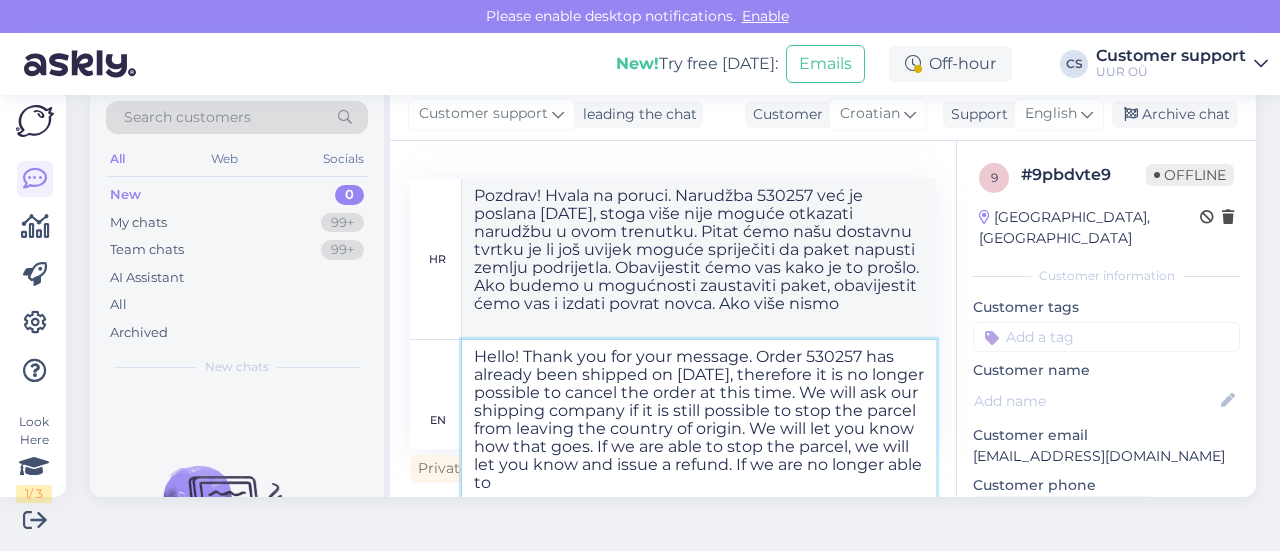 type on "Hello! Thank you for your message. Order 530257 has already been shipped on [DATE], therefore it is no longer possible to cancel the order at this time. We will ask our shipping company if it is still possible to stop the parcel from leaving the country of origin. We will let you know how that goes. If we are able to stop the parcel, we will let you know and issue a refund. If we are no longer able to" 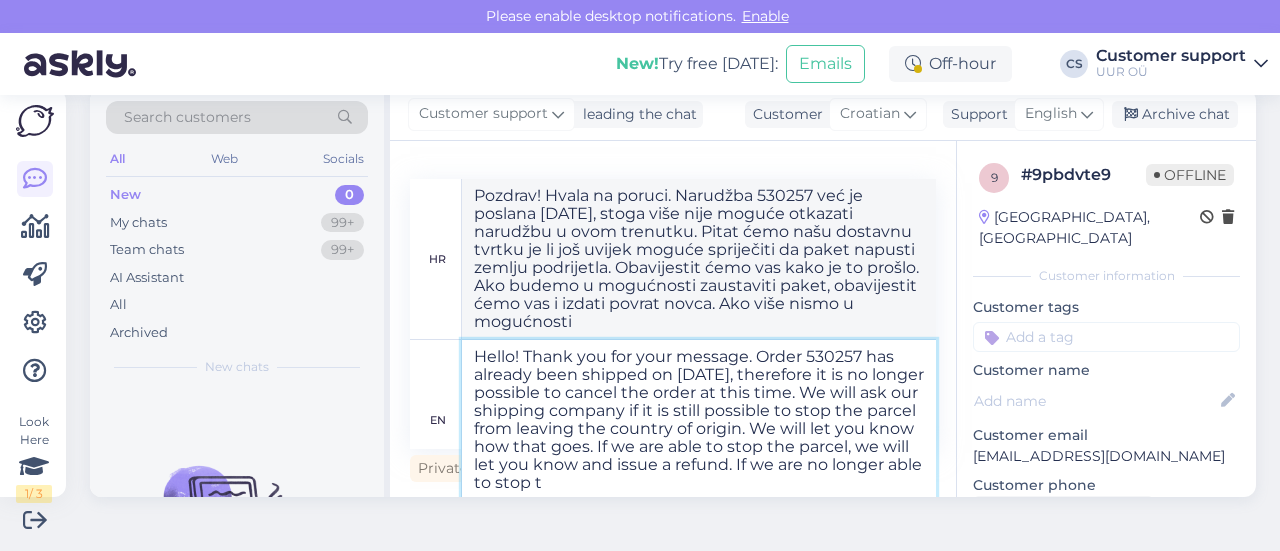 type on "Hello! Thank you for your message. Order 530257 has already been shipped on [DATE], therefore it is no longer possible to cancel the order at this time. We will ask our shipping company if it is still possible to stop the parcel from leaving the country of origin. We will let you know how that goes. If we are able to stop the parcel, we will let you know and issue a refund. If we are no longer able to stop th" 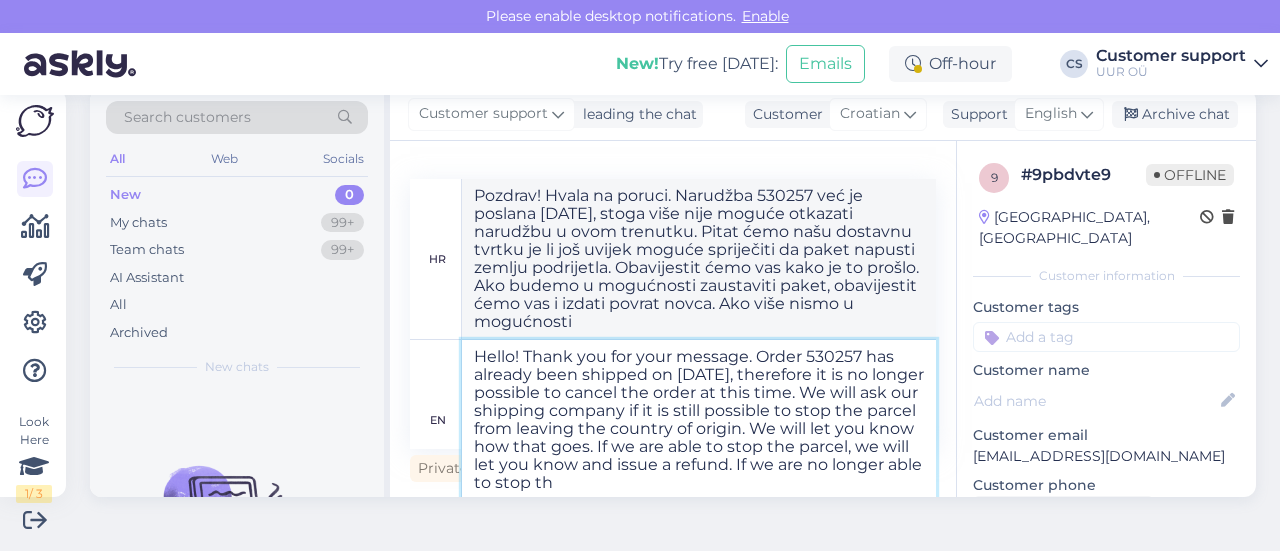 type on "Pozdrav! Hvala na poruci. Narudžba 530257 već je poslana [DATE], stoga više nije moguće otkazati narudžbu u ovom trenutku. Pitat ćemo našu dostavnu tvrtku je li još uvijek moguće spriječiti da paket napusti zemlju podrijetla. Obavijestit ćemo vas kako je to prošlo. Ako budemo u mogućnosti zaustaviti paket, obavijestit ćemo vas i izdati povrat novca. Ako više nismo u mogućnosti zaustaviti" 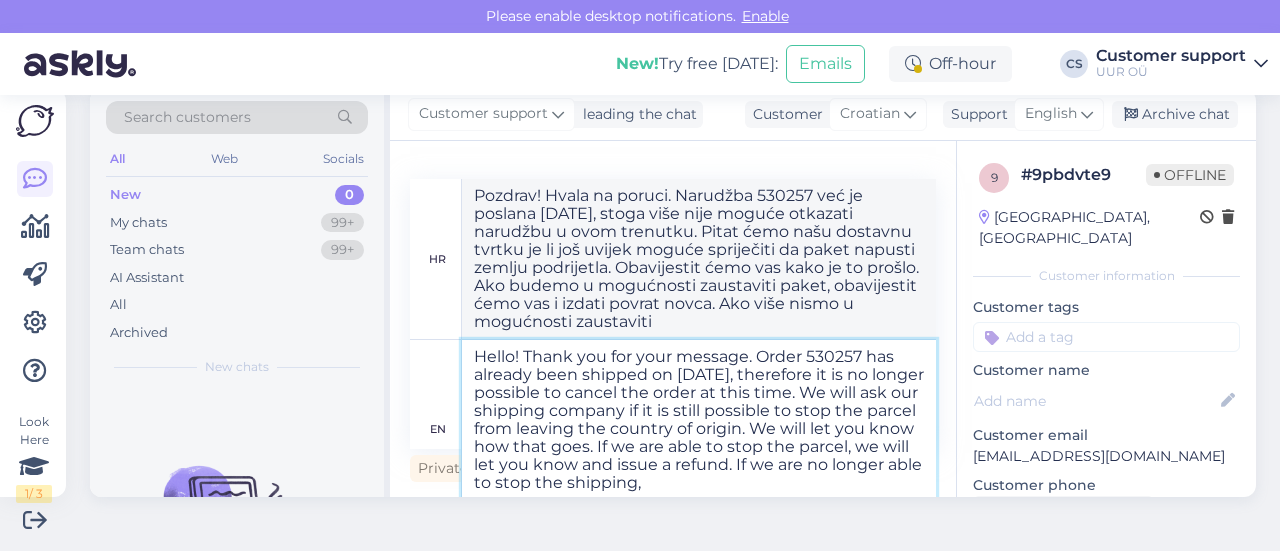 type on "Hello! Thank you for your message. Order 530257 has already been shipped on [DATE], therefore it is no longer possible to cancel the order at this time. We will ask our shipping company if it is still possible to stop the parcel from leaving the country of origin. We will let you know how that goes. If we are able to stop the parcel, we will let you know and issue a refund. If we are no longer able to stop the shipping," 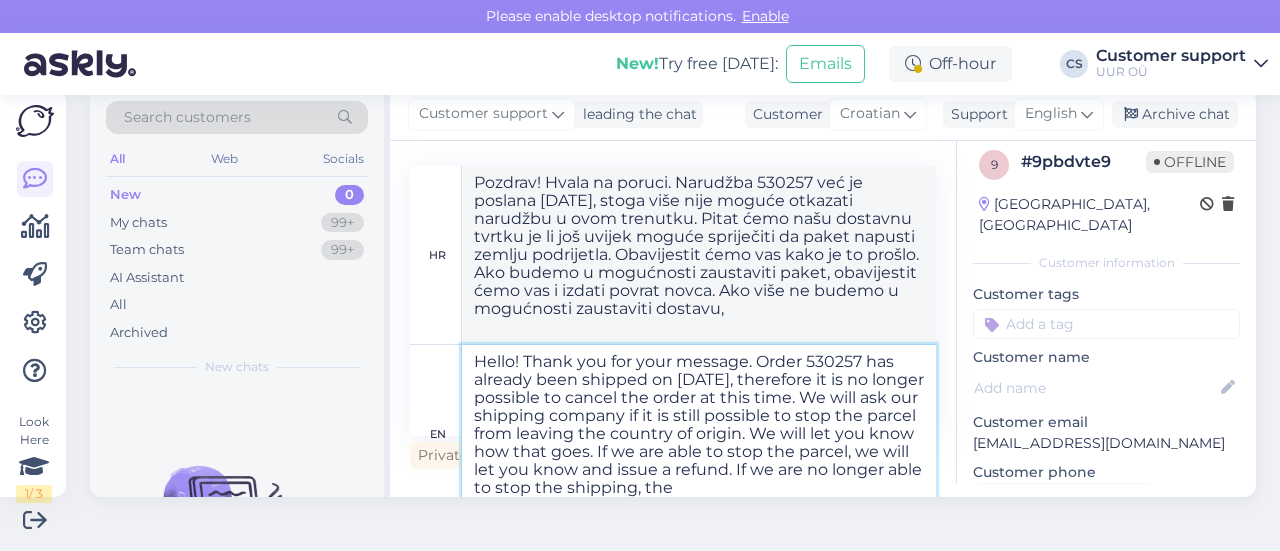 type on "Hello! Thank you for your message. Order 530257 has already been shipped on [DATE], therefore it is no longer possible to cancel the order at this time. We will ask our shipping company if it is still possible to stop the parcel from leaving the country of origin. We will let you know how that goes. If we are able to stop the parcel, we will let you know and issue a refund. If we are no longer able to stop the shipping, the p" 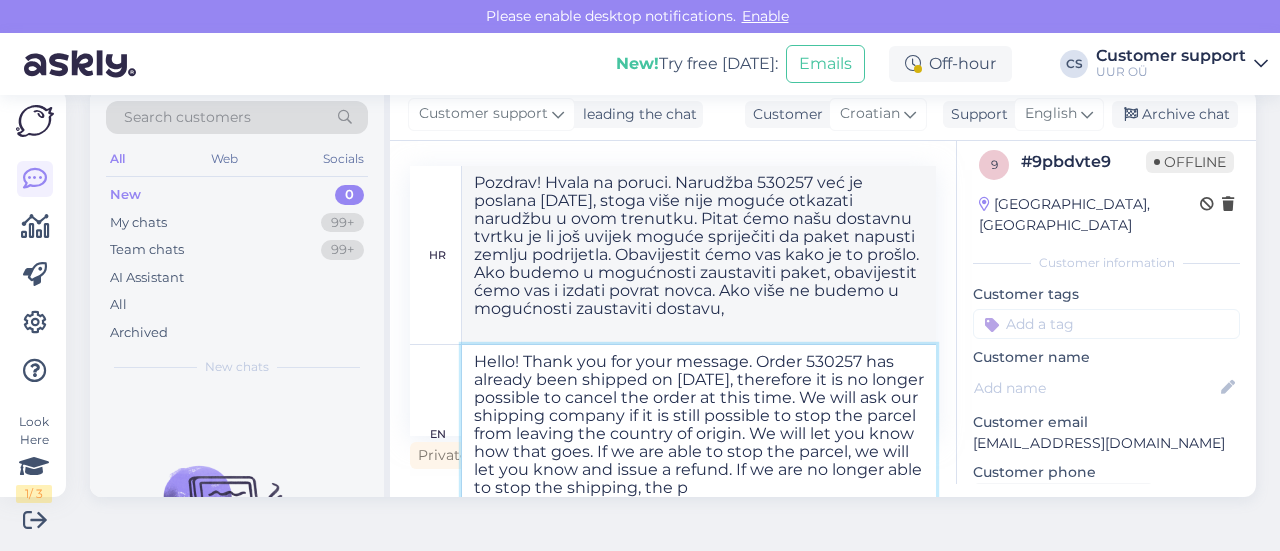 type on "Pozdrav! Hvala na poruci. Narudžba 530257 već je poslana [DATE], stoga više nije moguće otkazati narudžbu u ovom trenutku. Pitat ćemo našu dostavnu tvrtku je li još uvijek moguće spriječiti da paket napusti zemlju podrijetla. Obavijestit ćemo vas kako je to prošlo. Ako budemo u mogućnosti zaustaviti paket, obavijestit ćemo vas i izdati povrat novca. Ako više nismo u mogućnosti zaustaviti dostavu," 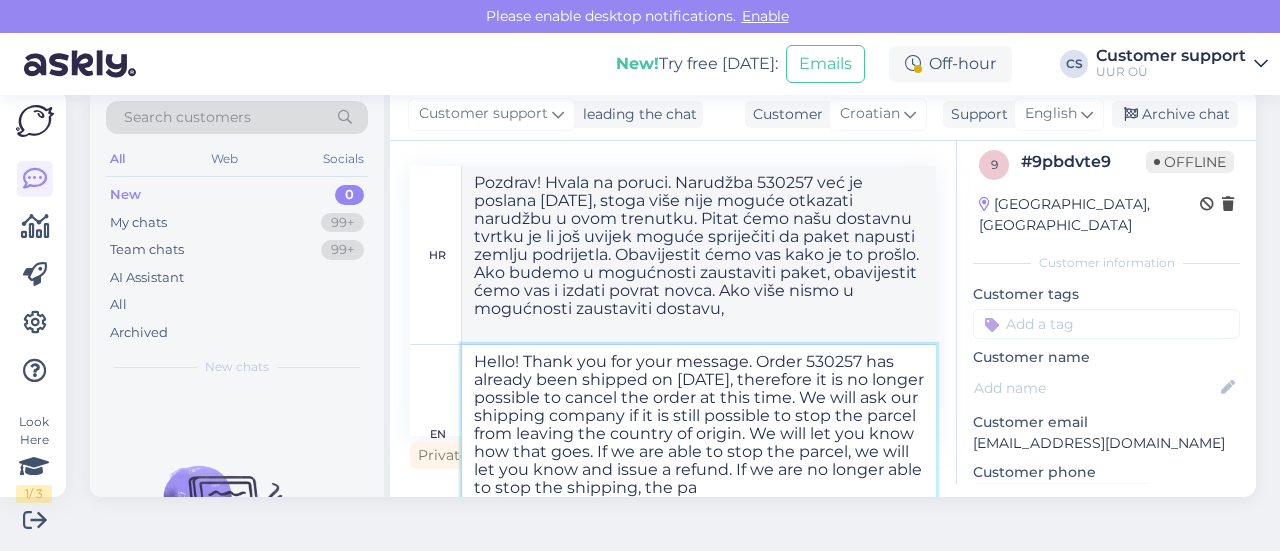 scroll, scrollTop: 13, scrollLeft: 0, axis: vertical 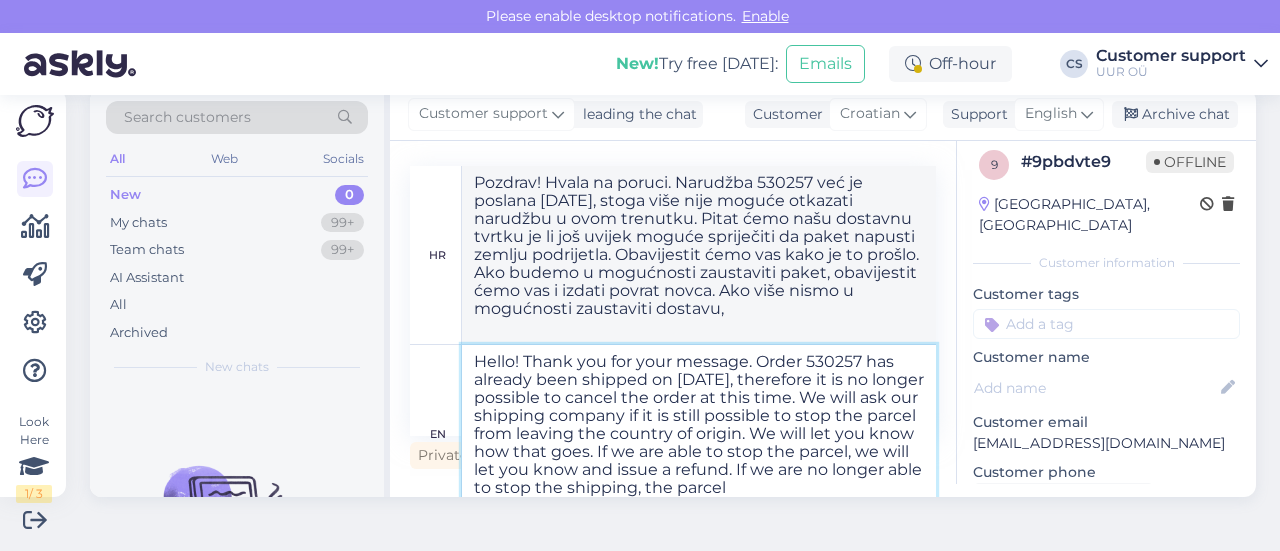 type on "Hello! Thank you for your message. Order 530257 has already been shipped on [DATE], therefore it is no longer possible to cancel the order at this time. We will ask our shipping company if it is still possible to stop the parcel from leaving the country of origin. We will let you know how that goes. If we are able to stop the parcel, we will let you know and issue a refund. If we are no longer able to stop the shipping, the parcel m" 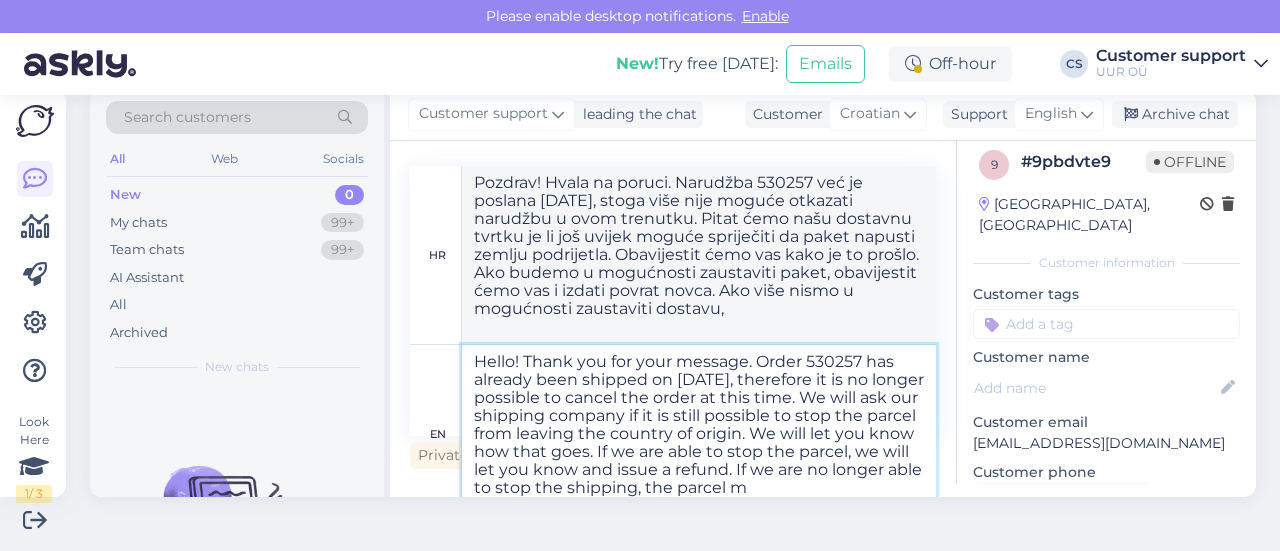 type on "Pozdrav! Hvala na poruci. Narudžba 530257 već je poslana [DATE], stoga više nije moguće otkazati narudžbu u ovom trenutku. Pitat ćemo našu dostavnu tvrtku je li još uvijek moguće spriječiti da paket napusti zemlju podrijetla. Obavijestit ćemo vas kako je to prošlo. Ako budemo u mogućnosti zaustaviti paket, obavijestit ćemo vas i izdati povrat novca. Ako više ne budemo u mogućnosti zaustaviti dostavu, paket" 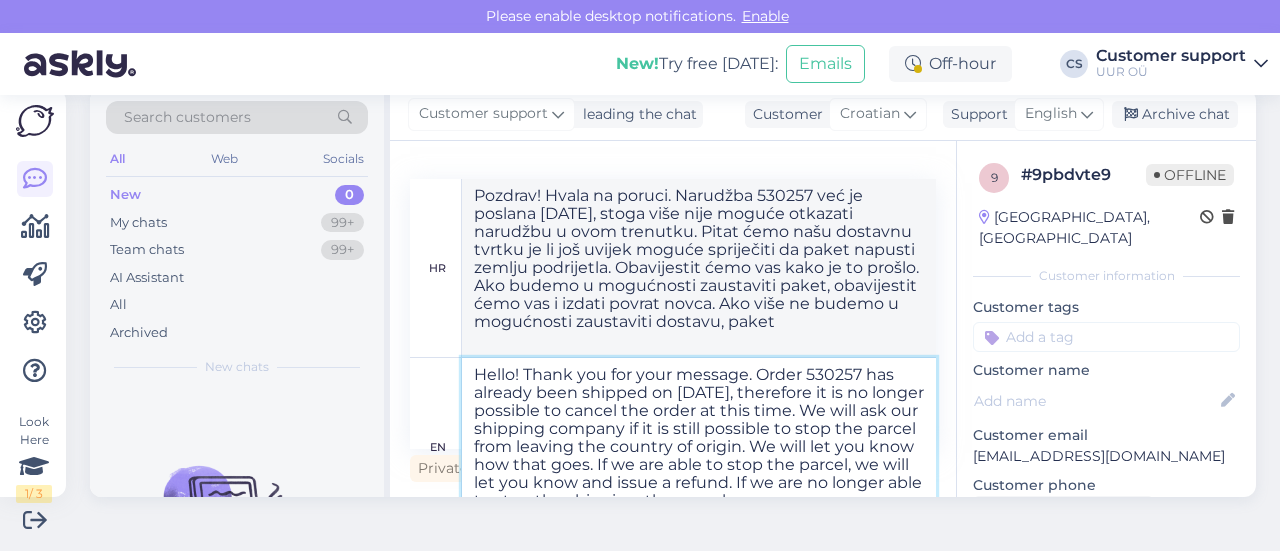 scroll, scrollTop: 31, scrollLeft: 0, axis: vertical 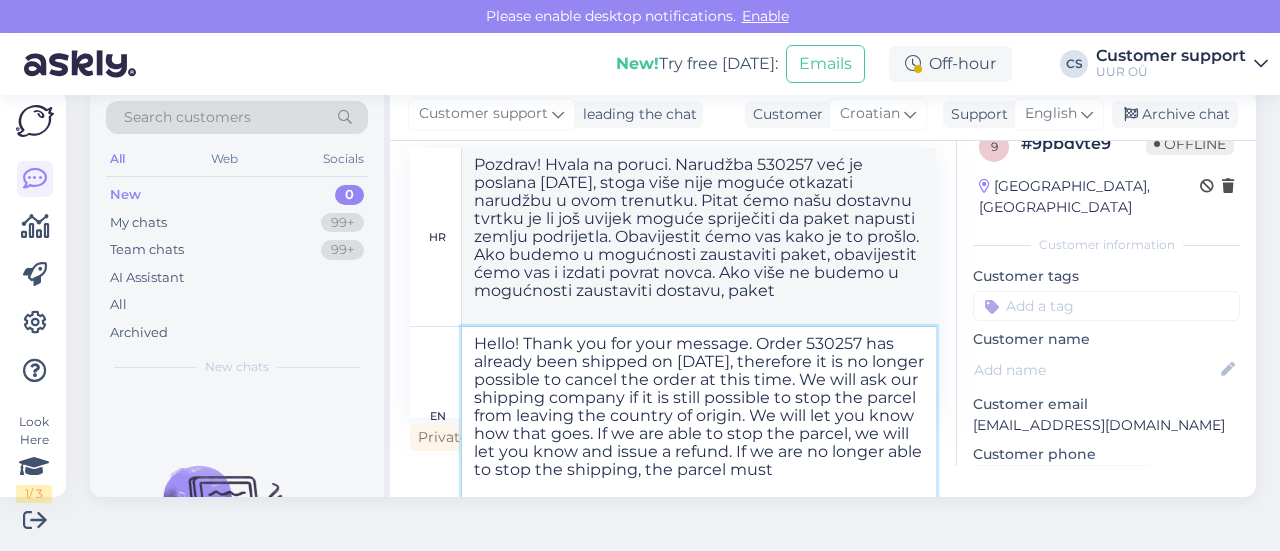 type on "Hello! Thank you for your message. Order 530257 has already been shipped on [DATE], therefore it is no longer possible to cancel the order at this time. We will ask our shipping company if it is still possible to stop the parcel from leaving the country of origin. We will let you know how that goes. If we are able to stop the parcel, we will let you know and issue a refund. If we are no longer able to stop the shipping, the parcel must y" 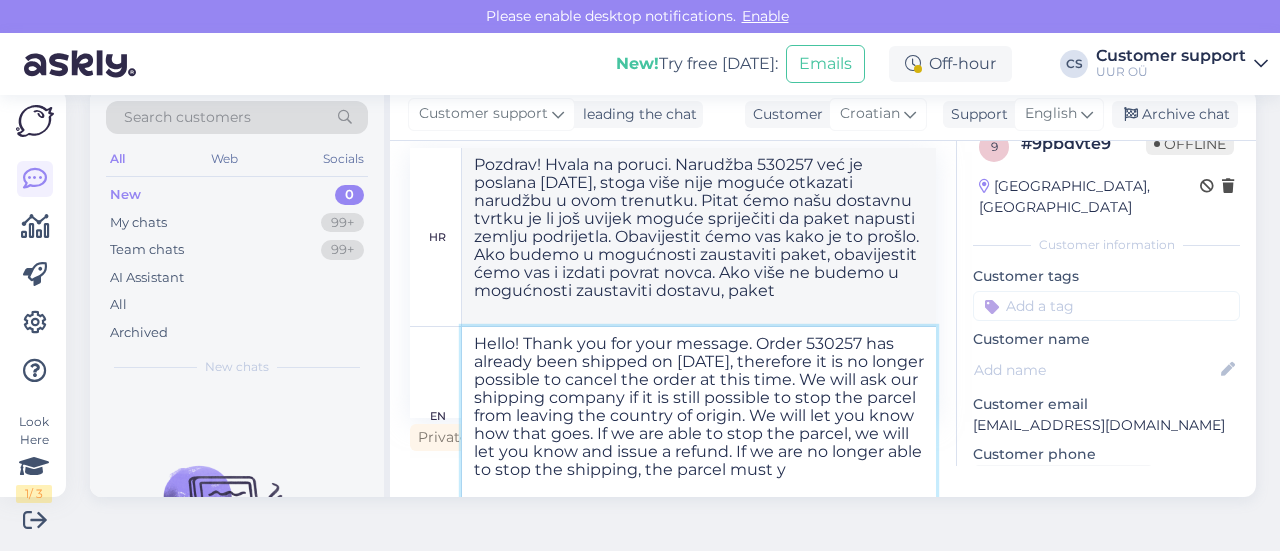 type on "Pozdrav! Hvala na poruci. Narudžba 530257 već je poslana [DATE], stoga trenutno više nije moguće otkazati narudžbu. Pitat ćemo našu dostavnu tvrtku je li još uvijek moguće spriječiti da paket napusti zemlju podrijetla. Obavijestit ćemo vas kako je to prošlo. Ako budemo u mogućnosti zaustaviti paket, obavijestit ćemo vas i izdati povrat novca. Ako više nismo u mogućnosti zaustaviti dostavu, paket mora" 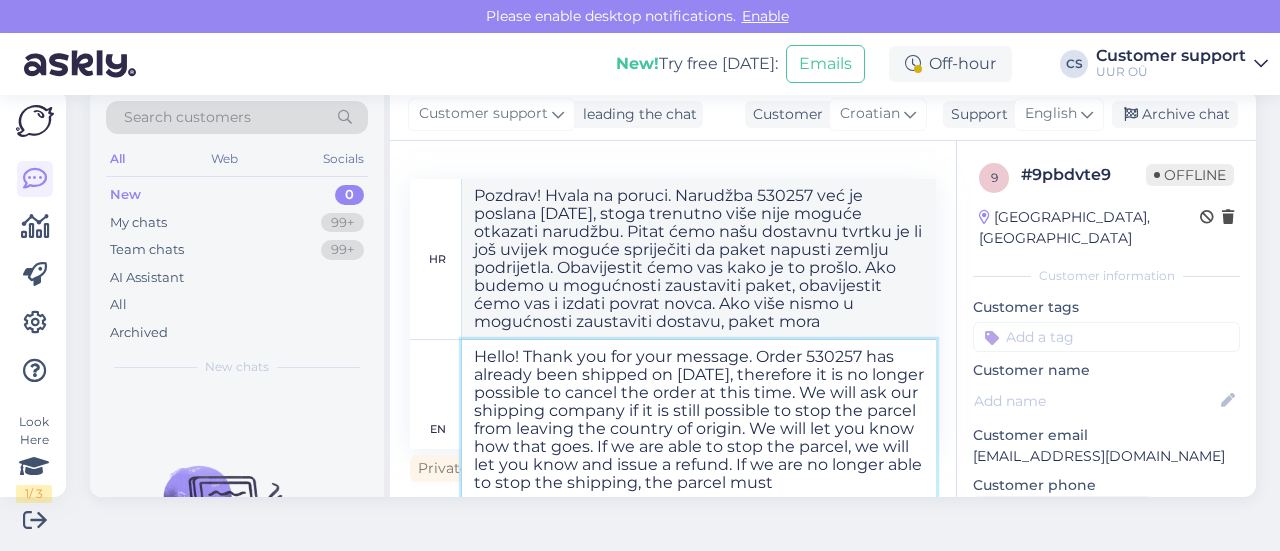 scroll, scrollTop: 13, scrollLeft: 0, axis: vertical 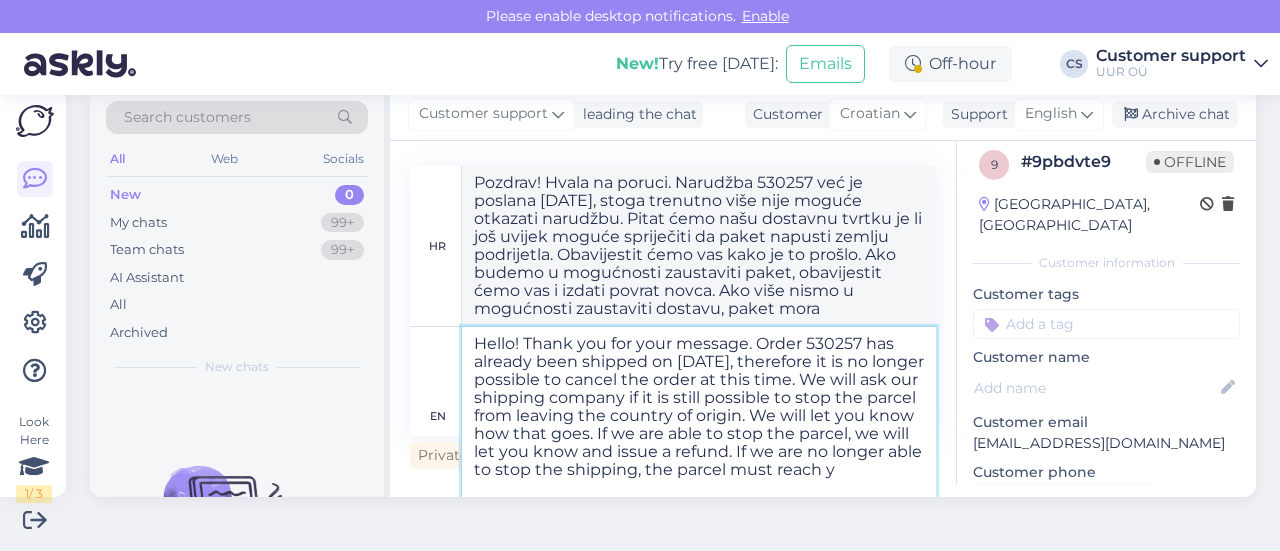 type on "Hello! Thank you for your message. Order 530257 has already been shipped on [DATE], therefore it is no longer possible to cancel the order at this time. We will ask our shipping company if it is still possible to stop the parcel from leaving the country of origin. We will let you know how that goes. If we are able to stop the parcel, we will let you know and issue a refund. If we are no longer able to stop the shipping, the parcel must reach yo" 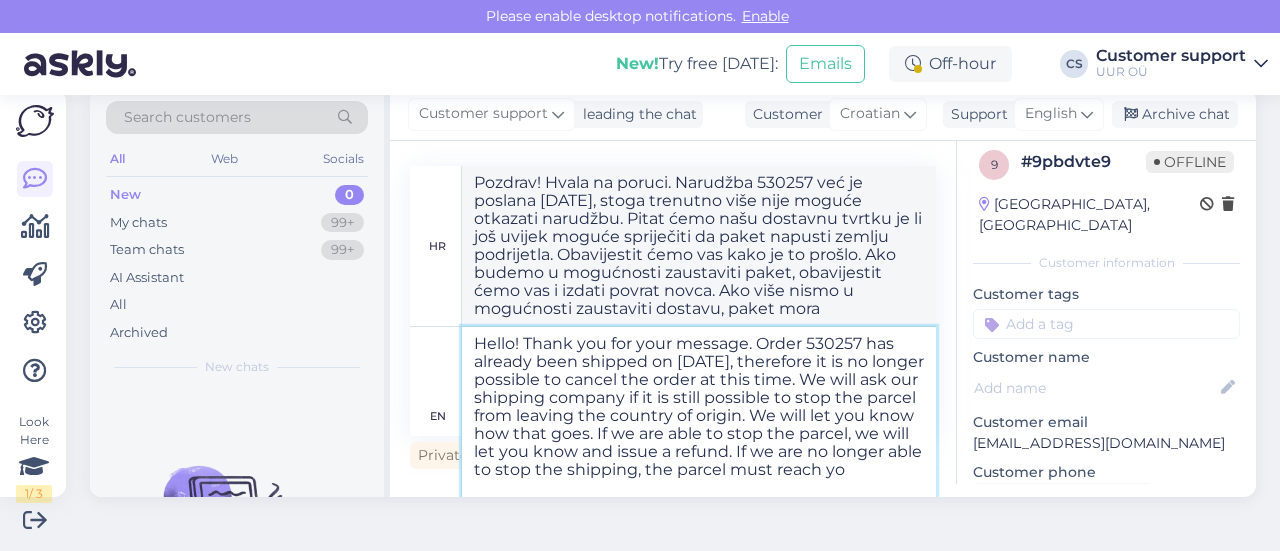 type on "Pozdrav! Hvala na poruci. Narudžba 530257 već je poslana [DATE], stoga je trenutno više nije moguće otkazati. Pitat ćemo našu dostavnu tvrtku je li još uvijek moguće spriječiti da paket napusti zemlju podrijetla. Obavijestit ćemo vas kako je to prošlo. Ako budemo u mogućnosti zaustaviti paket, obavijestit ćemo vas i izdati povrat novca. Ako više nismo u mogućnosti zaustaviti dostavu, paket mora stići" 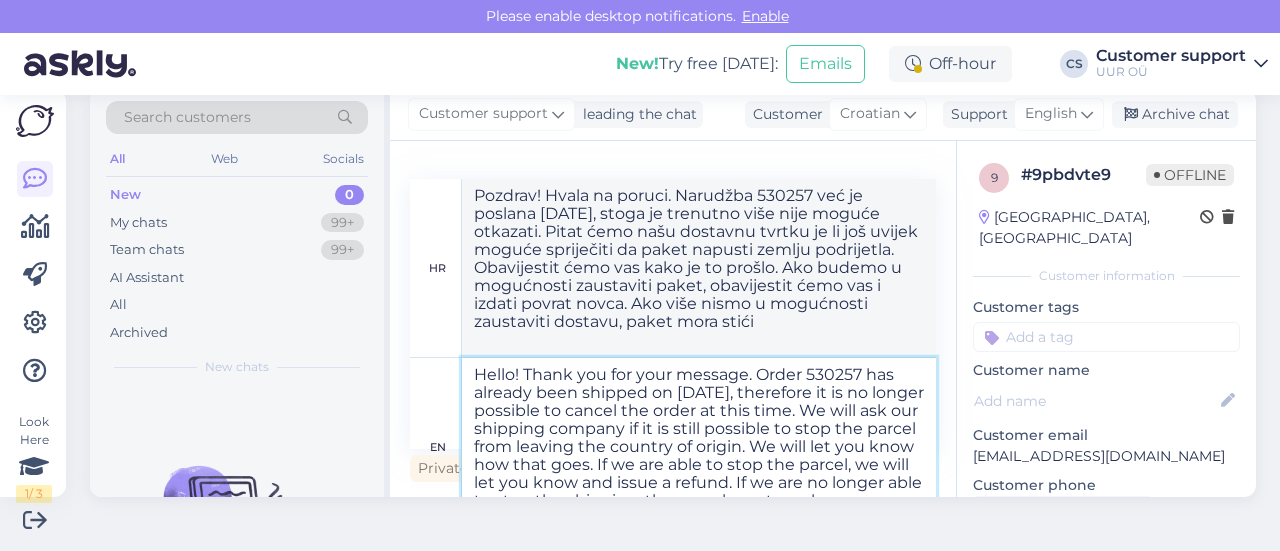 scroll, scrollTop: 31, scrollLeft: 0, axis: vertical 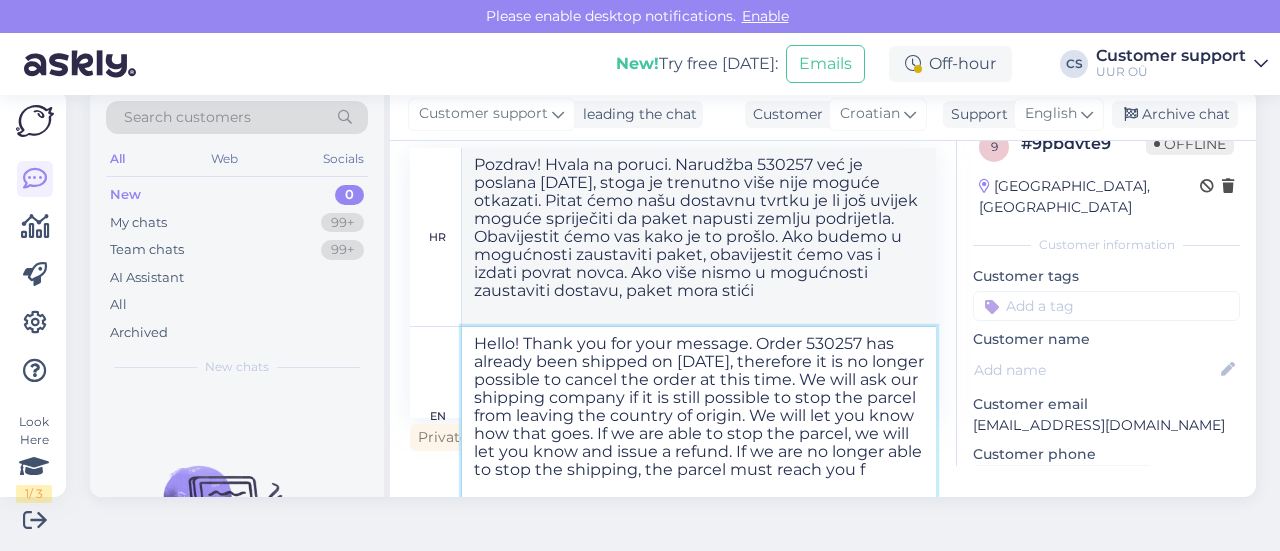 type on "Hello! Thank you for your message. Order 530257 has already been shipped on [DATE], therefore it is no longer possible to cancel the order at this time. We will ask our shipping company if it is still possible to stop the parcel from leaving the country of origin. We will let you know how that goes. If we are able to stop the parcel, we will let you know and issue a refund. If we are no longer able to stop the shipping, the parcel must reach you fi" 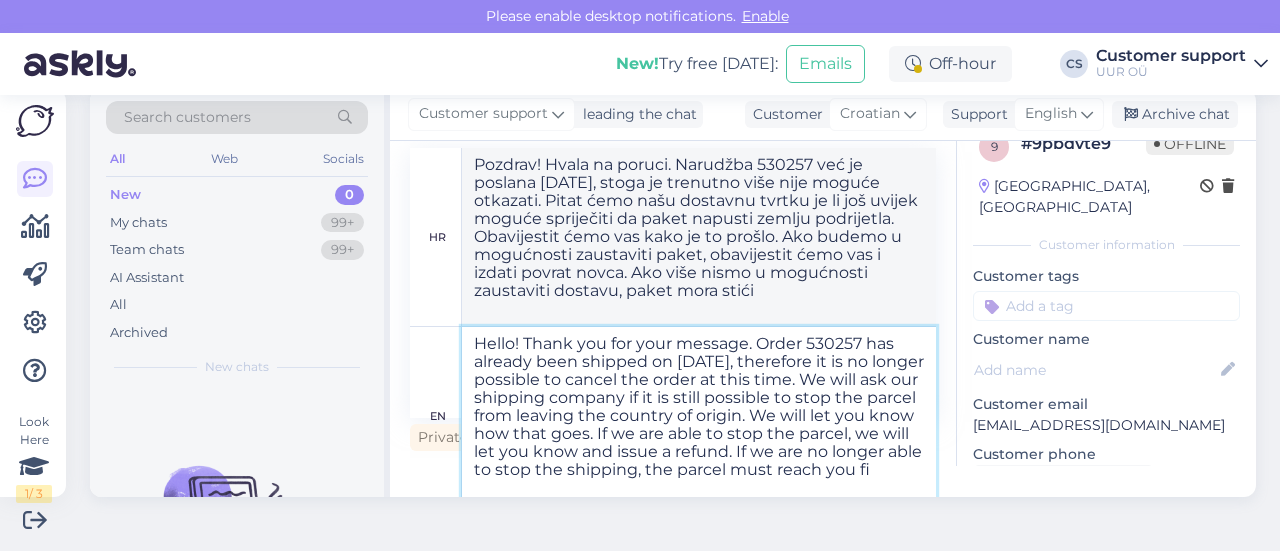 type on "Pozdrav! Hvala na poruci. Narudžba 530257 već je poslana [DATE], stoga trenutno više nije moguće otkazati narudžbu. Pitat ćemo našu dostavnu tvrtku je li još uvijek moguće spriječiti da paket napusti zemlju podrijetla. Obavijestit ćemo vas kako je to prošlo. Ako budemo u mogućnosti zaustaviti paket, obavijestit ćemo vas i izdati povrat novca. Ako više nismo u mogućnosti zaustaviti dostavu, paket mora stići do vas." 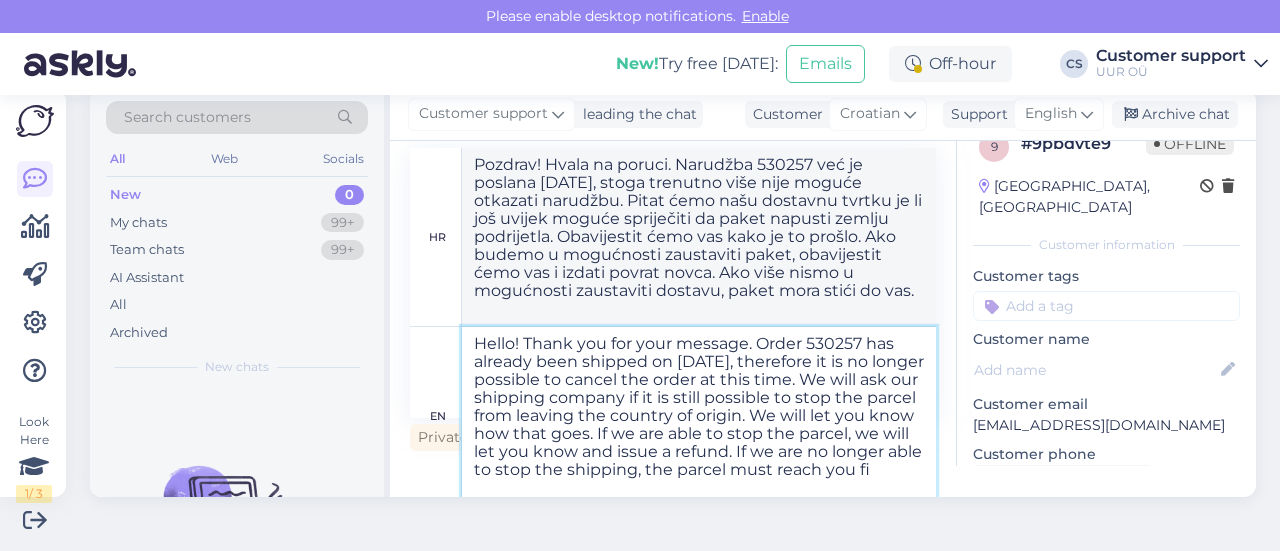 scroll, scrollTop: 0, scrollLeft: 0, axis: both 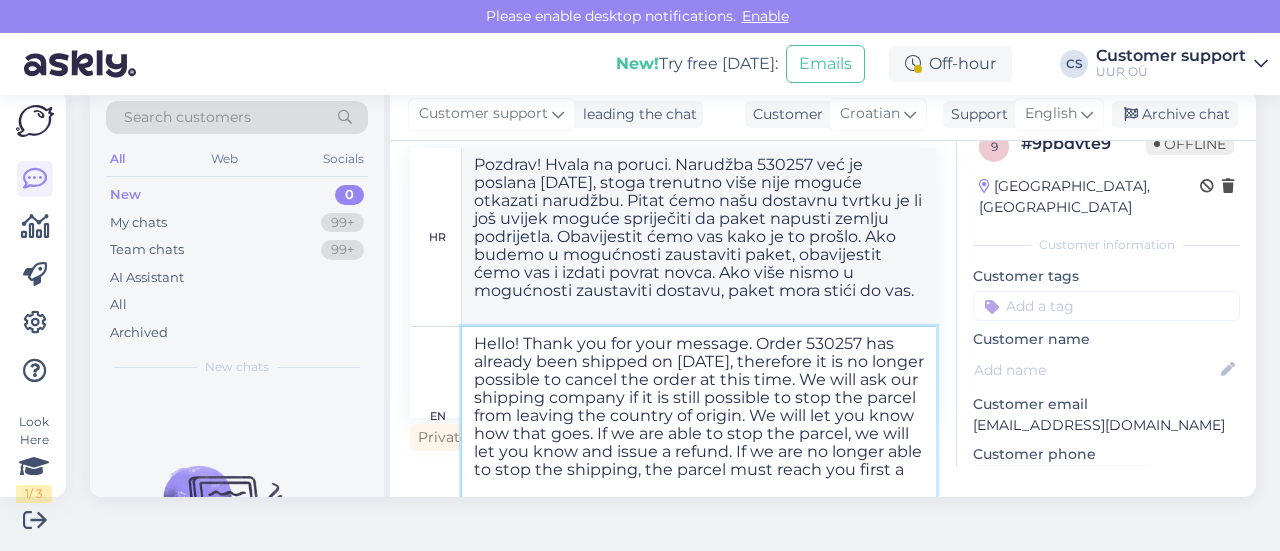 type on "Hello! Thank you for your message. Order 530257 has already been shipped on [DATE], therefore it is no longer possible to cancel the order at this time. We will ask our shipping company if it is still possible to stop the parcel from leaving the country of origin. We will let you know how that goes. If we are able to stop the parcel, we will let you know and issue a refund. If we are no longer able to stop the shipping, the parcel must reach you first an" 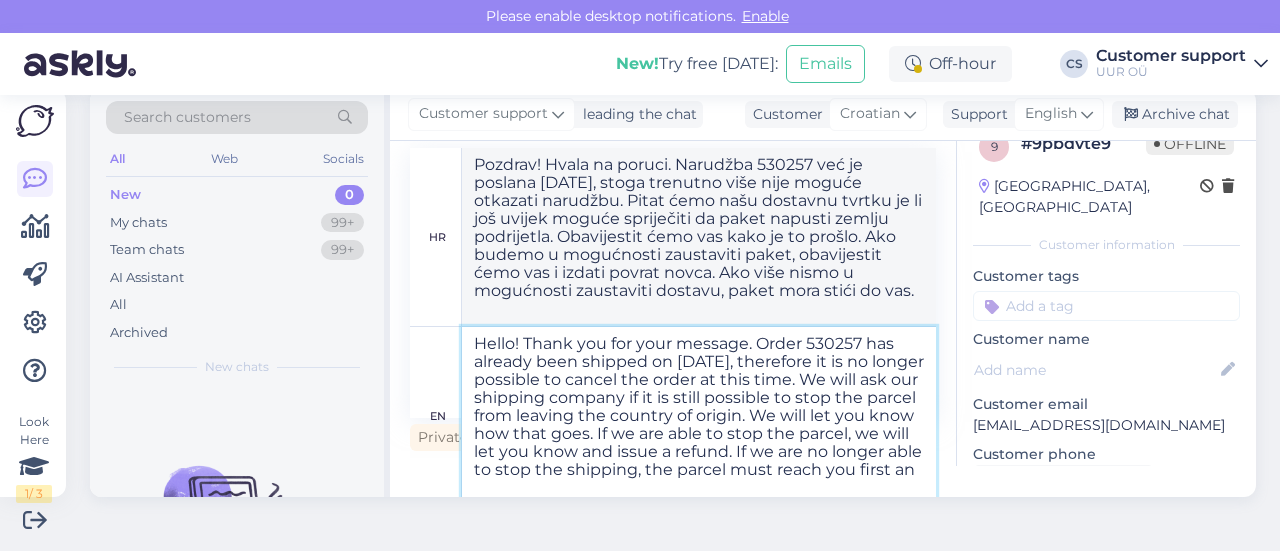 type on "Pozdrav! Hvala na poruci. Narudžba 530257 već je poslana [DATE], stoga trenutno više nije moguće otkazati narudžbu. Pitat ćemo našu dostavnu tvrtku je li još uvijek moguće spriječiti da paket napusti zemlju podrijetla. Obavijestit ćemo vas kako je to prošlo. Ako budemo u mogućnosti zaustaviti paket, obavijestit ćemo vas i izdati povrat novca. Ako više ne možemo zaustaviti dostavu, paket prvo mora stići do vas." 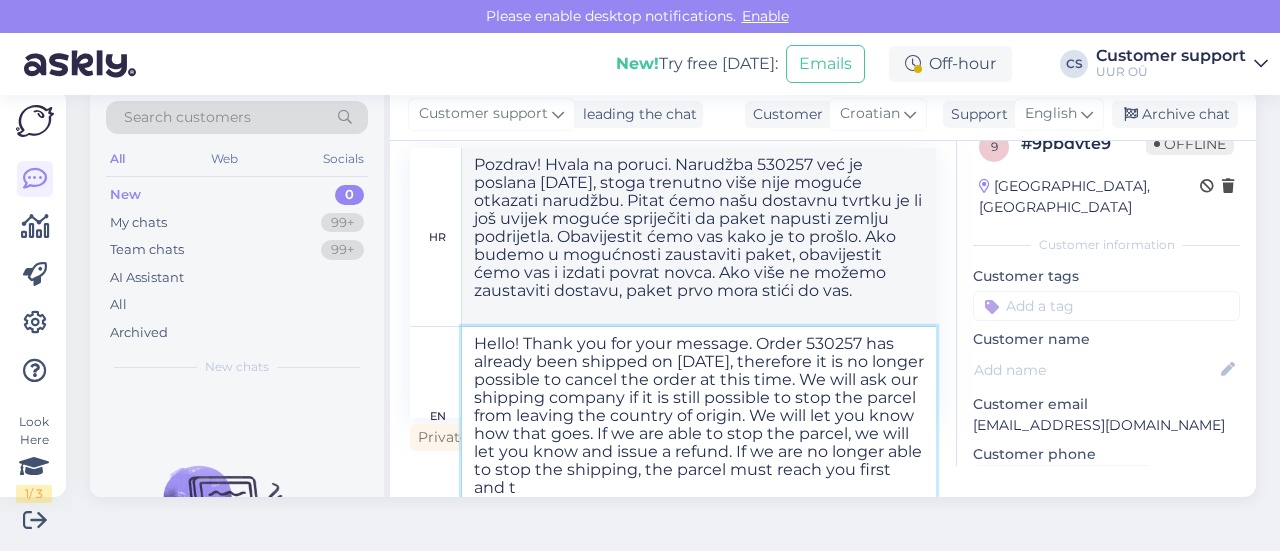 type on "Hello! Thank you for your message. Order 530257 has already been shipped on [DATE], therefore it is no longer possible to cancel the order at this time. We will ask our shipping company if it is still possible to stop the parcel from leaving the country of origin. We will let you know how that goes. If we are able to stop the parcel, we will let you know and issue a refund. If we are no longer able to stop the shipping, the parcel must reach you first and th" 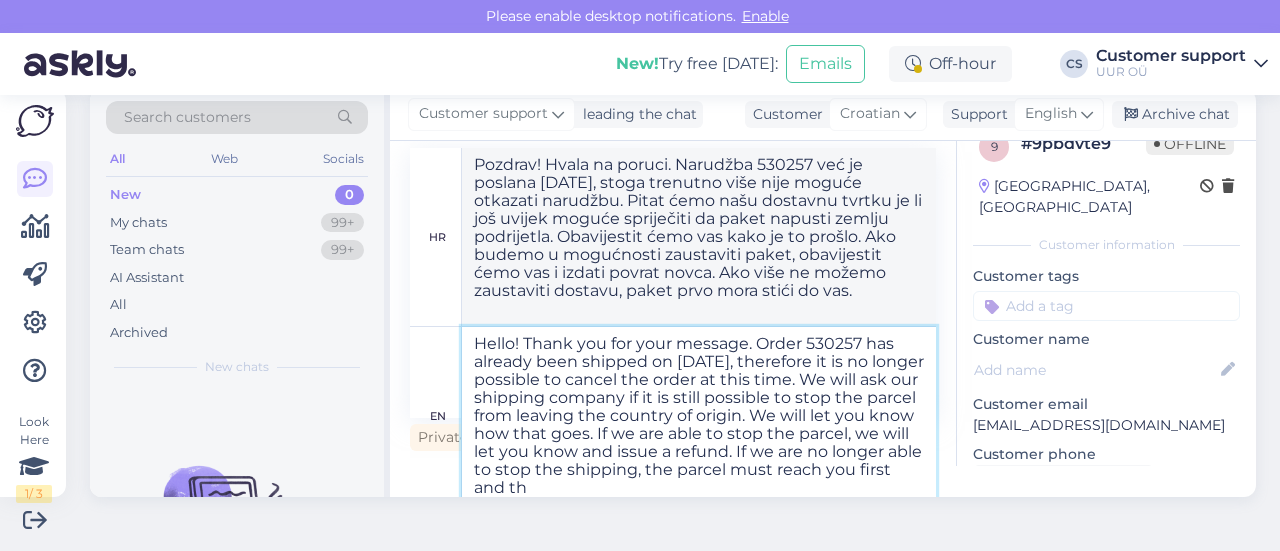 type on "Pozdrav! Hvala na poruci. Narudžba 530257 već je poslana [DATE], stoga više nije moguće otkazati narudžbu u ovom trenutku. Pitat ćemo našu dostavnu tvrtku je li još uvijek moguće spriječiti da paket napusti zemlju podrijetla. Obavijestit ćemo vas kako je to prošlo. Ako budemo u mogućnosti zaustaviti paket, obavijestit ćemo vas i izdati povrat novca. Ako više nismo u mogućnosti zaustaviti dostavu, paket prvo mora stići do vas i" 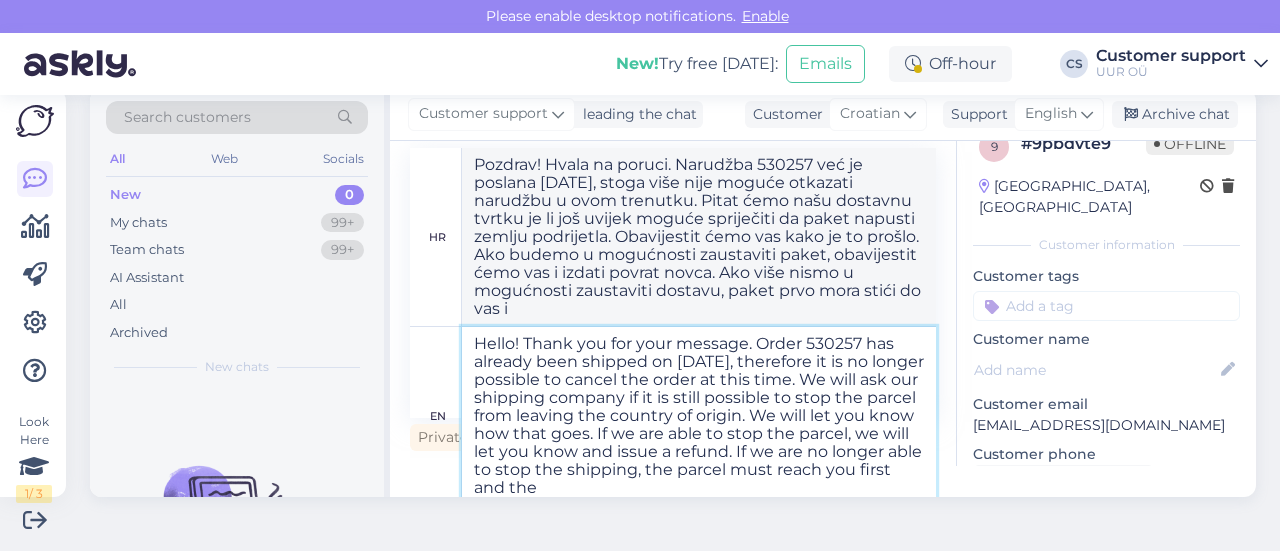 scroll, scrollTop: 31, scrollLeft: 0, axis: vertical 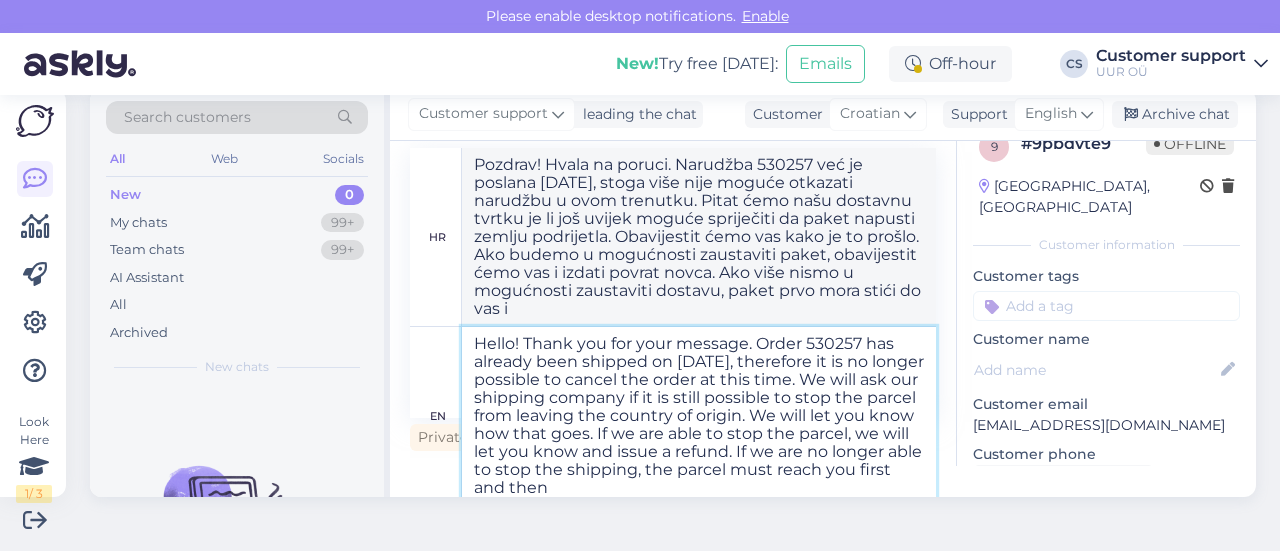 type on "Hello! Thank you for your message. Order 530257 has already been shipped on [DATE], therefore it is no longer possible to cancel the order at this time. We will ask our shipping company if it is still possible to stop the parcel from leaving the country of origin. We will let you know how that goes. If we are able to stop the parcel, we will let you know and issue a refund. If we are no longer able to stop the shipping, the parcel must reach you first and then y" 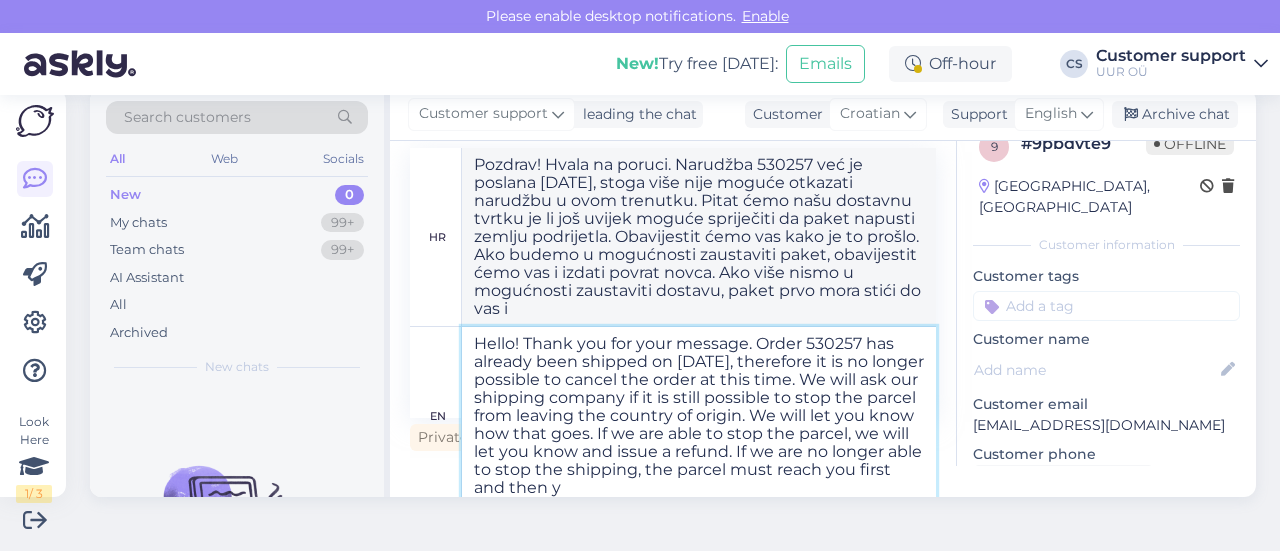 type on "Pozdrav! Hvala na poruci. Narudžba 530257 već je poslana [DATE], stoga trenutno više nije moguće otkazati narudžbu. Pitat ćemo našu dostavnu tvrtku je li još uvijek moguće spriječiti da paket napusti zemlju podrijetla. Obavijestit ćemo vas kako je to prošlo. Ako budemo u mogućnosti zaustaviti paket, obavijestit ćemo vas i izdati povrat novca. Ako više nismo u mogućnosti zaustaviti dostavu, paket prvo mora stići do vas, a zatim" 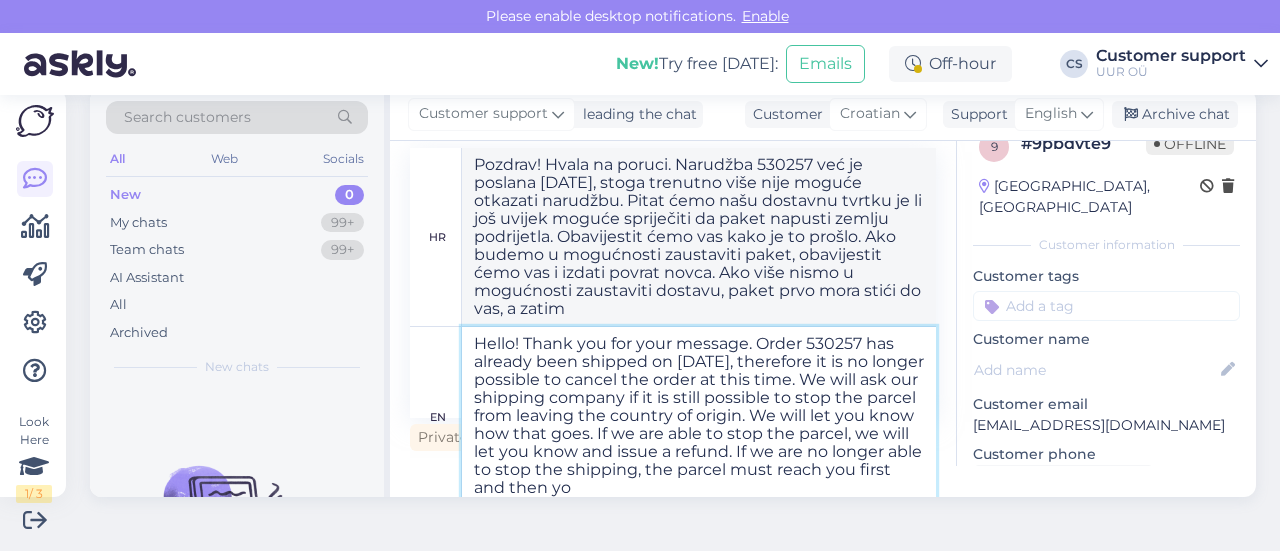scroll, scrollTop: 9, scrollLeft: 0, axis: vertical 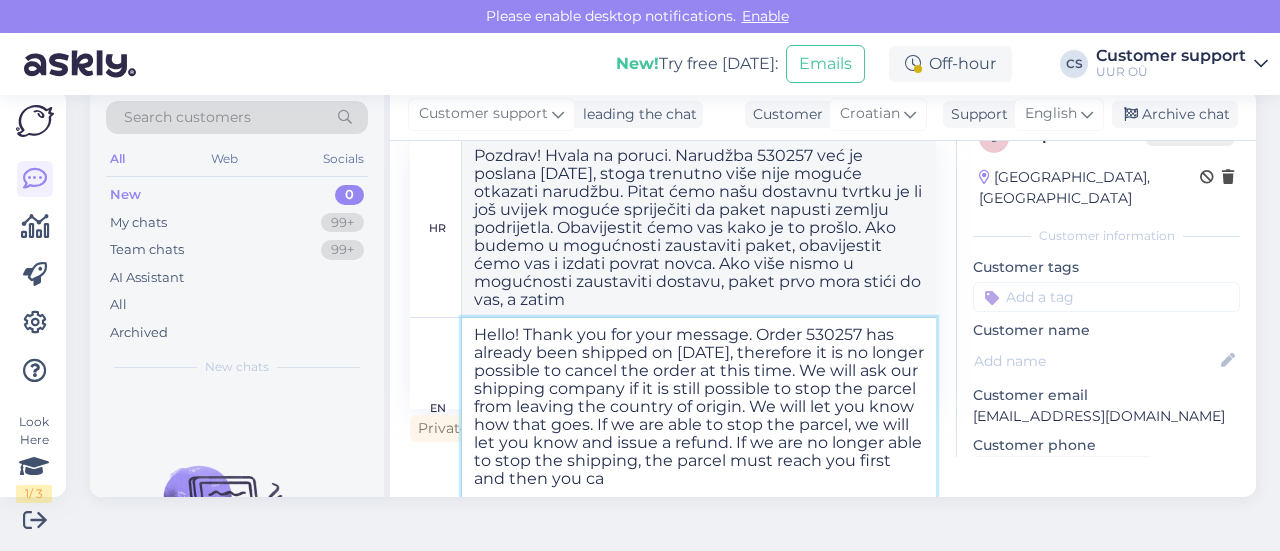 type on "Hello! Thank you for your message. Order 530257 has already been shipped on [DATE], therefore it is no longer possible to cancel the order at this time. We will ask our shipping company if it is still possible to stop the parcel from leaving the country of origin. We will let you know how that goes. If we are able to stop the parcel, we will let you know and issue a refund. If we are no longer able to stop the shipping, the parcel must reach you first and then you can" 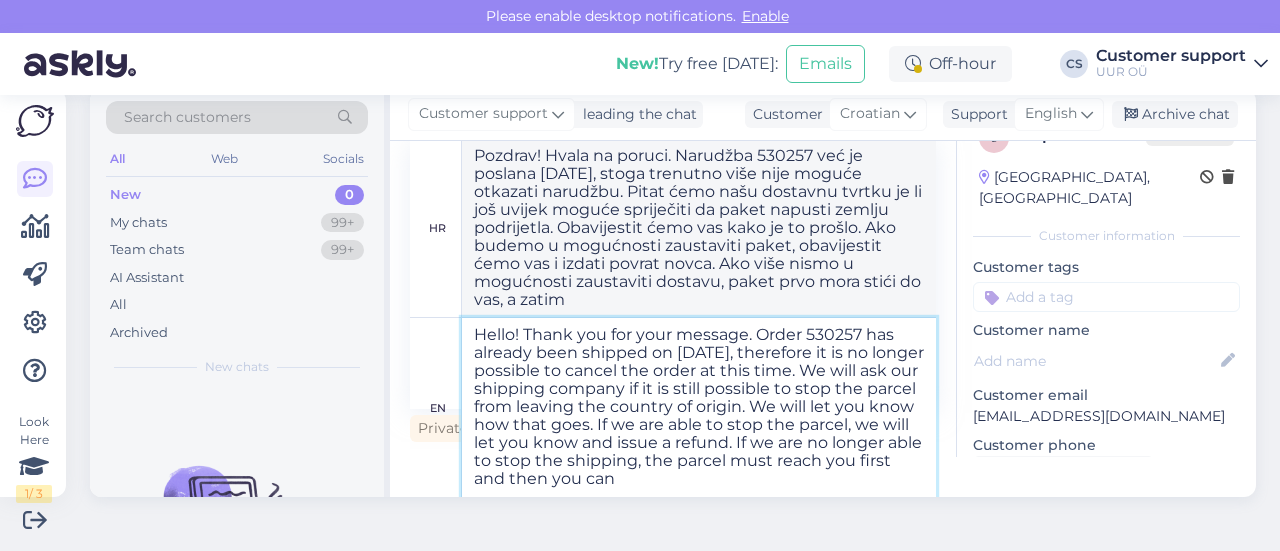 type on "Pozdrav! Hvala na poruci. Narudžba 530257 već je poslana [DATE], stoga više nije moguće otkazati narudžbu u ovom trenutku. Pitat ćemo našu dostavnu tvrtku je li još uvijek moguće spriječiti da paket napusti zemlju podrijetla. Obavijestit ćemo vas kako je to prošlo. Ako budemo u mogućnosti zaustaviti paket, obavijestit ćemo vas i izdati povrat novca. Ako više nismo u mogućnosti zaustaviti dostavu, paket prvo mora stići do vas, a zatim vi." 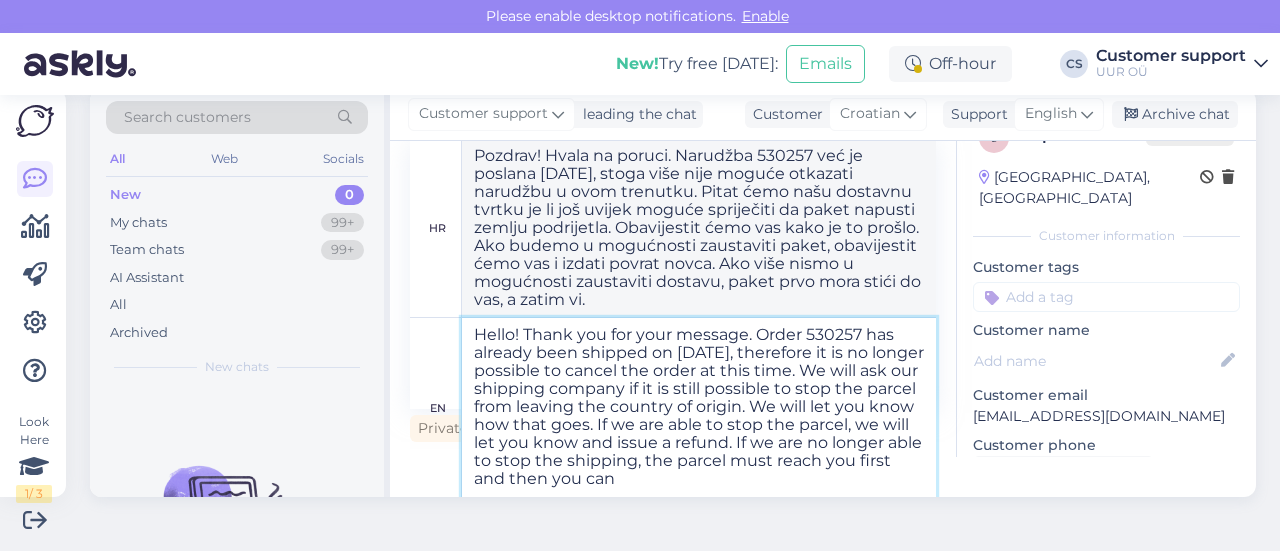 type on "Hello! Thank you for your message. Order 530257 has already been shipped on [DATE], therefore it is no longer possible to cancel the order at this time. We will ask our shipping company if it is still possible to stop the parcel from leaving the country of origin. We will let you know how that goes. If we are able to stop the parcel, we will let you know and issue a refund. If we are no longer able to stop the shipping, the parcel must reach you first and then you can" 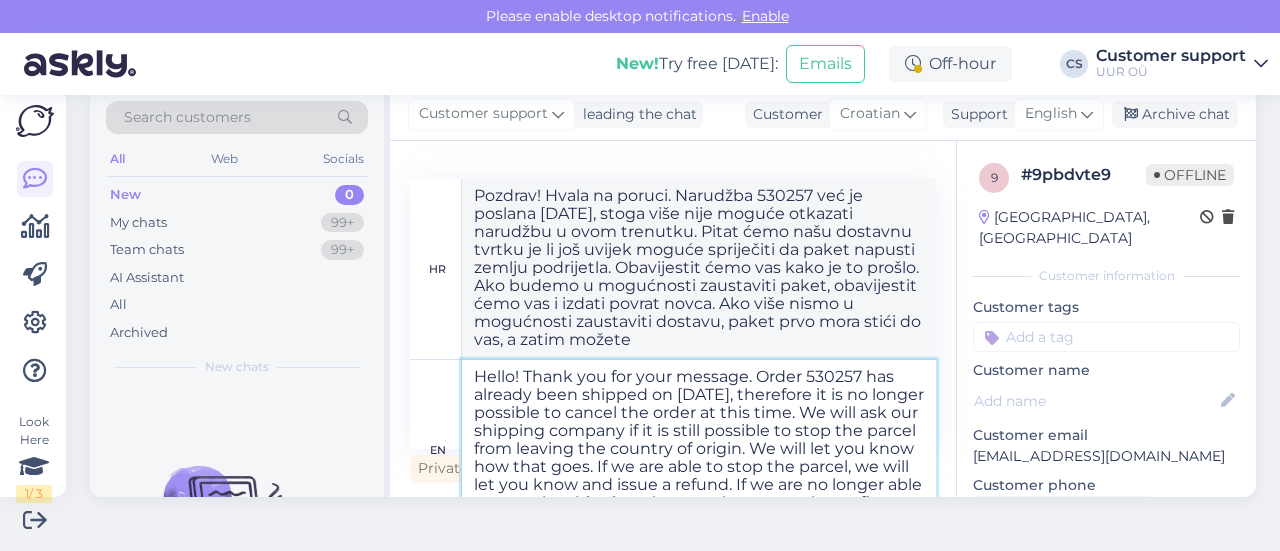 scroll, scrollTop: 42, scrollLeft: 0, axis: vertical 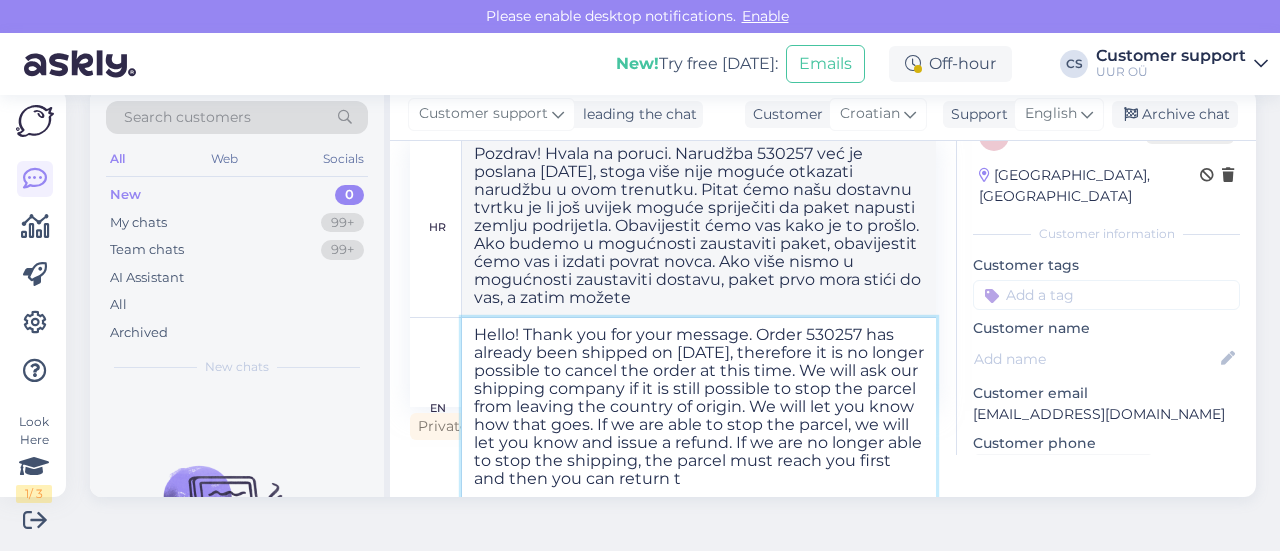 type on "Hello! Thank you for your message. Order 530257 has already been shipped on [DATE], therefore it is no longer possible to cancel the order at this time. We will ask our shipping company if it is still possible to stop the parcel from leaving the country of origin. We will let you know how that goes. If we are able to stop the parcel, we will let you know and issue a refund. If we are no longer able to stop the shipping, the parcel must reach you first and then you can return th" 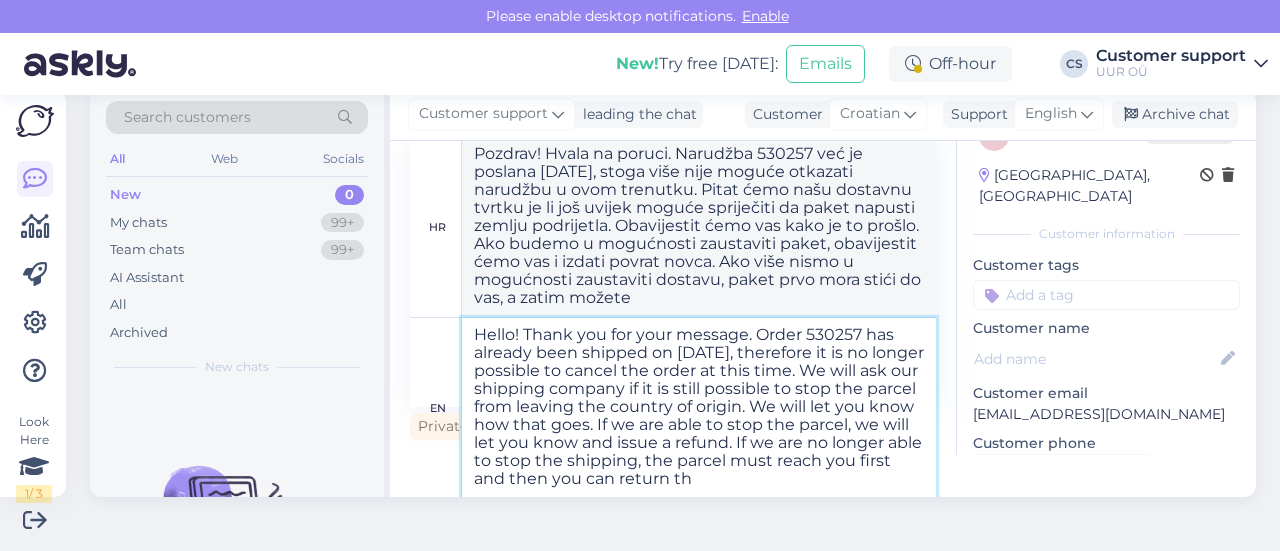 type on "Pozdrav! Hvala na poruci. Narudžba 530257 već je poslana [DATE], stoga trenutno više nije moguće otkazati narudžbu. Pitat ćemo našu dostavnu tvrtku je li još uvijek moguće spriječiti da paket napusti zemlju podrijetla. Obavijestit ćemo vas kako je to prošlo. Ako budemo u mogućnosti zaustaviti paket, obavijestit ćemo vas i izdati povrat novca. Ako više ne možemo zaustaviti dostavu, paket prvo mora stići do vas, a zatim ga možete vratiti." 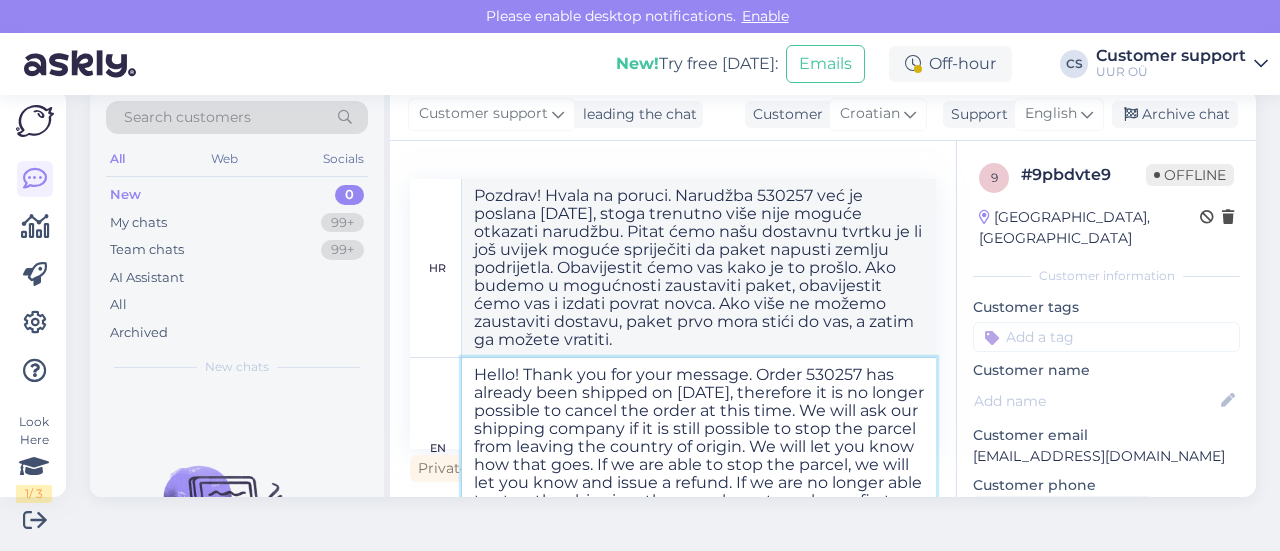 scroll, scrollTop: 40, scrollLeft: 0, axis: vertical 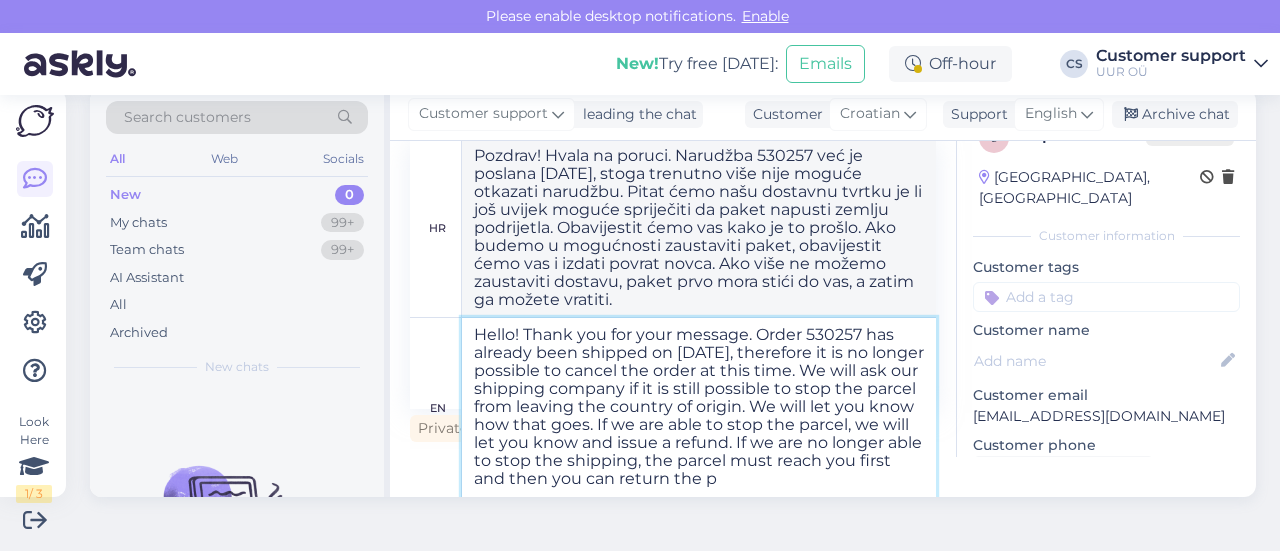 type on "Hello! Thank you for your message. Order 530257 has already been shipped on [DATE], therefore it is no longer possible to cancel the order at this time. We will ask our shipping company if it is still possible to stop the parcel from leaving the country of origin. We will let you know how that goes. If we are able to stop the parcel, we will let you know and issue a refund. If we are no longer able to stop the shipping, the parcel must reach you first and then you can return the pa" 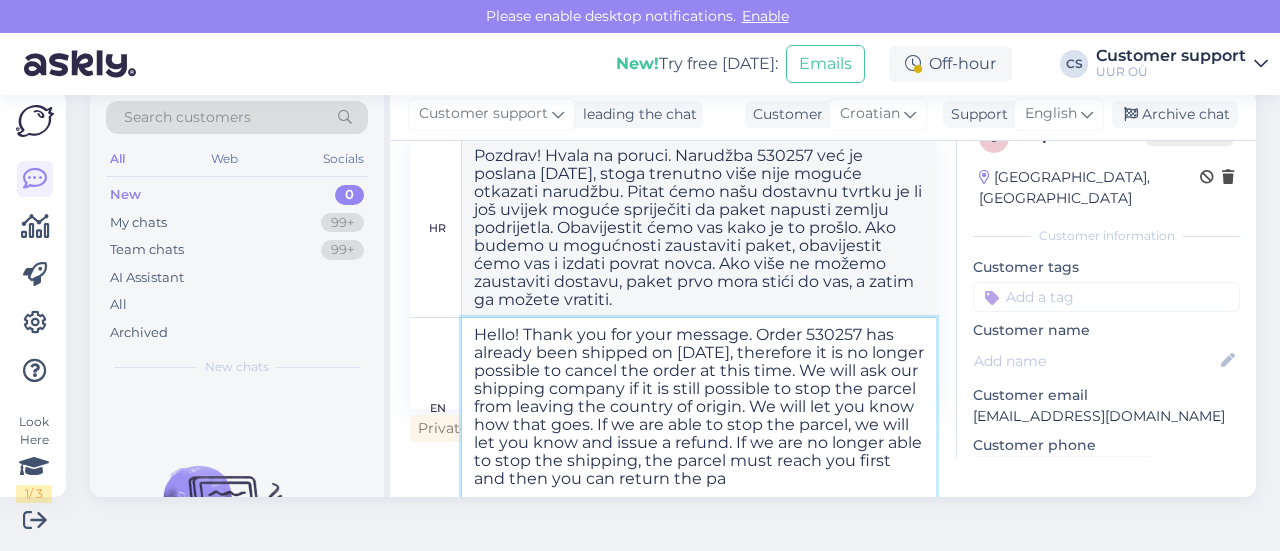 type on "Pozdrav! Hvala na poruci. Narudžba 530257 već je poslana [DATE], stoga trenutno više nije moguće otkazati narudžbu. Pitat ćemo našu dostavnu tvrtku je li još uvijek moguće spriječiti da paket napusti zemlju podrijetla. Obavijestit ćemo vas kako je to prošlo. Ako budemo u mogućnosti zaustaviti paket, obavijestit ćemo vas i izdati povrat novca. Ako više nismo u mogućnosti zaustaviti dostavu, paket prvo mora stići do vas, a zatim ga možete vratiti." 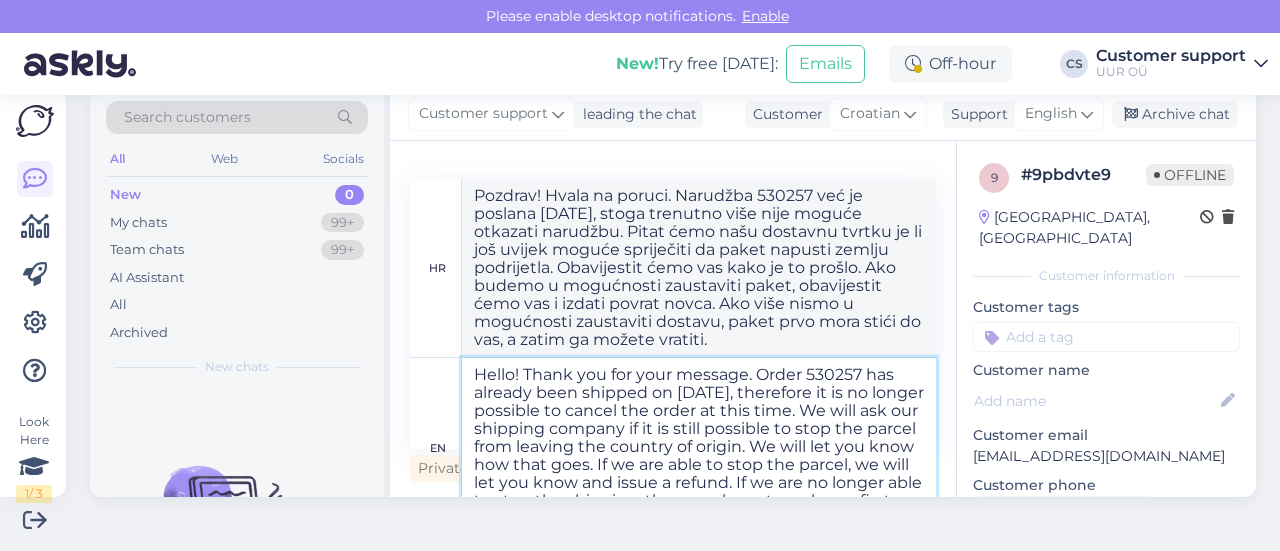 scroll, scrollTop: 40, scrollLeft: 0, axis: vertical 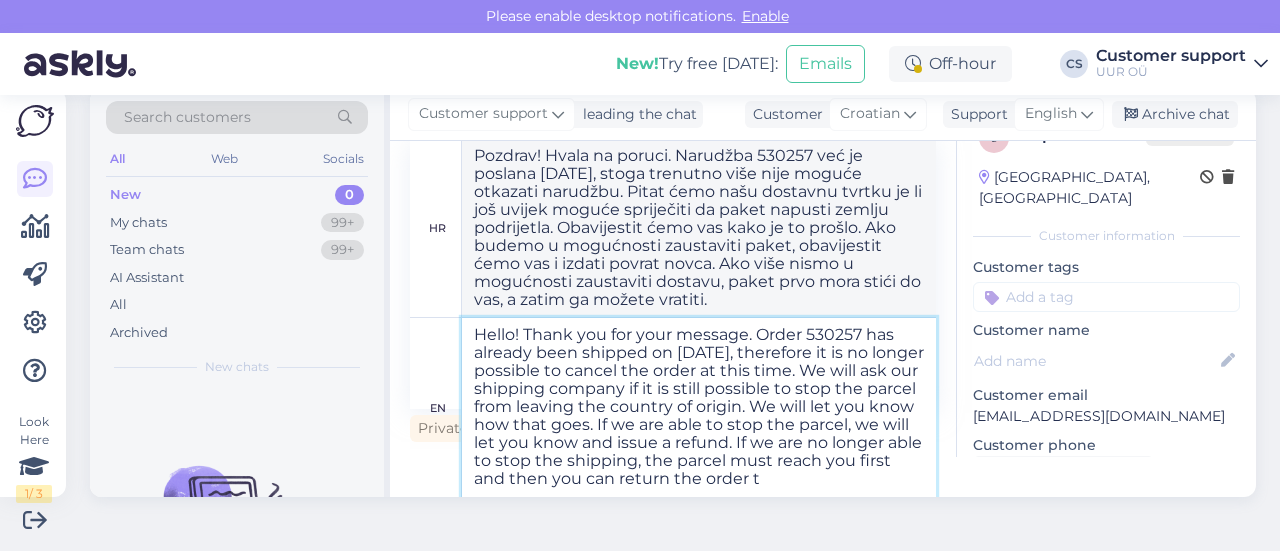 type on "Hello! Thank you for your message. Order 530257 has already been shipped on [DATE], therefore it is no longer possible to cancel the order at this time. We will ask our shipping company if it is still possible to stop the parcel from leaving the country of origin. We will let you know how that goes. If we are able to stop the parcel, we will let you know and issue a refund. If we are no longer able to stop the shipping, the parcel must reach you first and then you can return the order to" 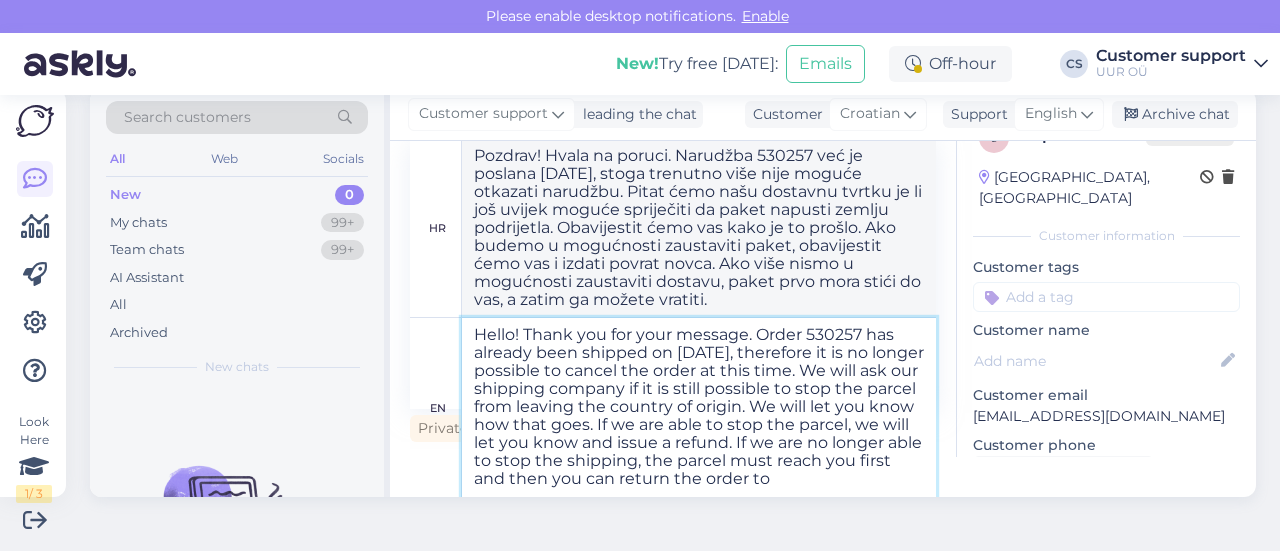 type on "Pozdrav! Hvala na poruci. Narudžba 530257 već je poslana [DATE], stoga trenutno više nije moguće otkazati narudžbu. Pitat ćemo našu dostavnu tvrtku je li još uvijek moguće spriječiti da paket napusti zemlju podrijetla. Obavijestit ćemo vas kako je to prošlo. Ako budemo u mogućnosti zaustaviti paket, obavijestit ćemo vas i izdati povrat novca. Ako više nismo u mogućnosti zaustaviti dostavu, paket prvo mora stići do vas, a zatim možete vratiti narudžbu." 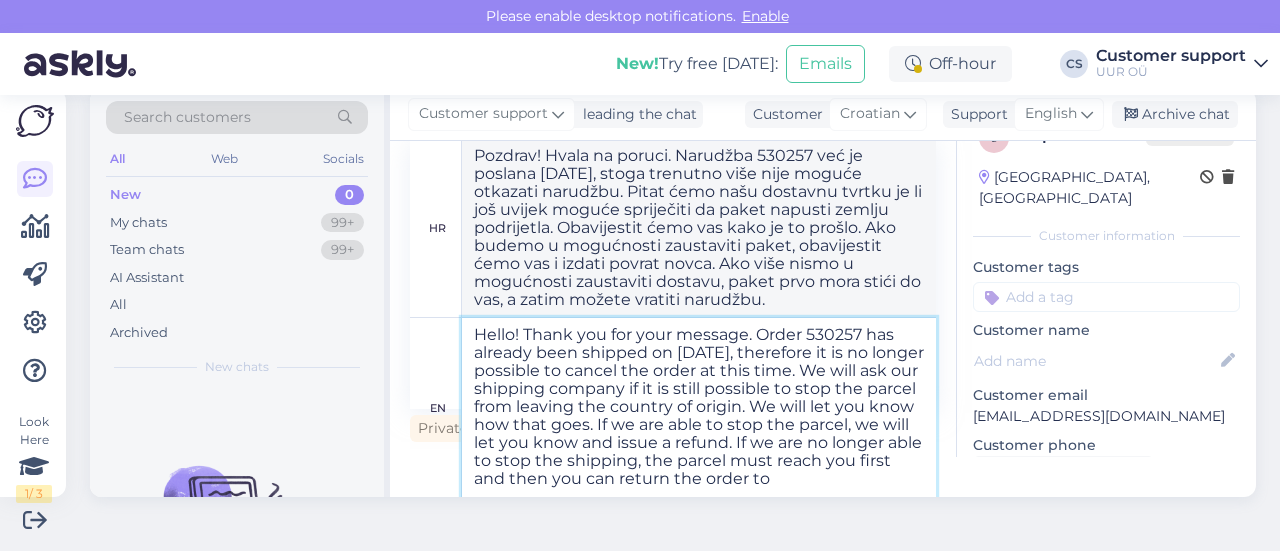 type on "Hello! Thank you for your message. Order 530257 has already been shipped on [DATE], therefore it is no longer possible to cancel the order at this time. We will ask our shipping company if it is still possible to stop the parcel from leaving the country of origin. We will let you know how that goes. If we are able to stop the parcel, we will let you know and issue a refund. If we are no longer able to stop the shipping, the parcel must reach you first and then you can return the order to u" 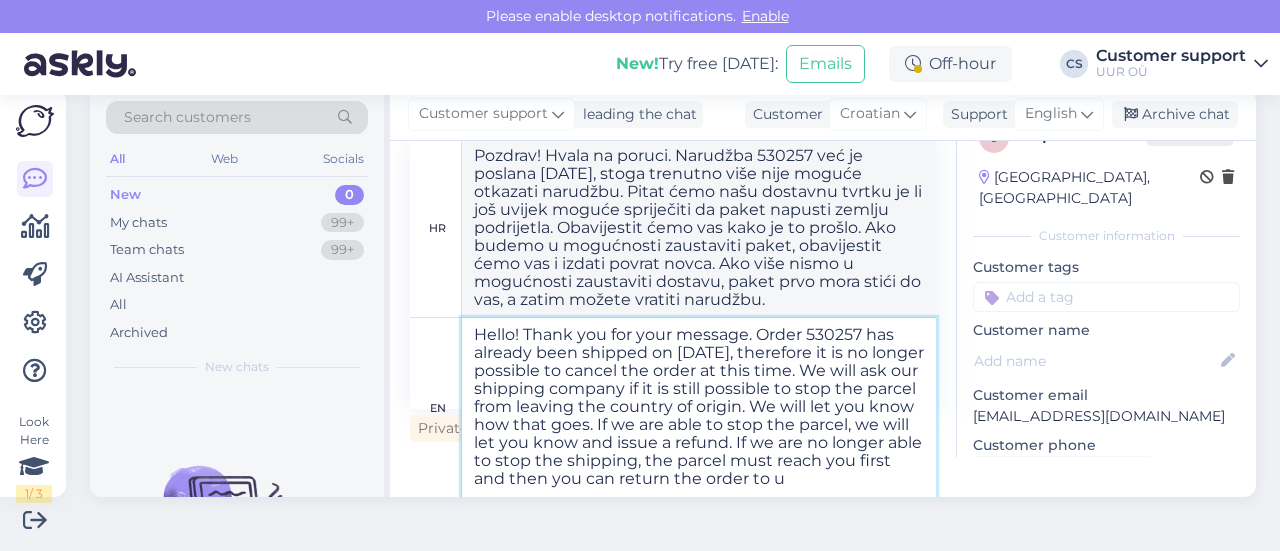 type on "Pozdrav! Hvala na poruci. Narudžba 530257 već je poslana [DATE], stoga trenutno više nije moguće otkazati narudžbu. Pitat ćemo našu dostavnu tvrtku je li još uvijek moguće spriječiti da paket napusti zemlju podrijetla. Obavijestit ćemo vas kako je to prošlo. Ako budemo u mogućnosti zaustaviti paket, obavijestit ćemo vas i izdati povrat novca. Ako više ne možemo zaustaviti dostavu, paket prvo mora stići do vas, a zatim možete vratiti narudžbu na" 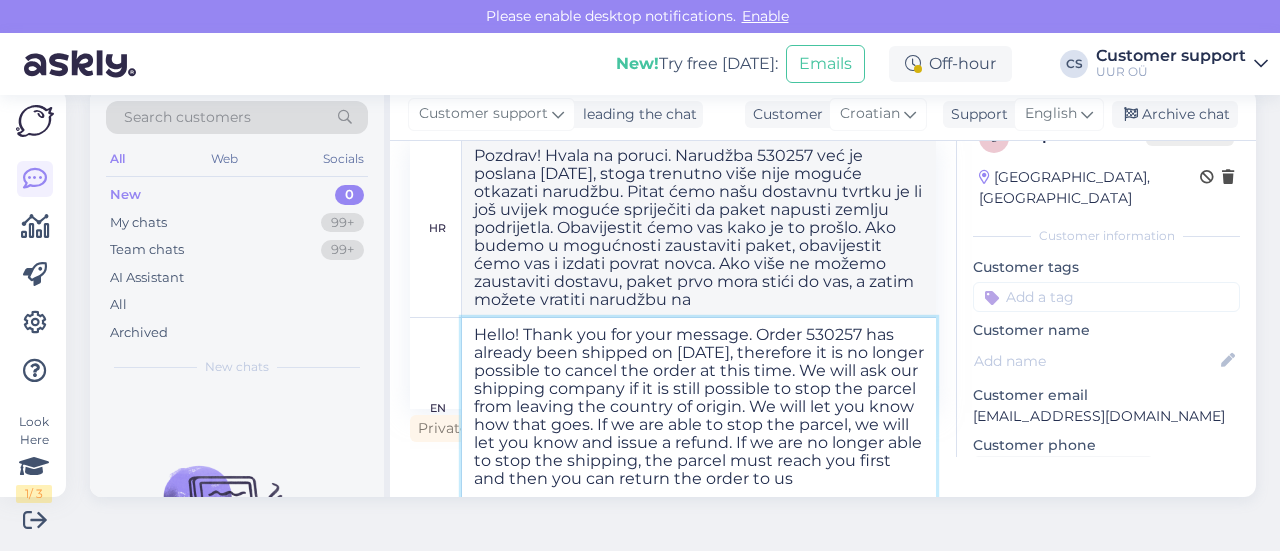 scroll, scrollTop: 40, scrollLeft: 0, axis: vertical 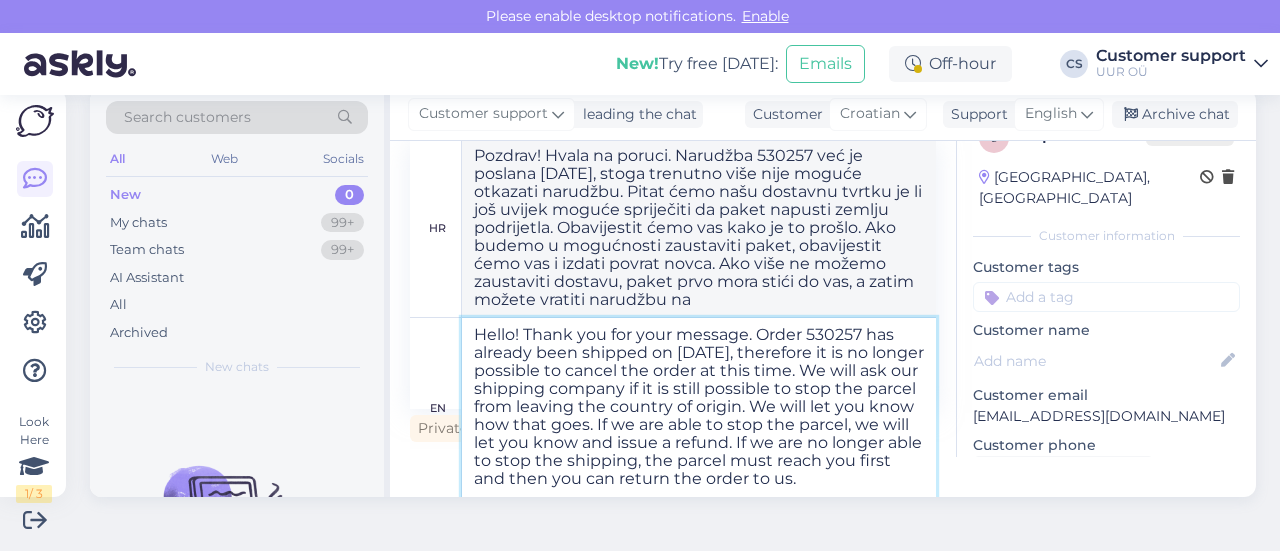 type on "Hello! Thank you for your message. Order 530257 has already been shipped on [DATE], therefore it is no longer possible to cancel the order at this time. We will ask our shipping company if it is still possible to stop the parcel from leaving the country of origin. We will let you know how that goes. If we are able to stop the parcel, we will let you know and issue a refund. If we are no longer able to stop the shipping, the parcel must reach you first and then you can return the order to us." 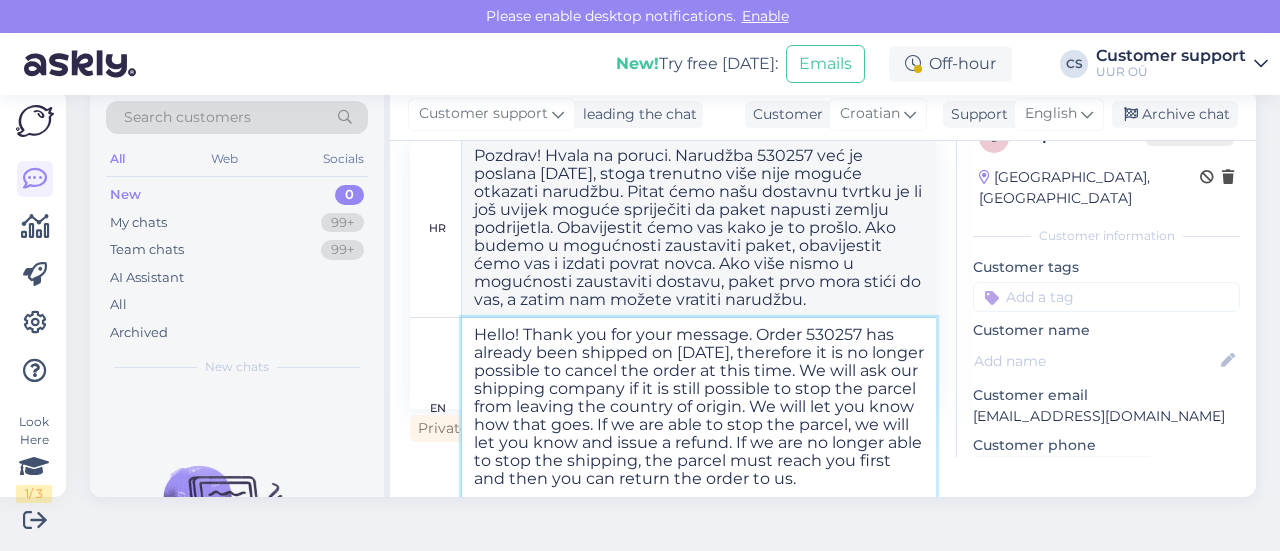scroll, scrollTop: 0, scrollLeft: 0, axis: both 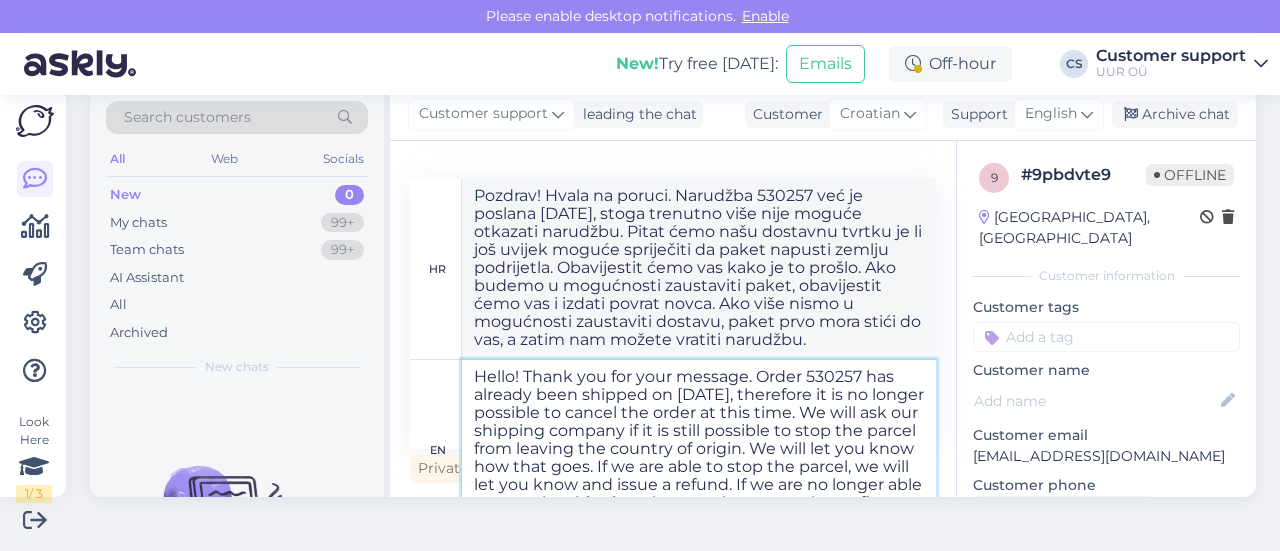 type on "Hello! Thank you for your message. Order 530257 has already been shipped on [DATE], therefore it is no longer possible to cancel the order at this time. We will ask our shipping company if it is still possible to stop the parcel from leaving the country of origin. We will let you know how that goes. If we are able to stop the parcel, we will let you know and issue a refund. If we are no longer able to stop the shipping, the parcel must reach you first and then you can return the order to us." 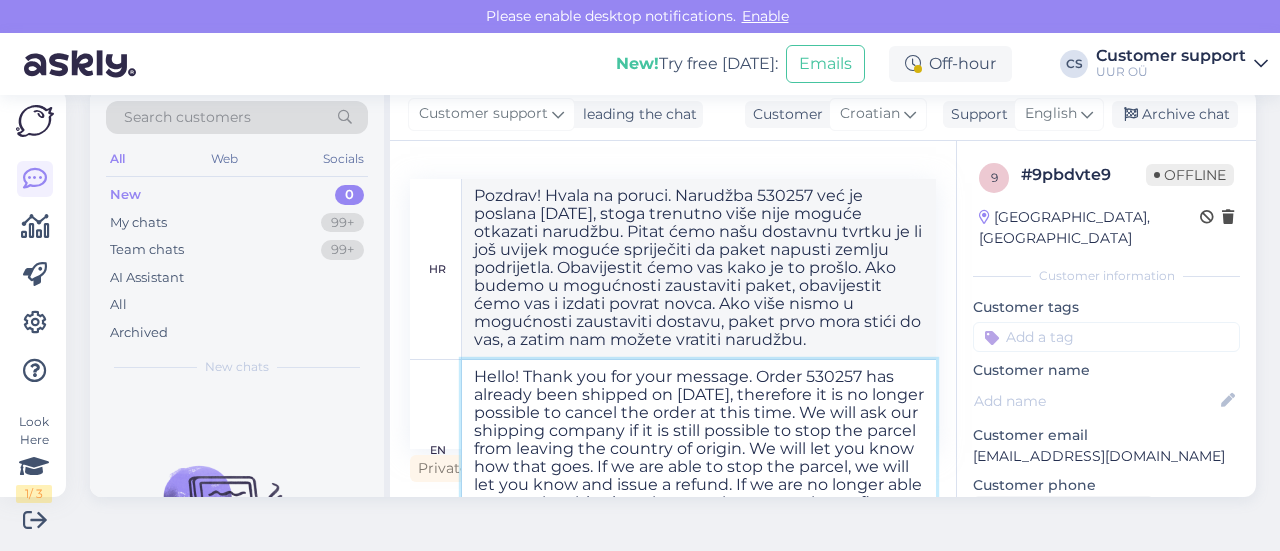 type 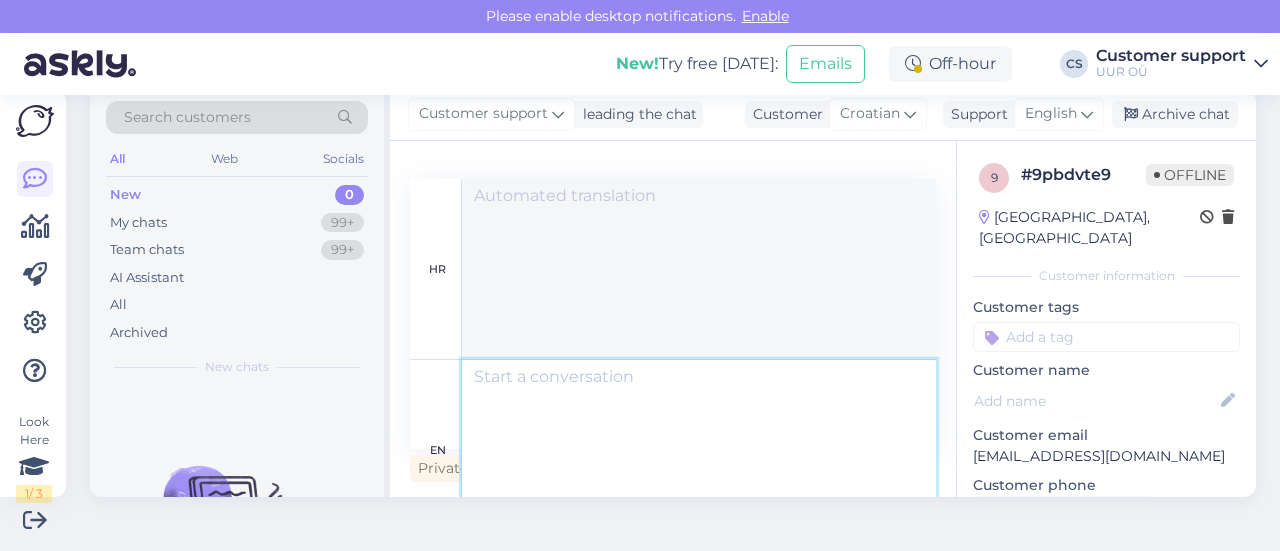 scroll, scrollTop: 572, scrollLeft: 0, axis: vertical 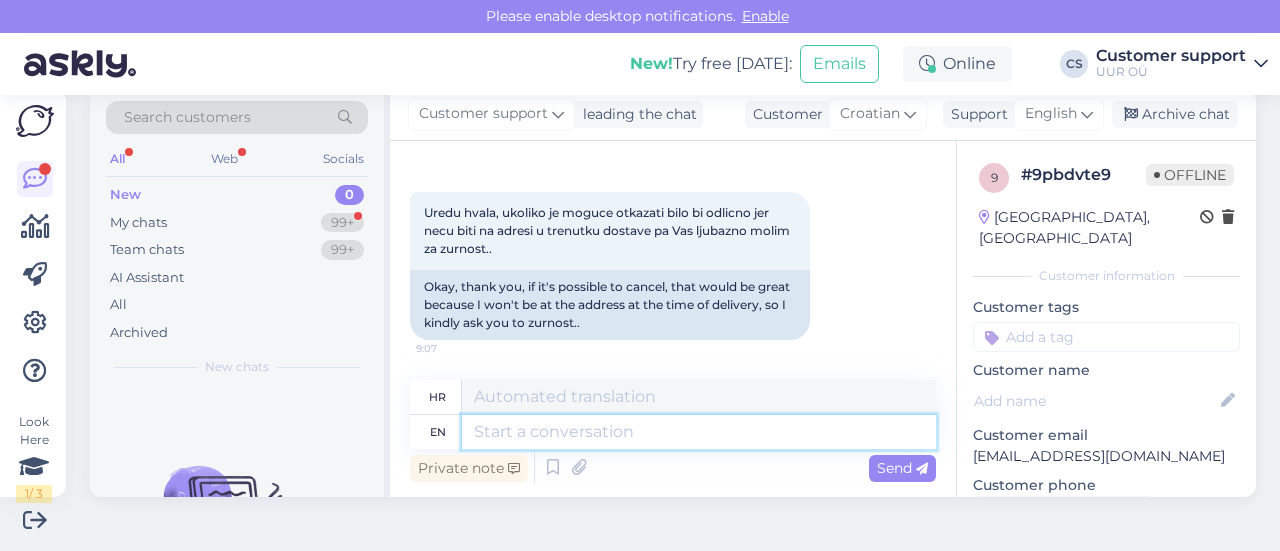 click at bounding box center (699, 432) 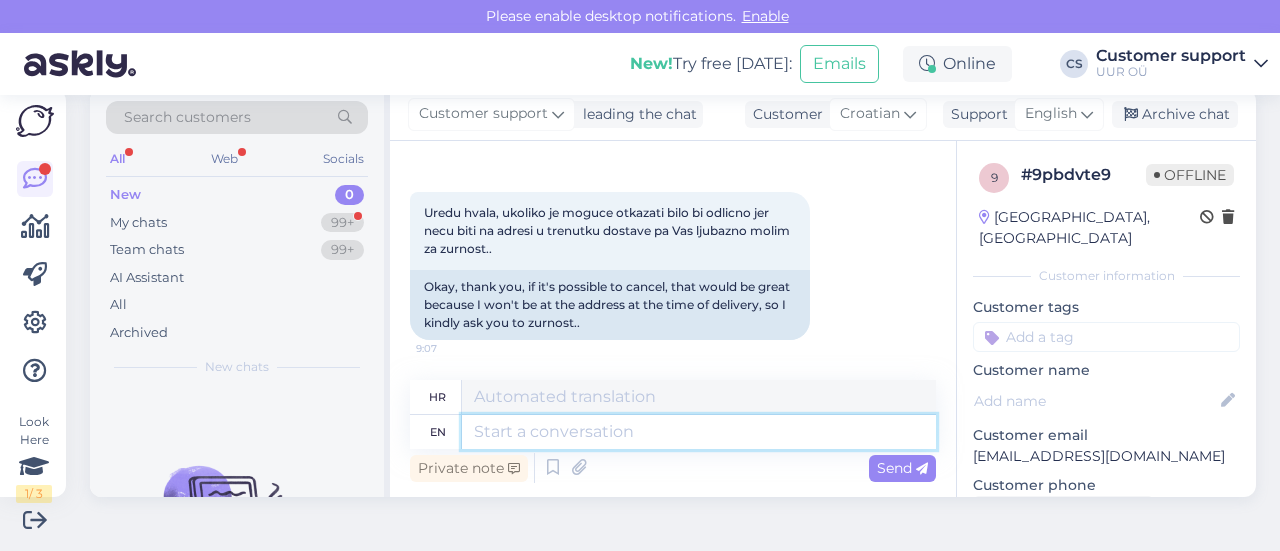 type on "P" 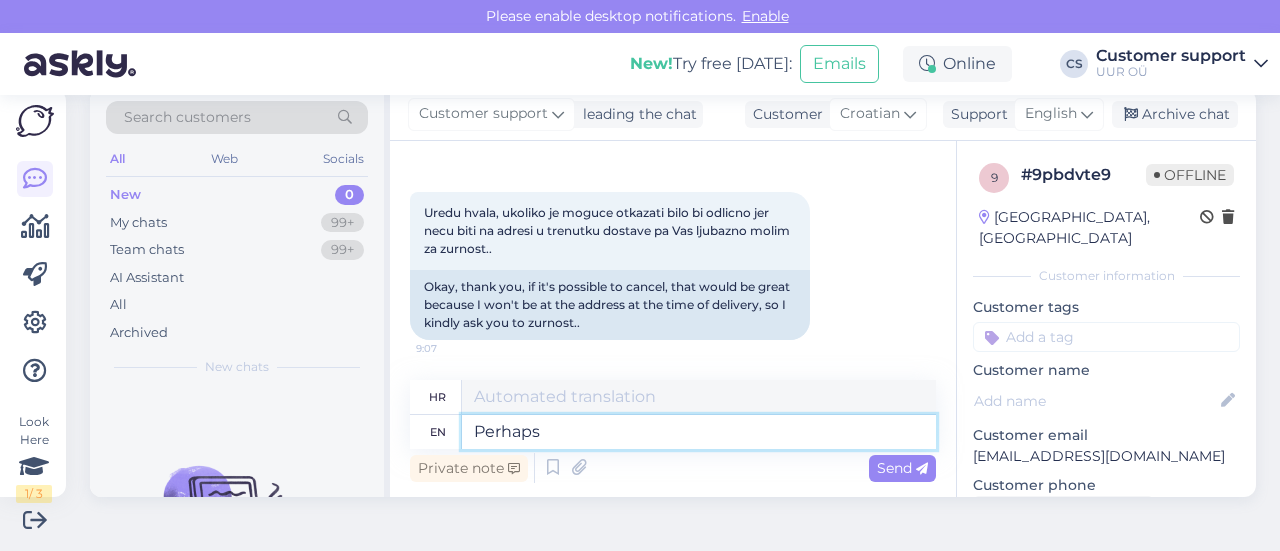 type on "Perhaps" 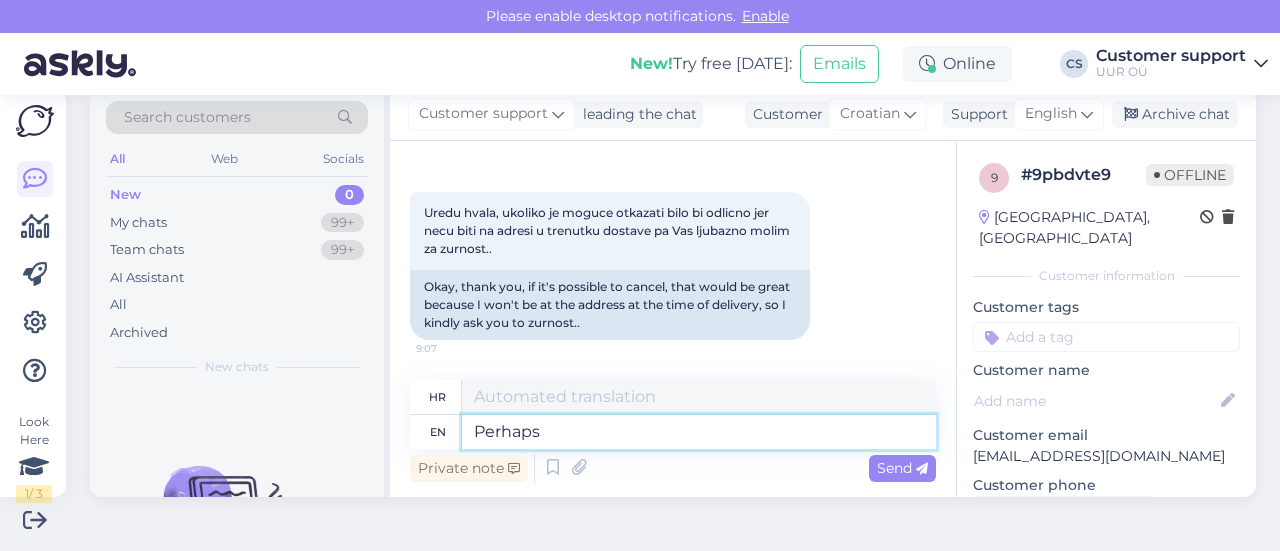 type on "Možda" 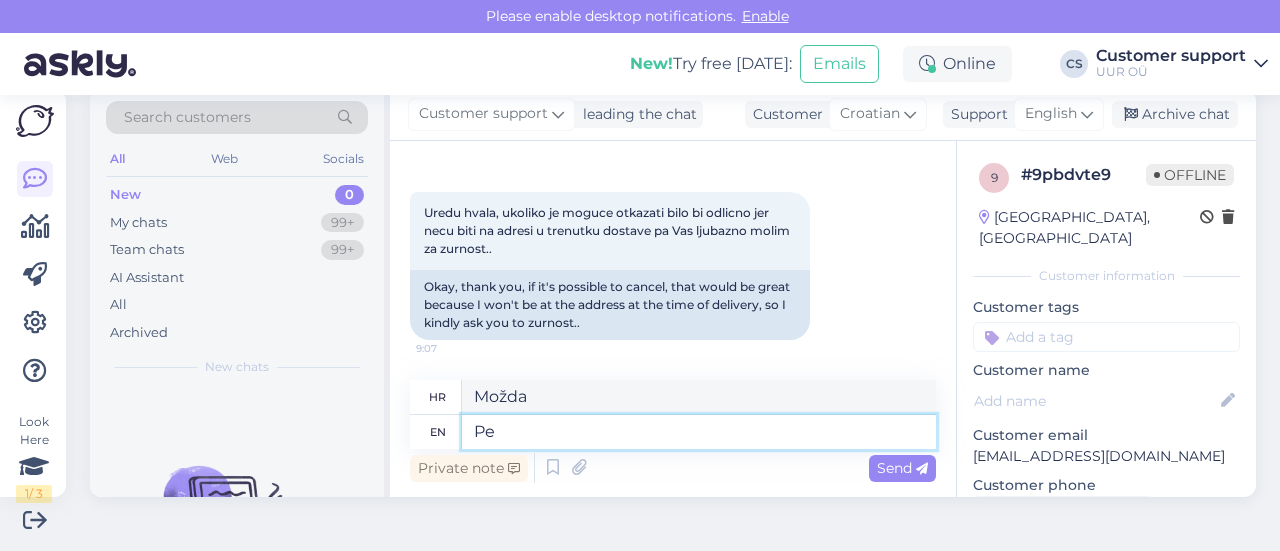 type on "P" 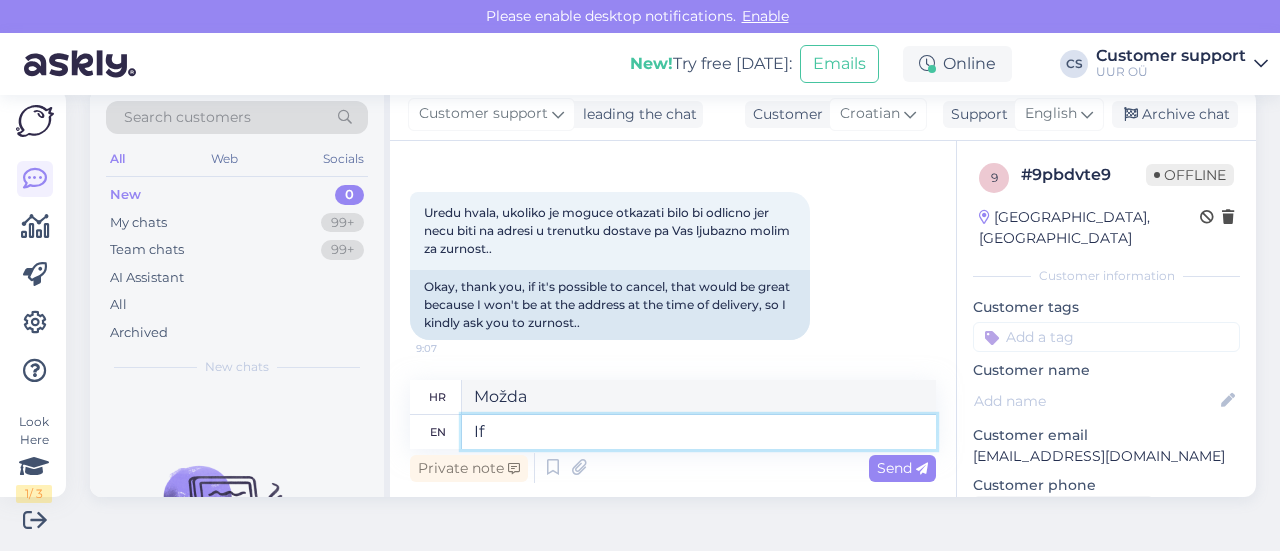 type on "If" 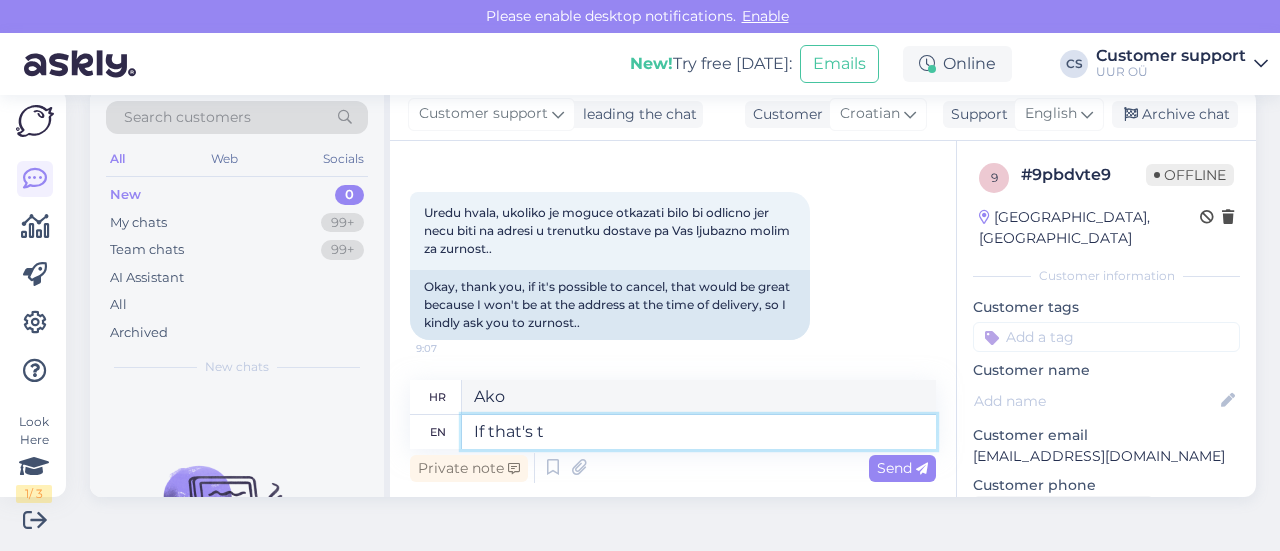 type on "If that's th" 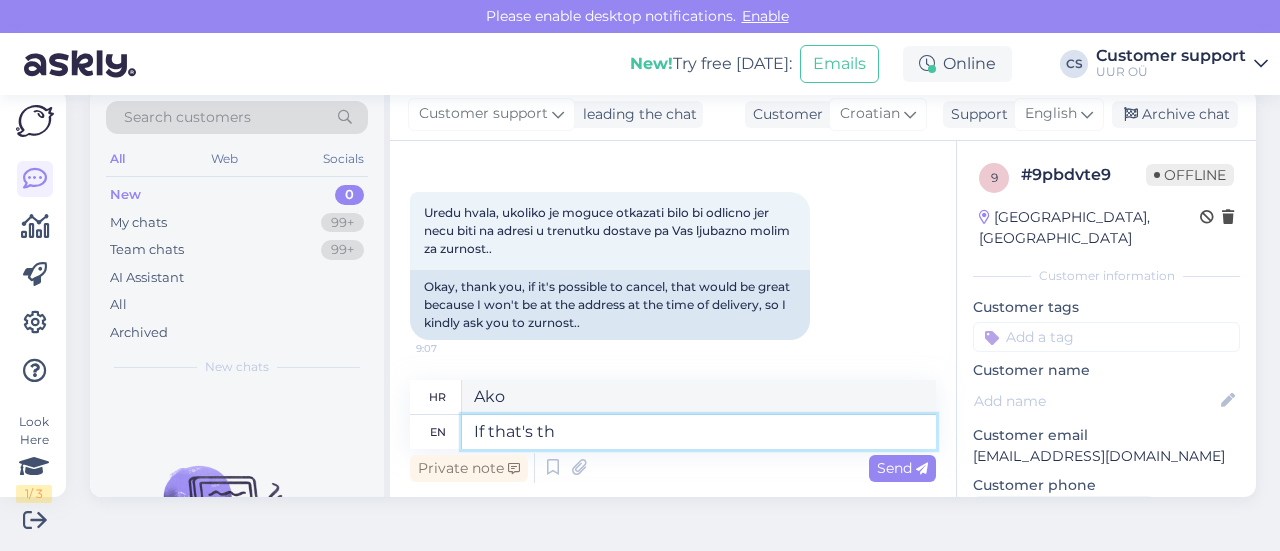 type on "Ako je to" 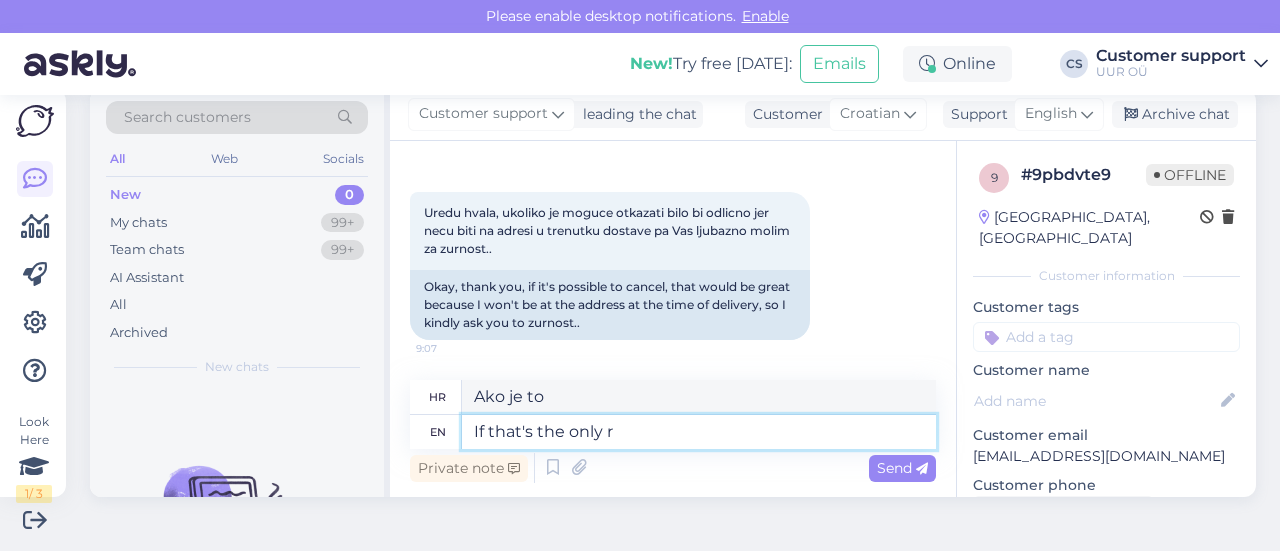 type on "If that's the only re" 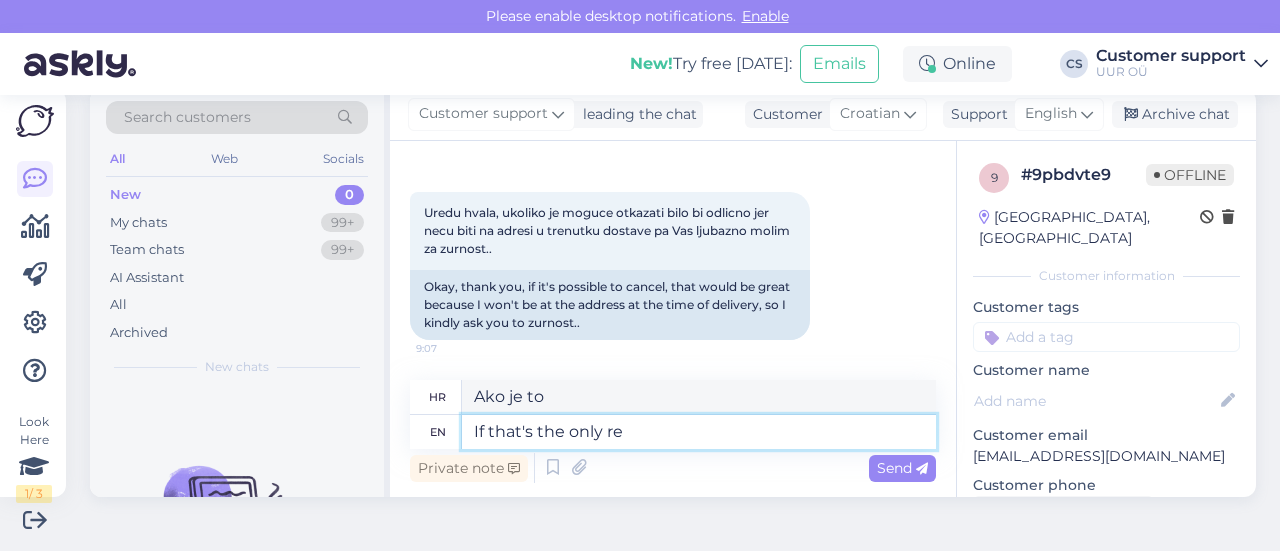 type on "Ako je to jedino" 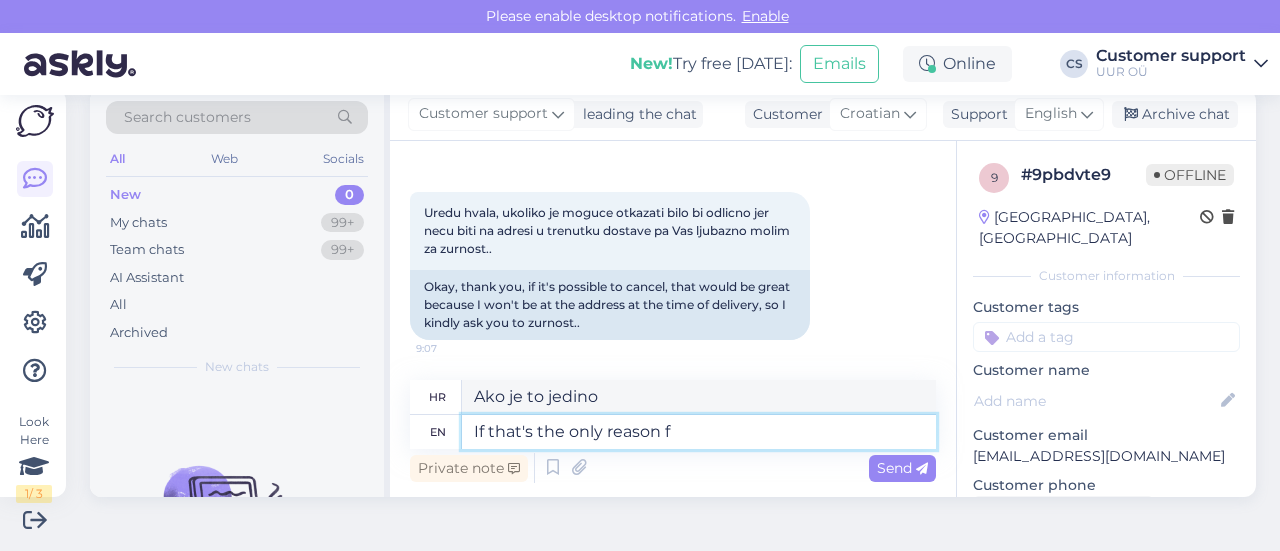 type on "If that's the only reason fo" 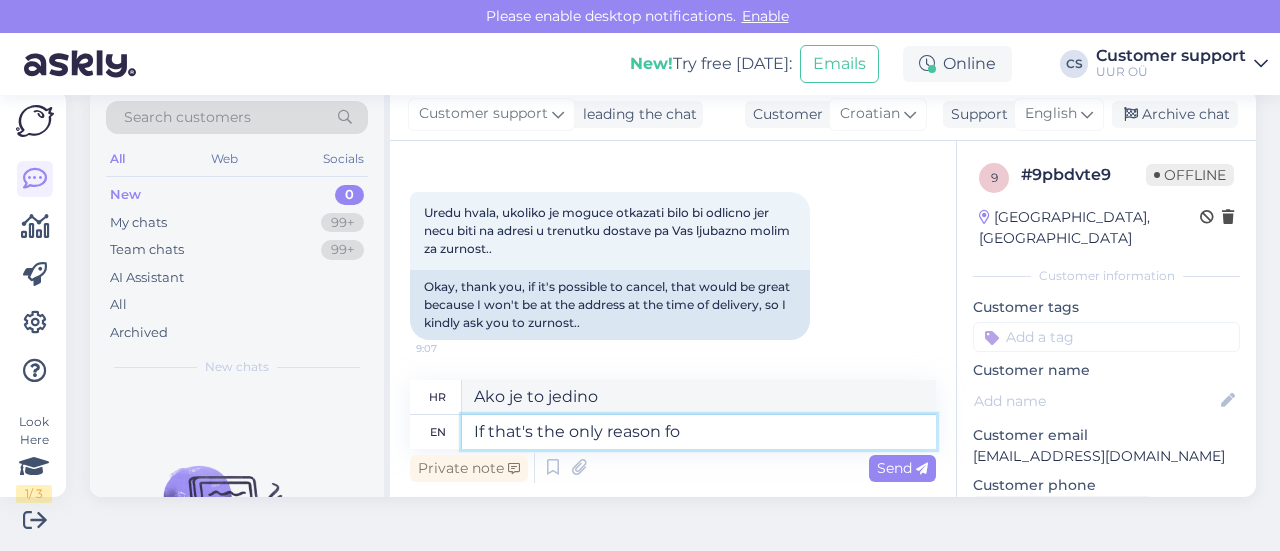 type on "Ako je to jedini razlog" 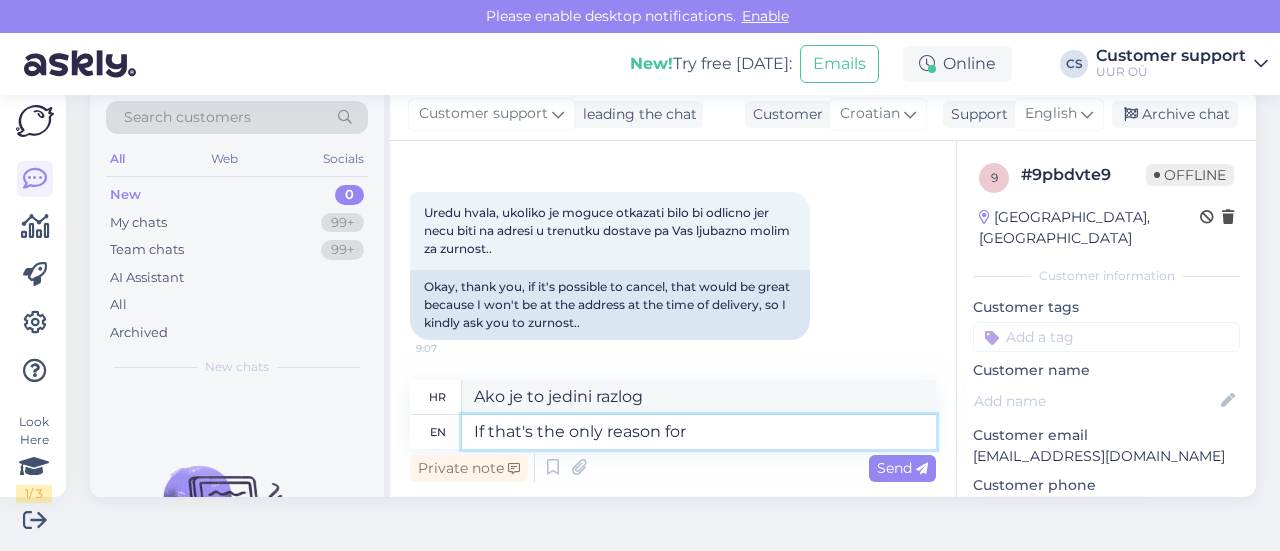 type on "If that's the only reason for" 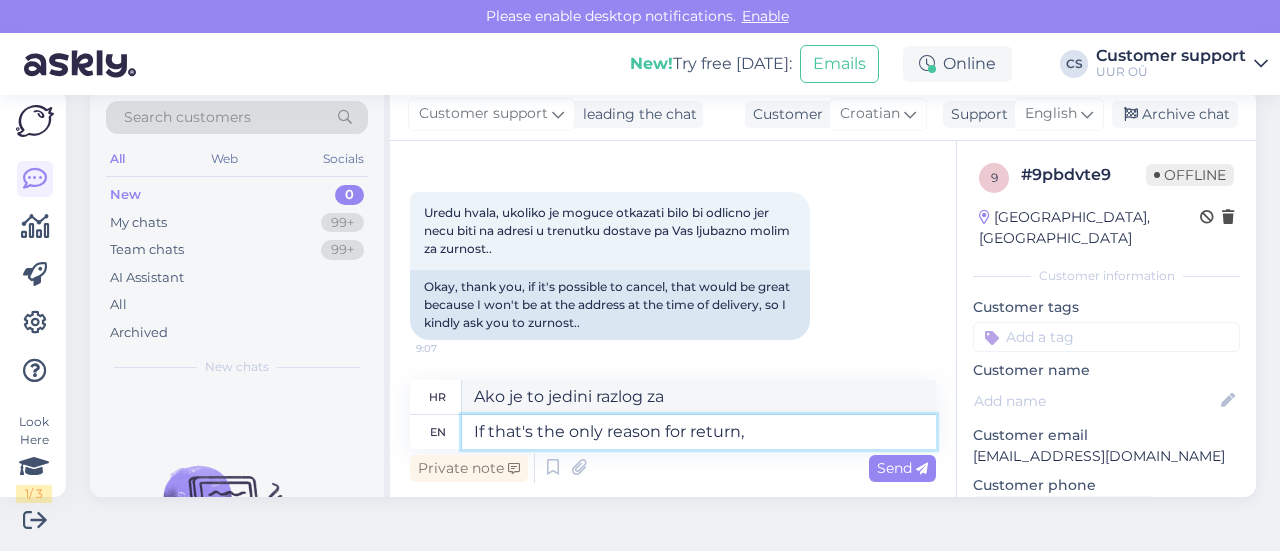 type on "If that's the only reason for return, p" 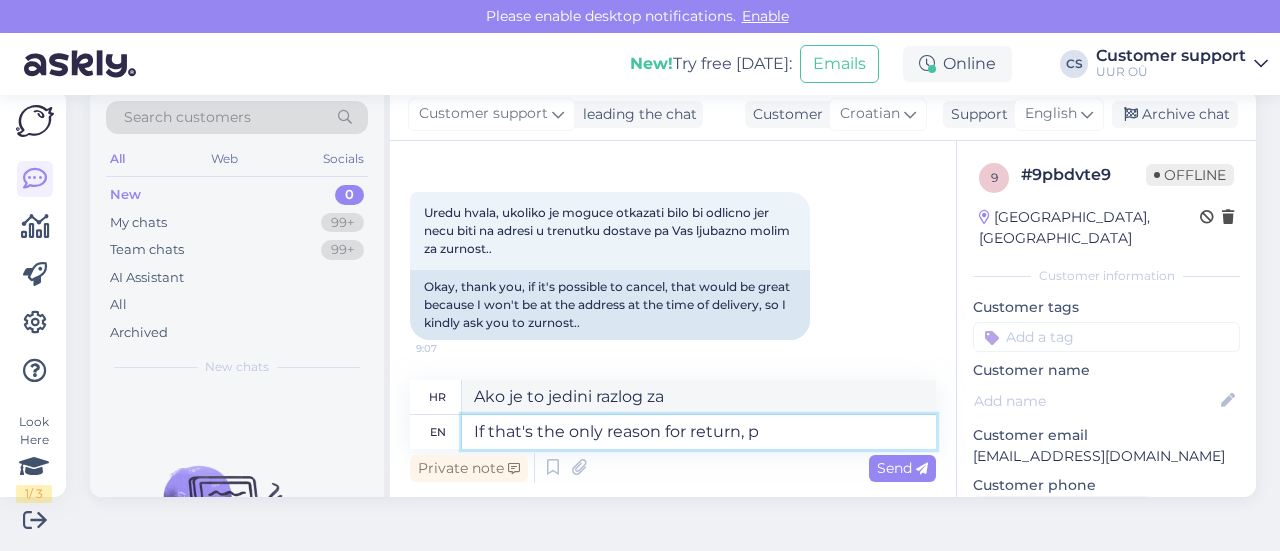 type on "Ako je to jedini razlog povratka," 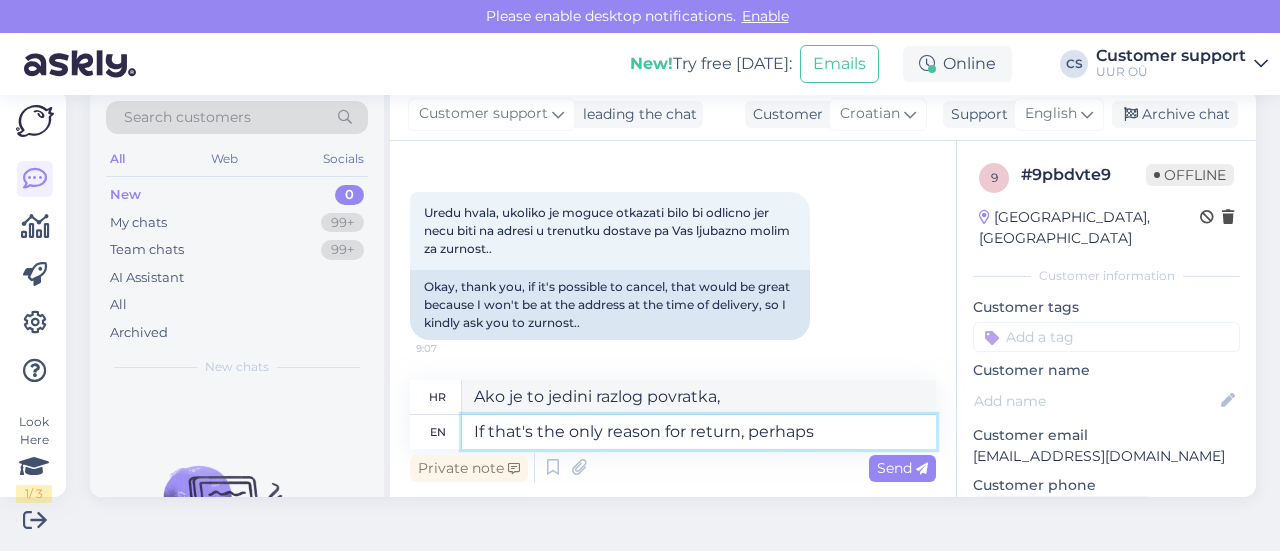 type on "If that's the only reason for return, perhaps w" 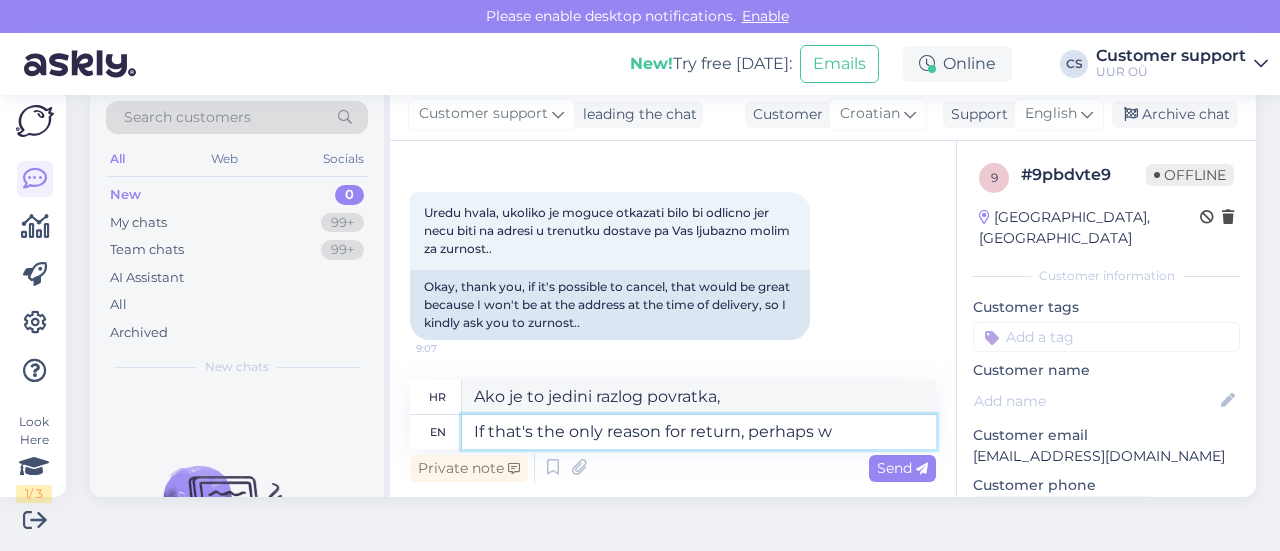 type on "Ako je to jedini razlog povratka, možda" 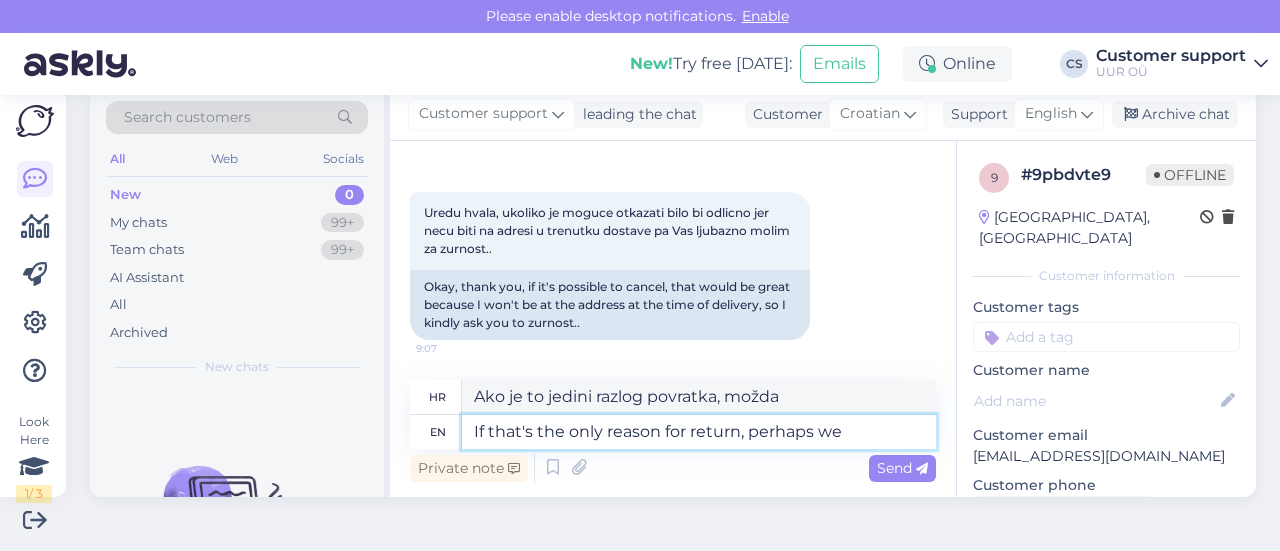 type on "If that's the only reason for return, perhaps we c" 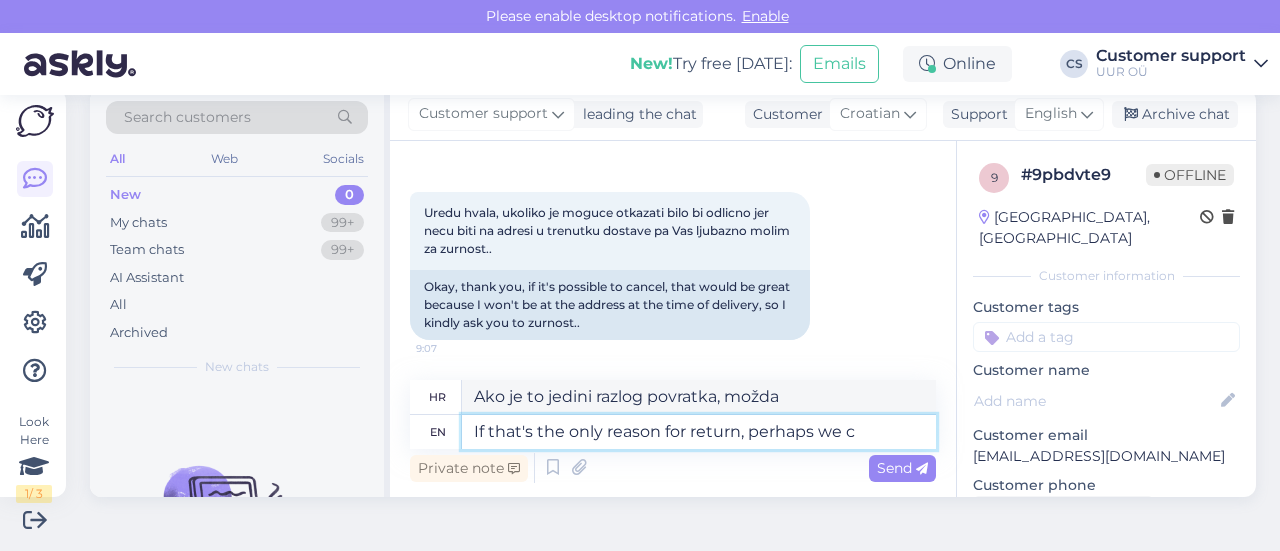 type on "Ako je to jedini razlog povratka, možda bismo" 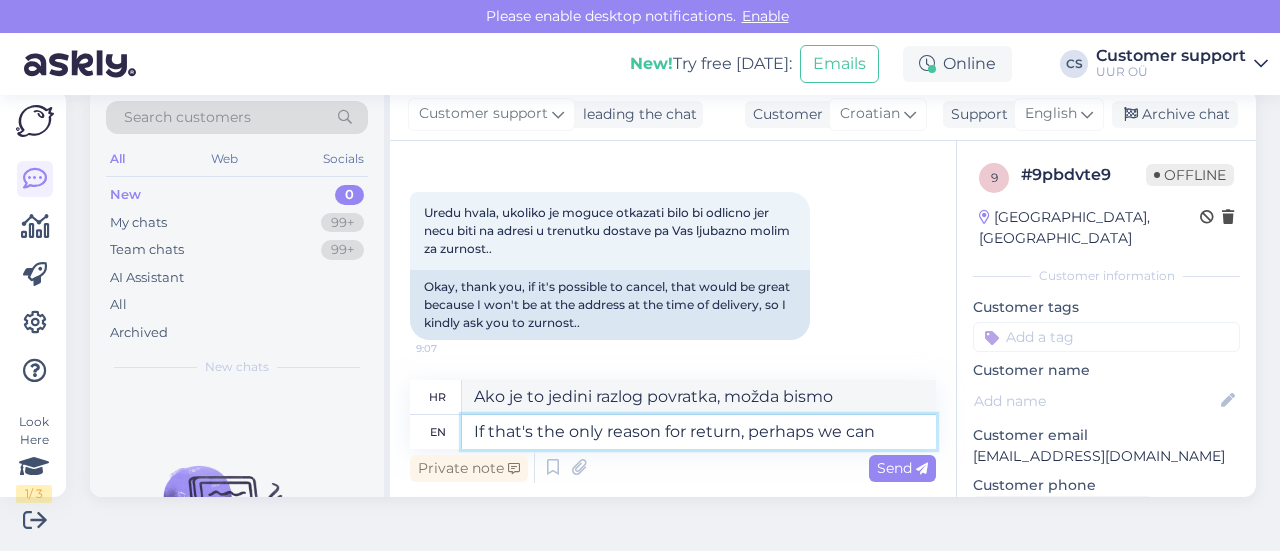 type 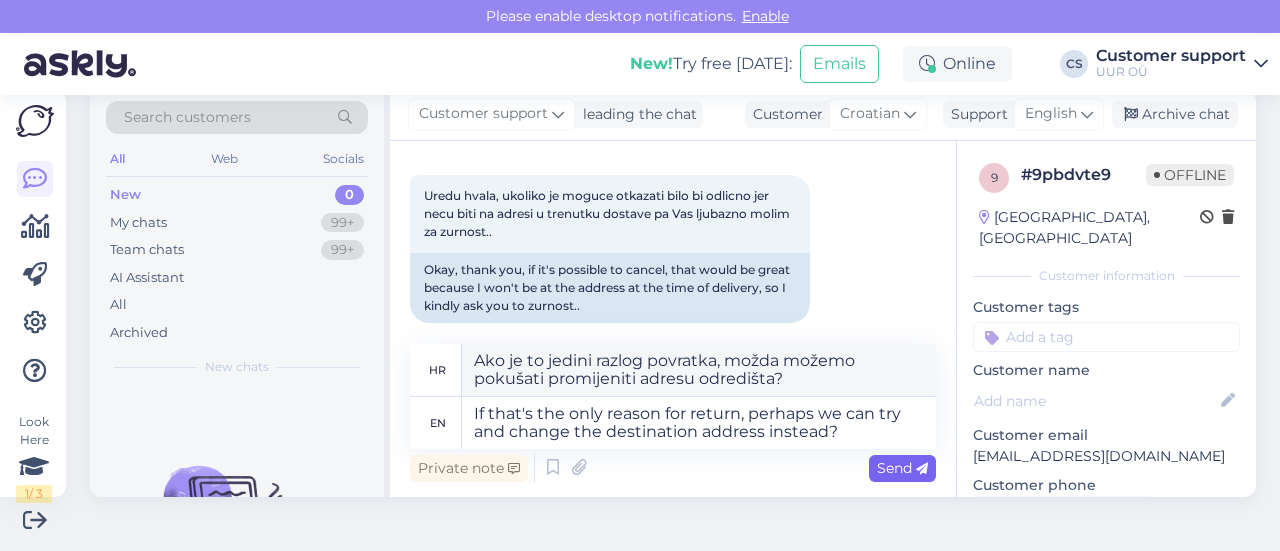 click on "Send" at bounding box center (902, 468) 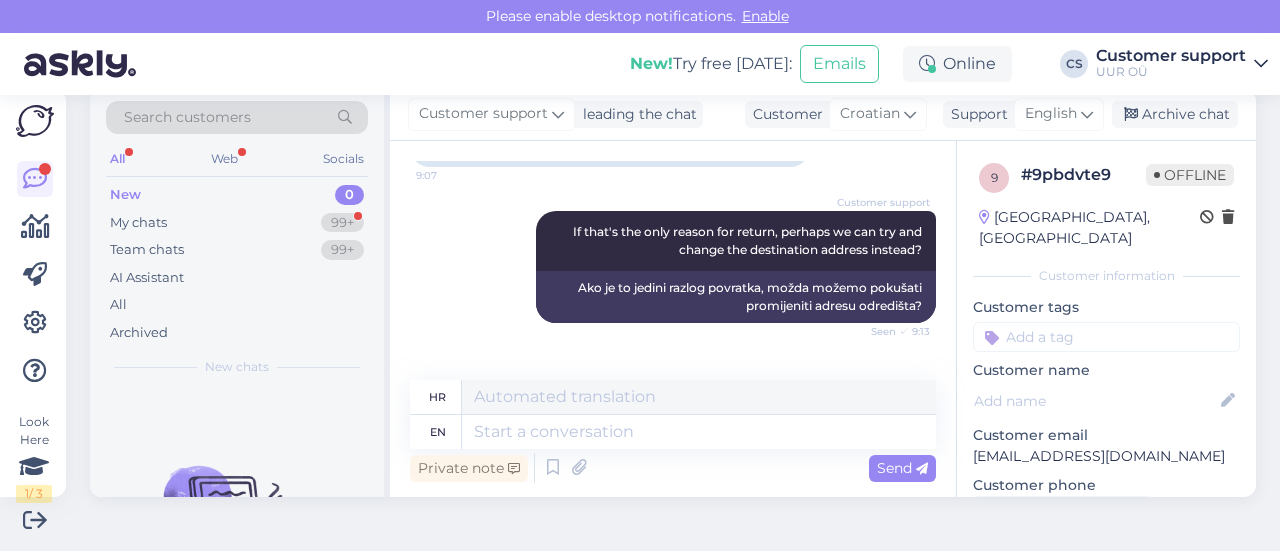 scroll, scrollTop: 1076, scrollLeft: 0, axis: vertical 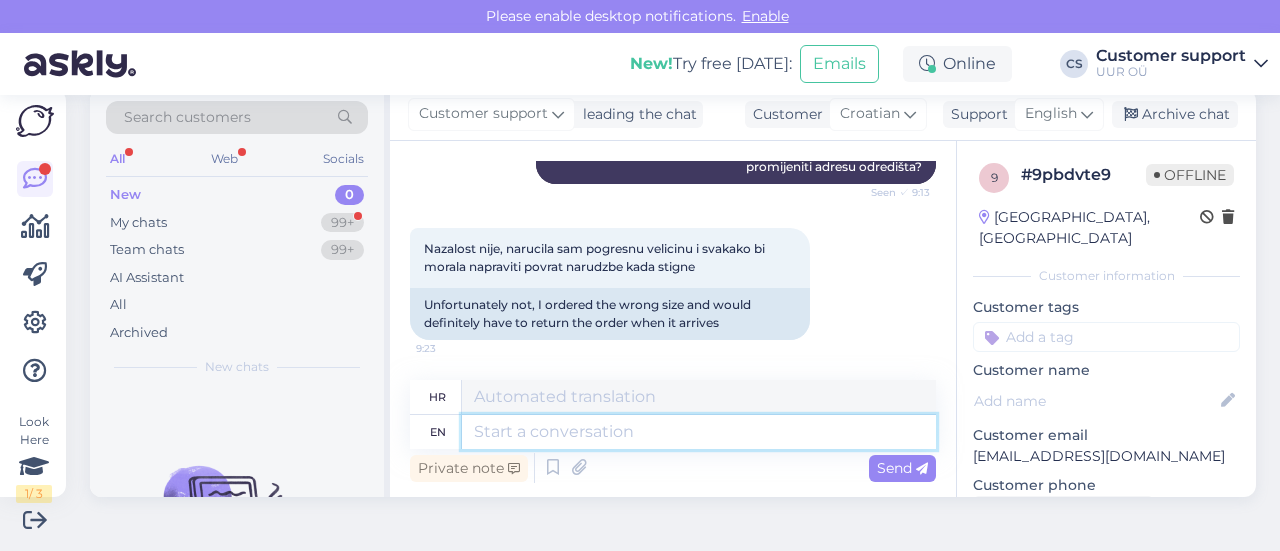 click at bounding box center [699, 432] 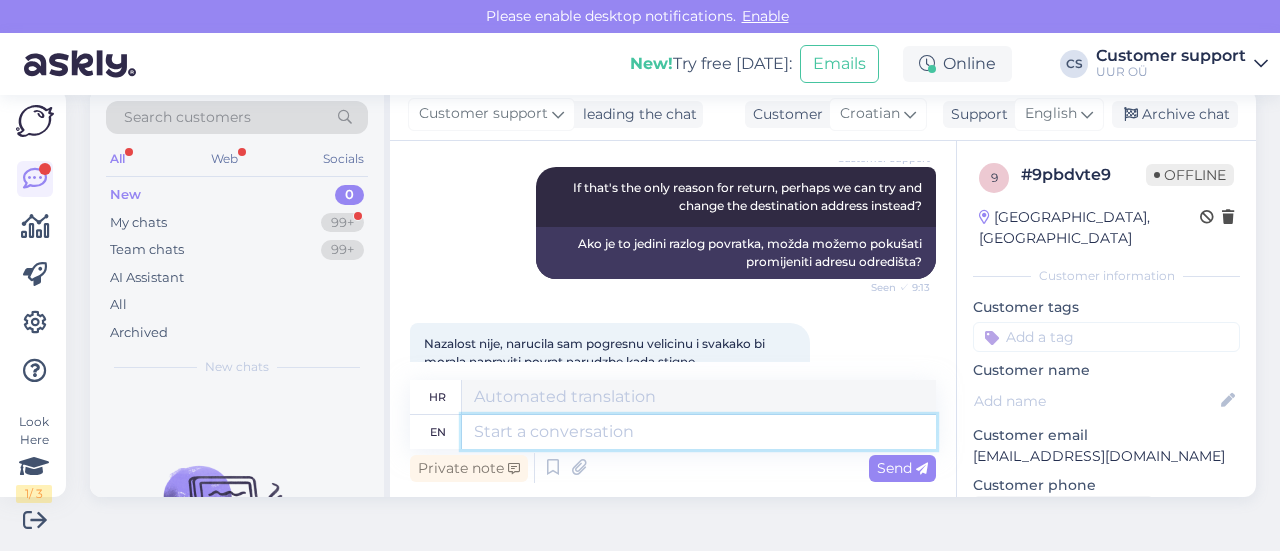 scroll, scrollTop: 1076, scrollLeft: 0, axis: vertical 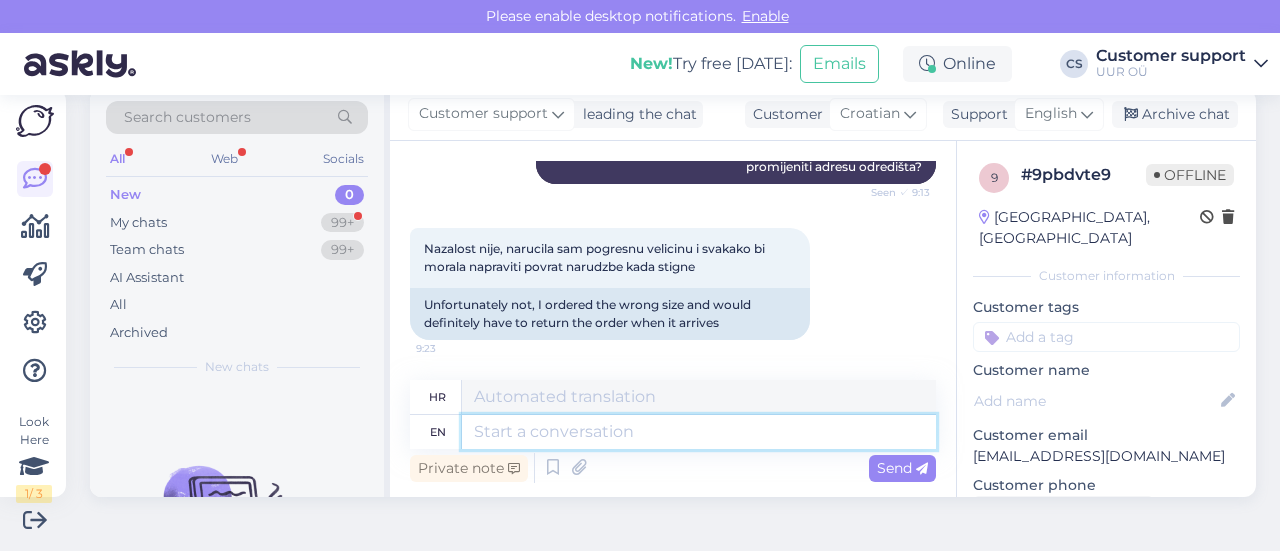 click at bounding box center [699, 432] 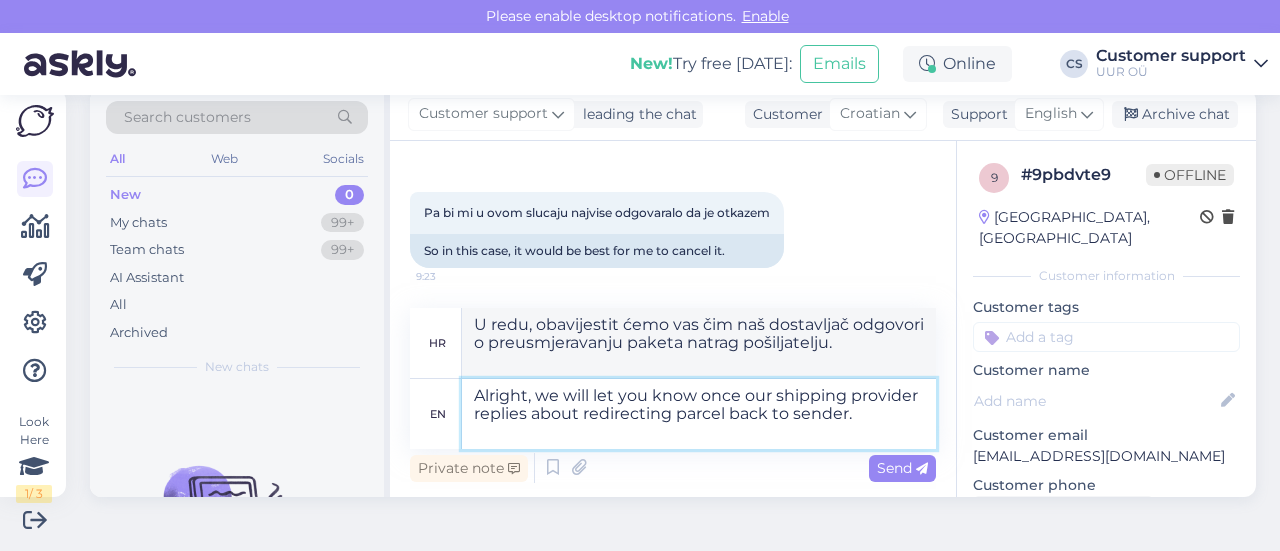 scroll, scrollTop: 1268, scrollLeft: 0, axis: vertical 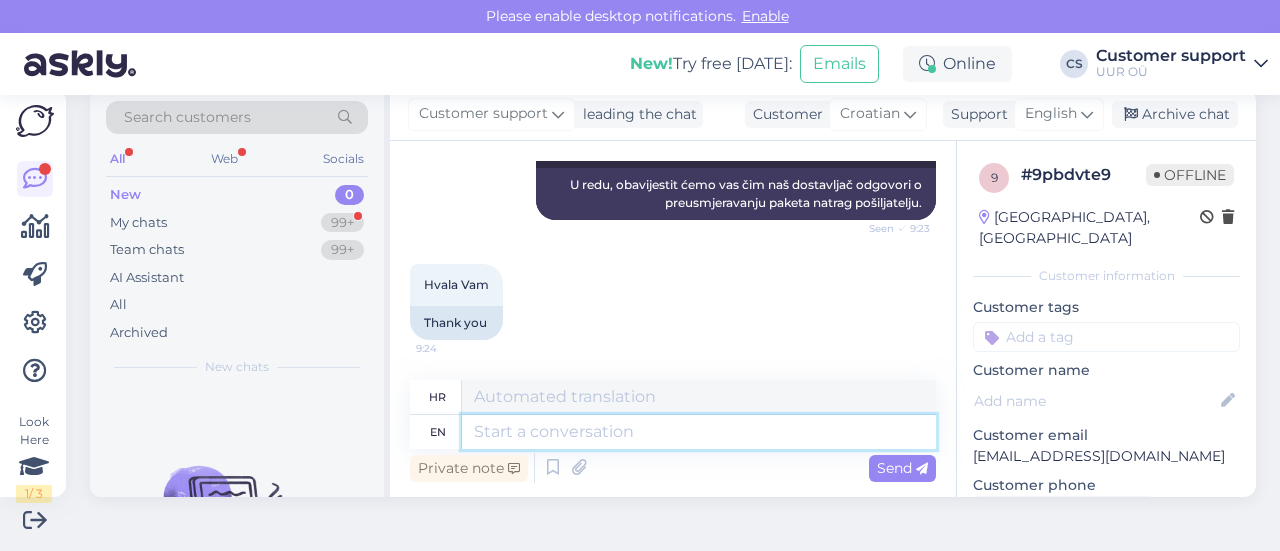 click at bounding box center (699, 432) 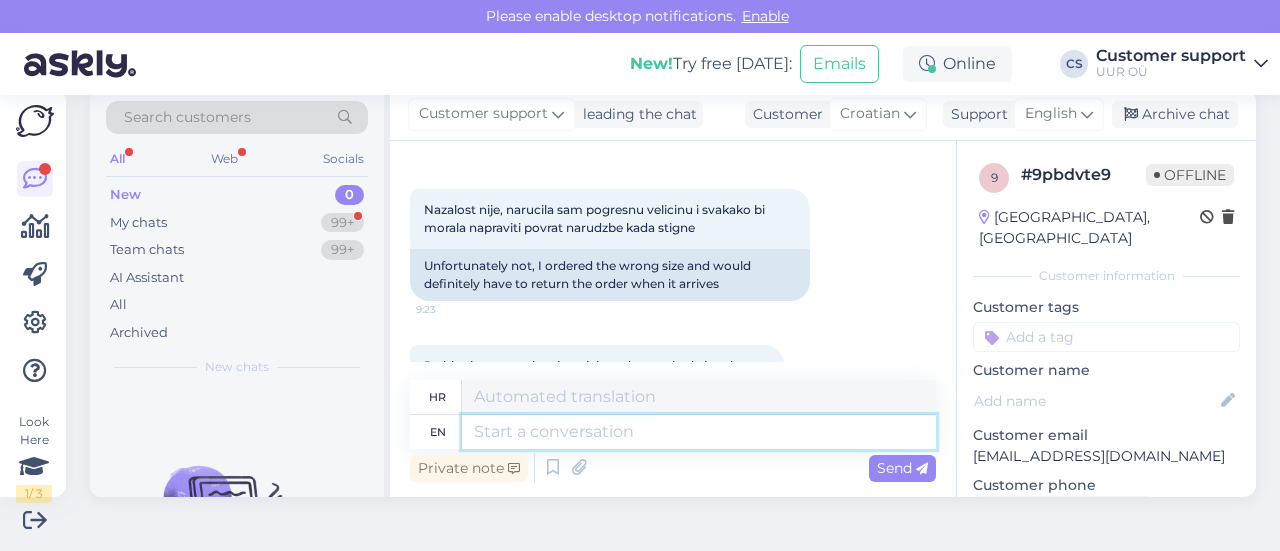 scroll, scrollTop: 1472, scrollLeft: 0, axis: vertical 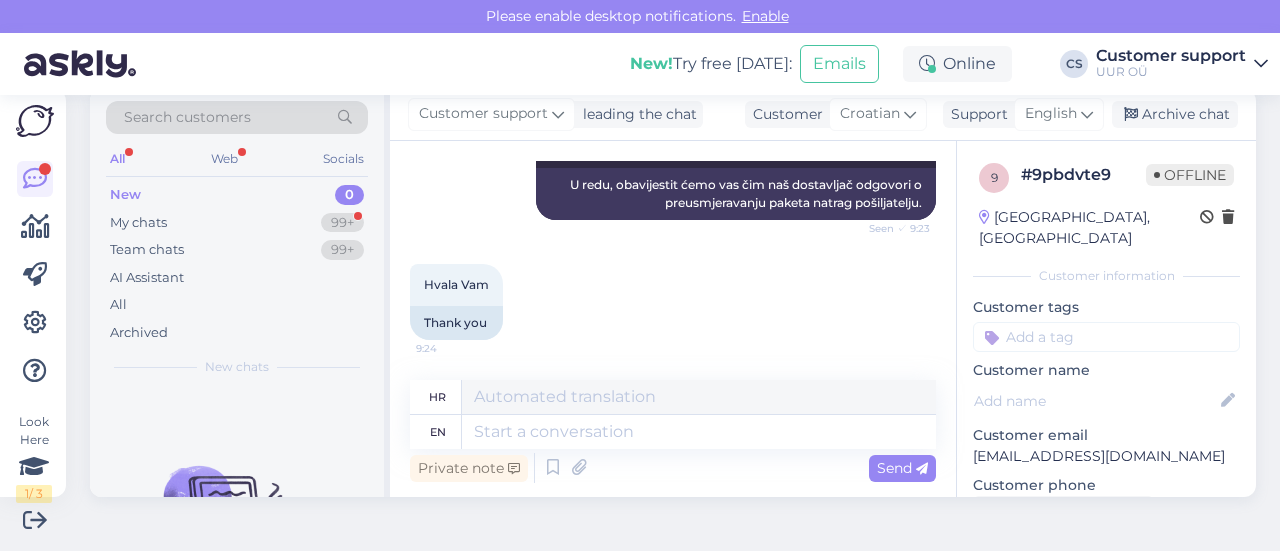 click on "Hvala Vam  9:24  Thank you" at bounding box center [673, 302] 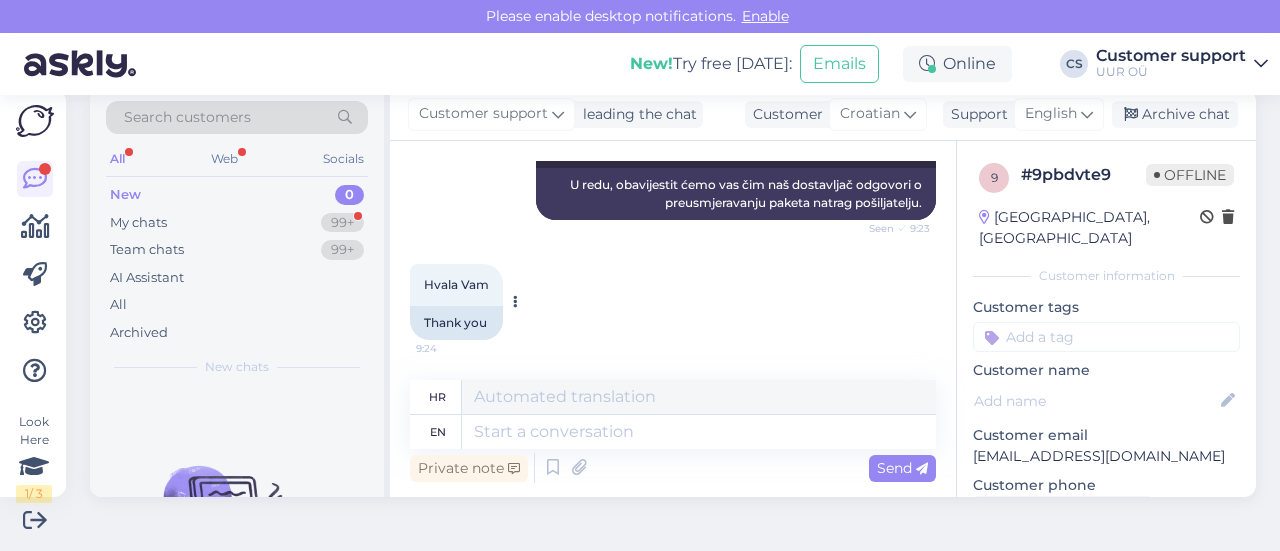 click on "Thank you" at bounding box center [456, 323] 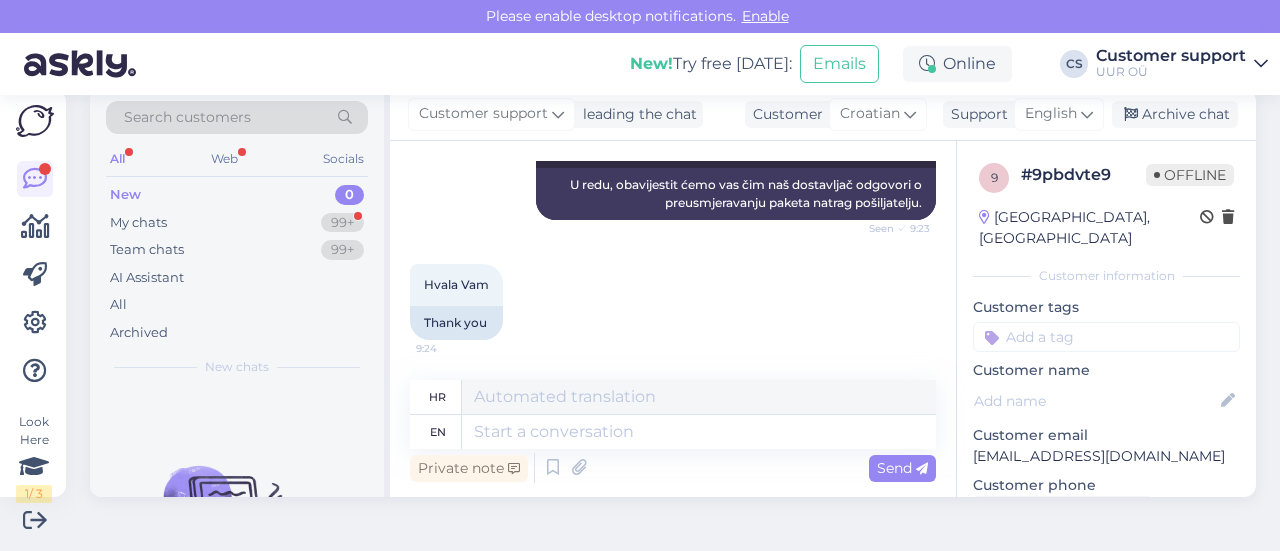 click on "Hvala Vam  9:24  Thank you" at bounding box center (673, 302) 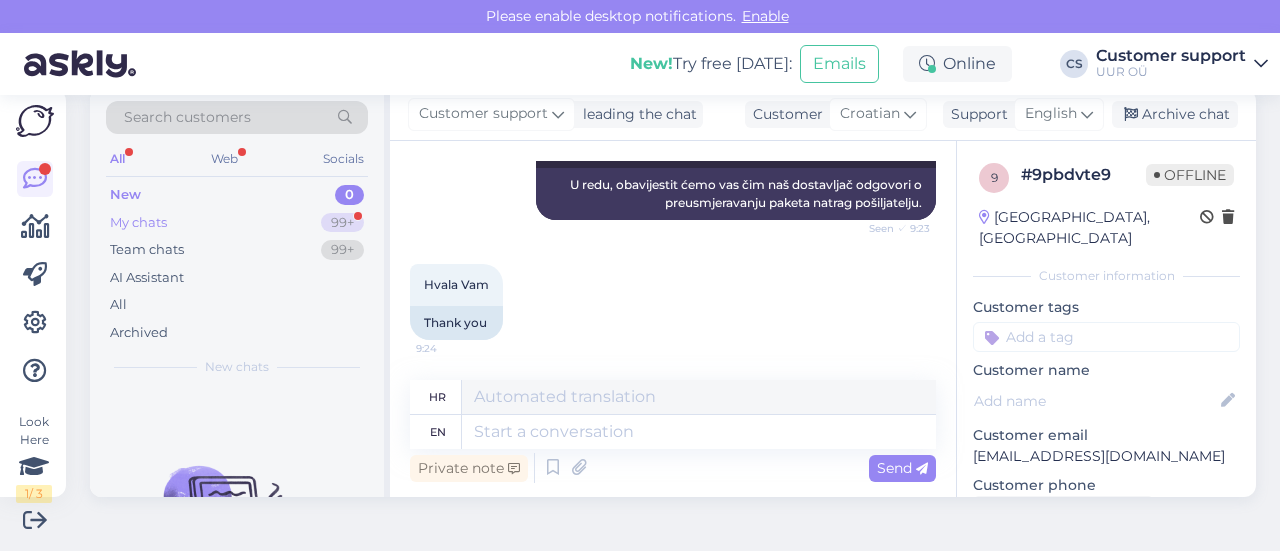 click on "My chats 99+" at bounding box center [237, 223] 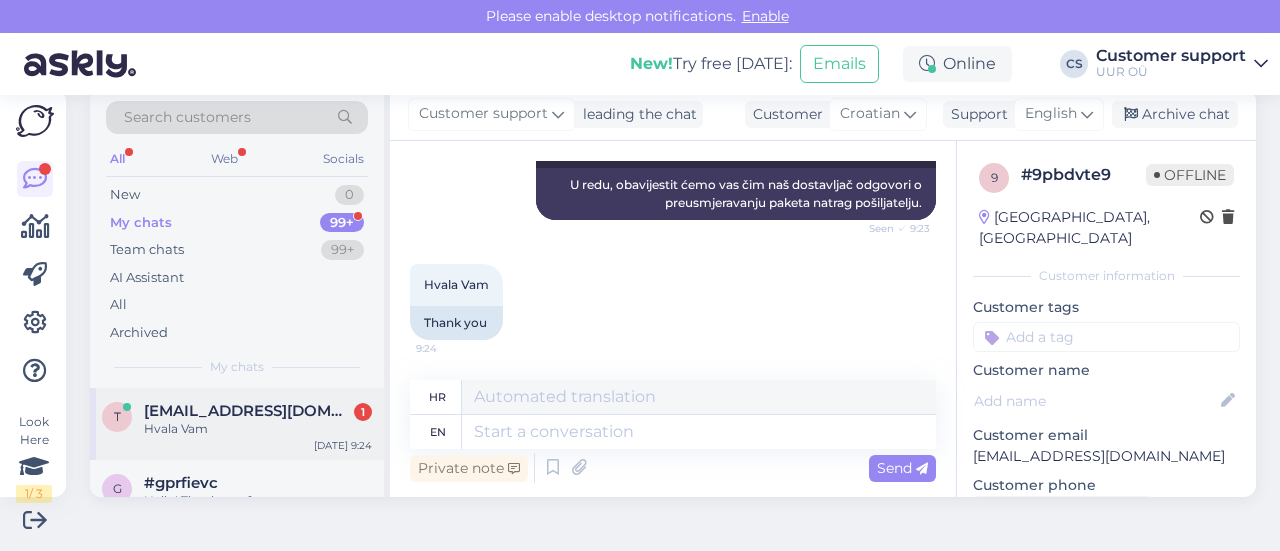 drag, startPoint x: 279, startPoint y: 421, endPoint x: 308, endPoint y: 431, distance: 30.675724 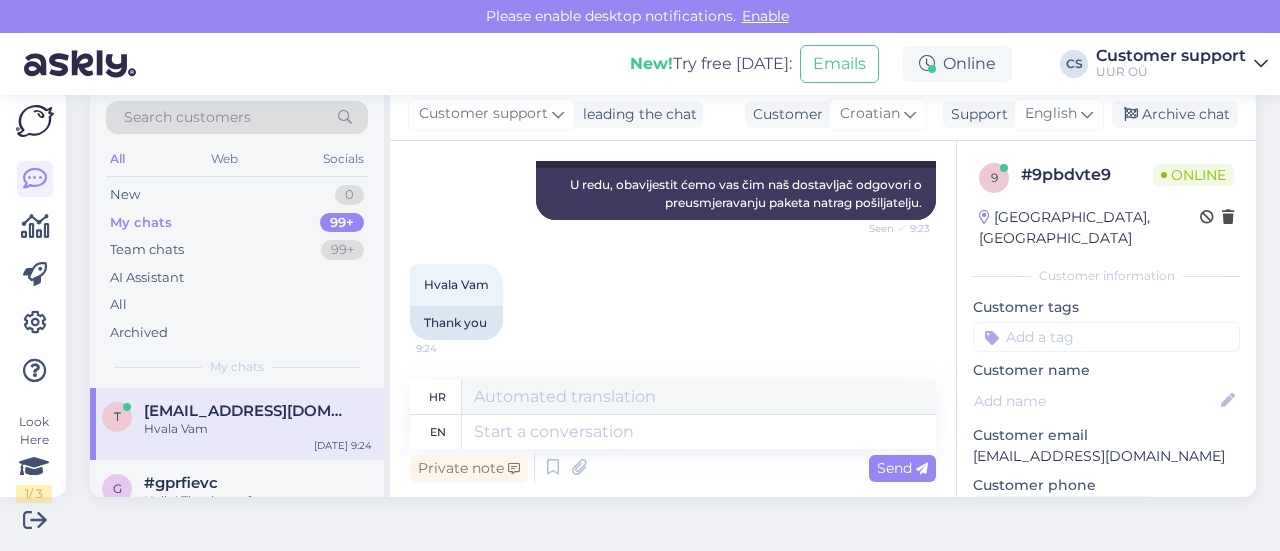 scroll, scrollTop: 1472, scrollLeft: 0, axis: vertical 